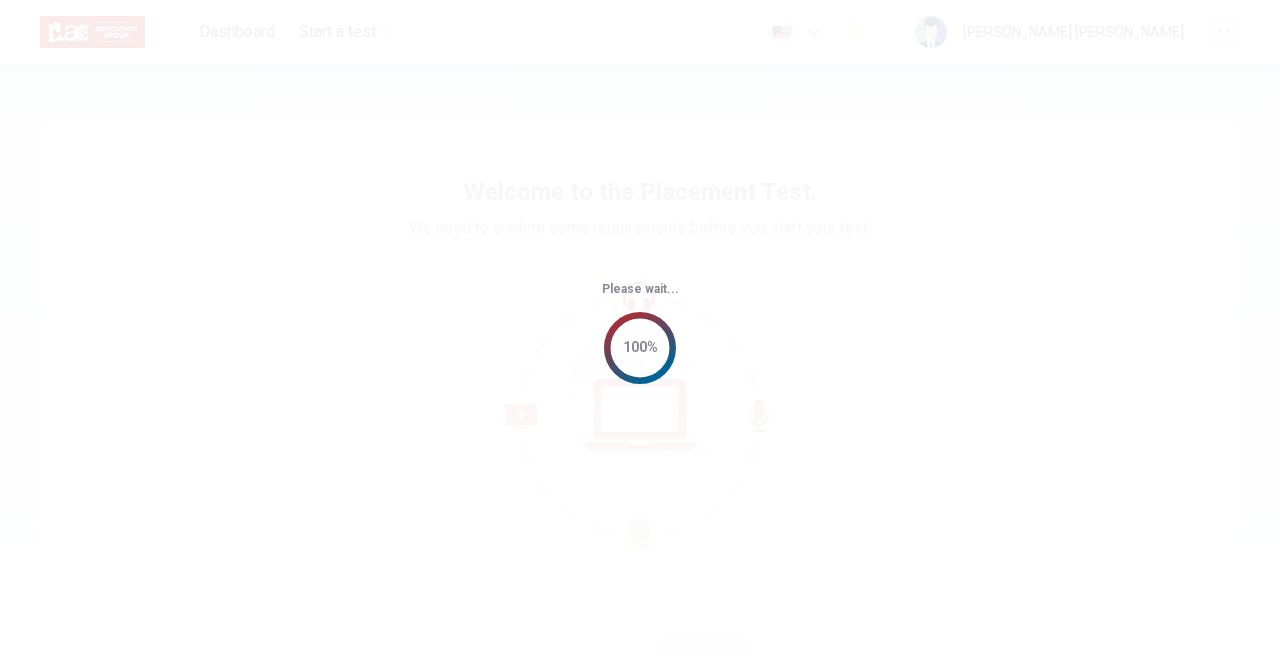 scroll, scrollTop: 0, scrollLeft: 0, axis: both 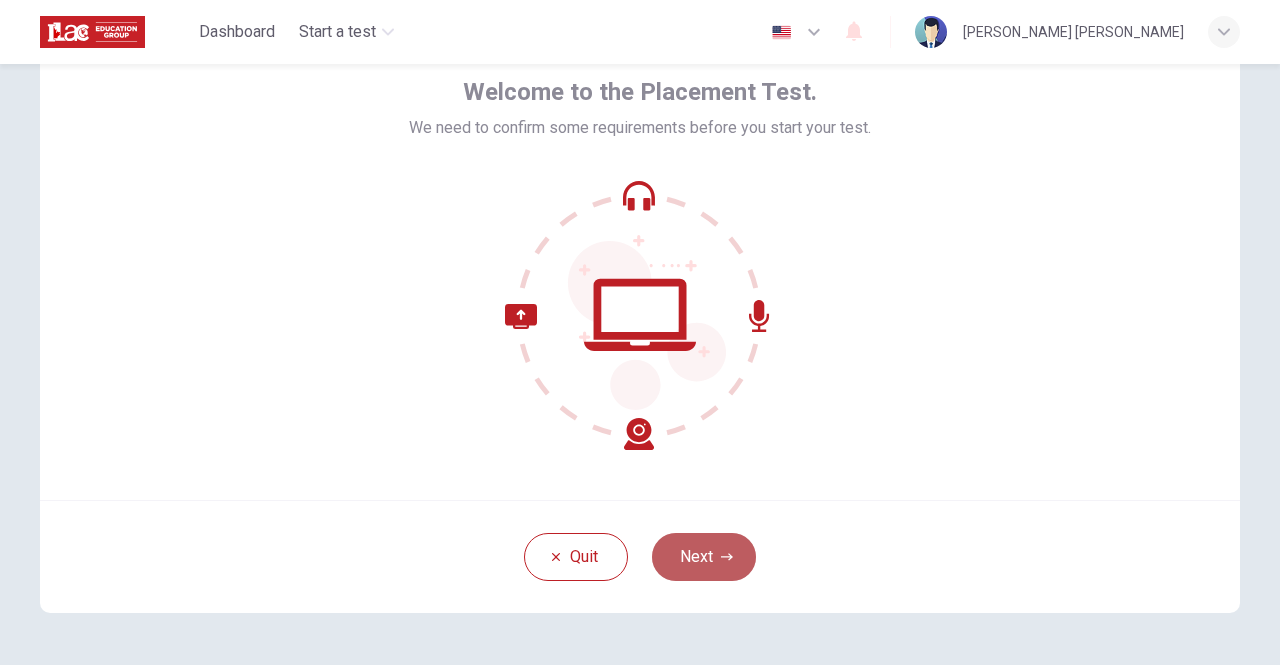 click 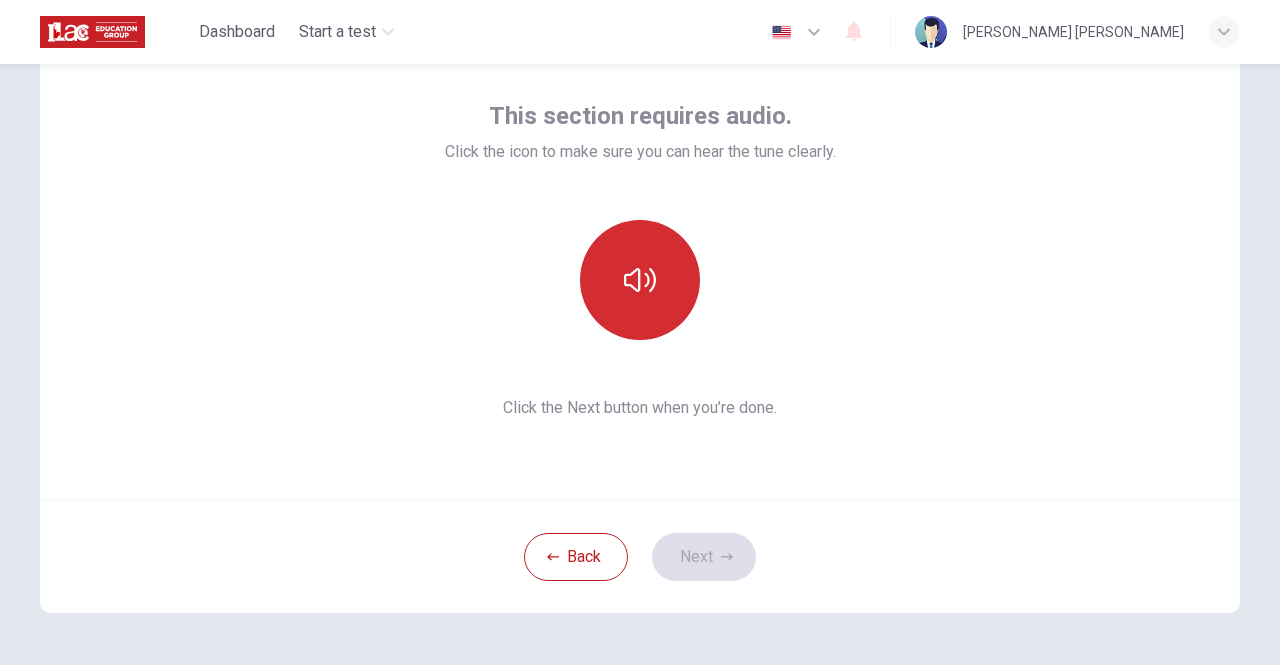 click 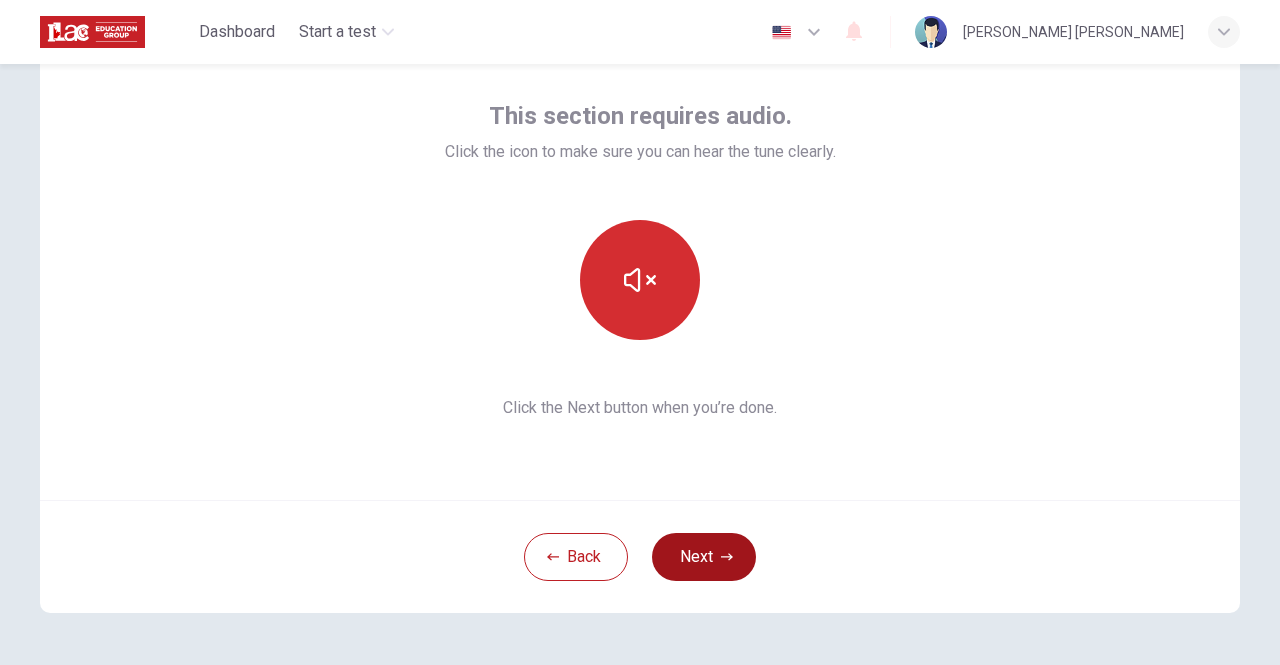 click on "Next" at bounding box center (704, 557) 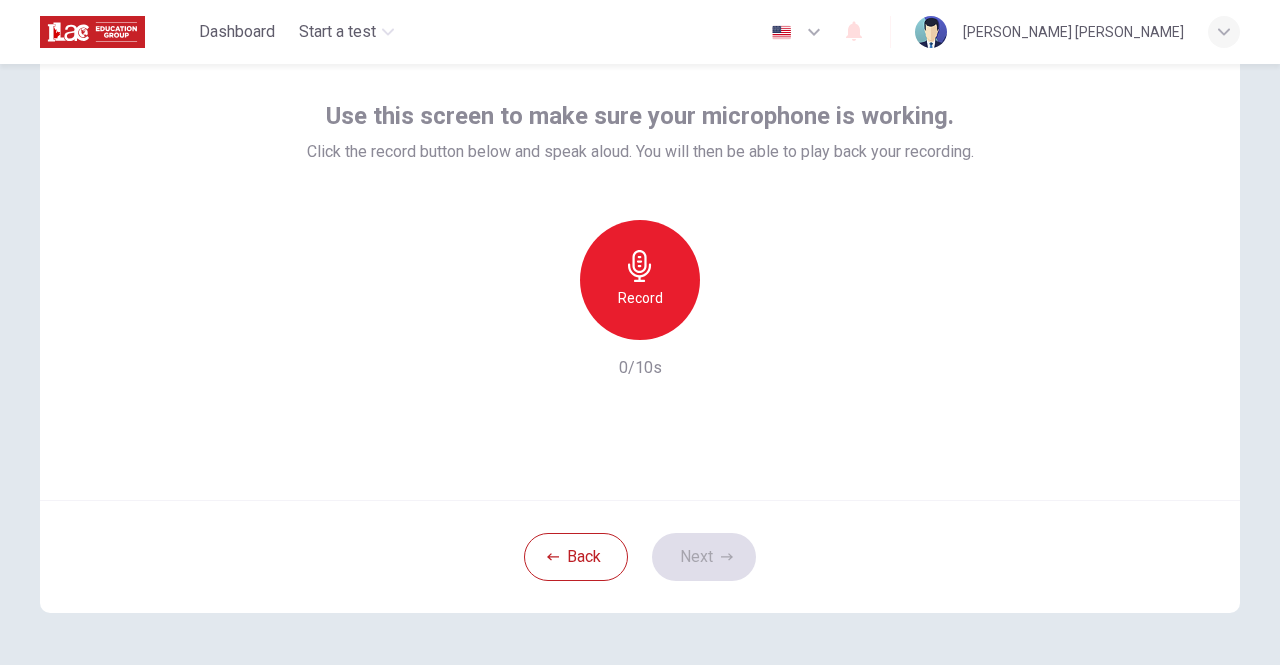 click on "Record" at bounding box center [640, 298] 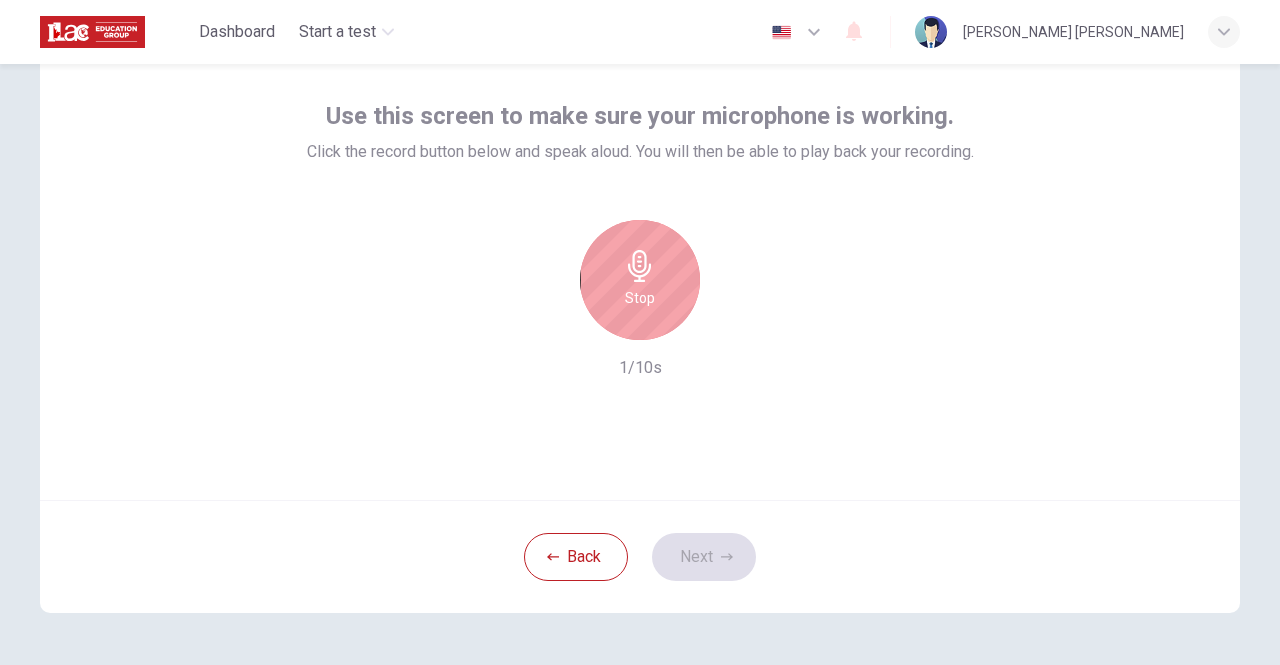 click on "Stop" at bounding box center [640, 298] 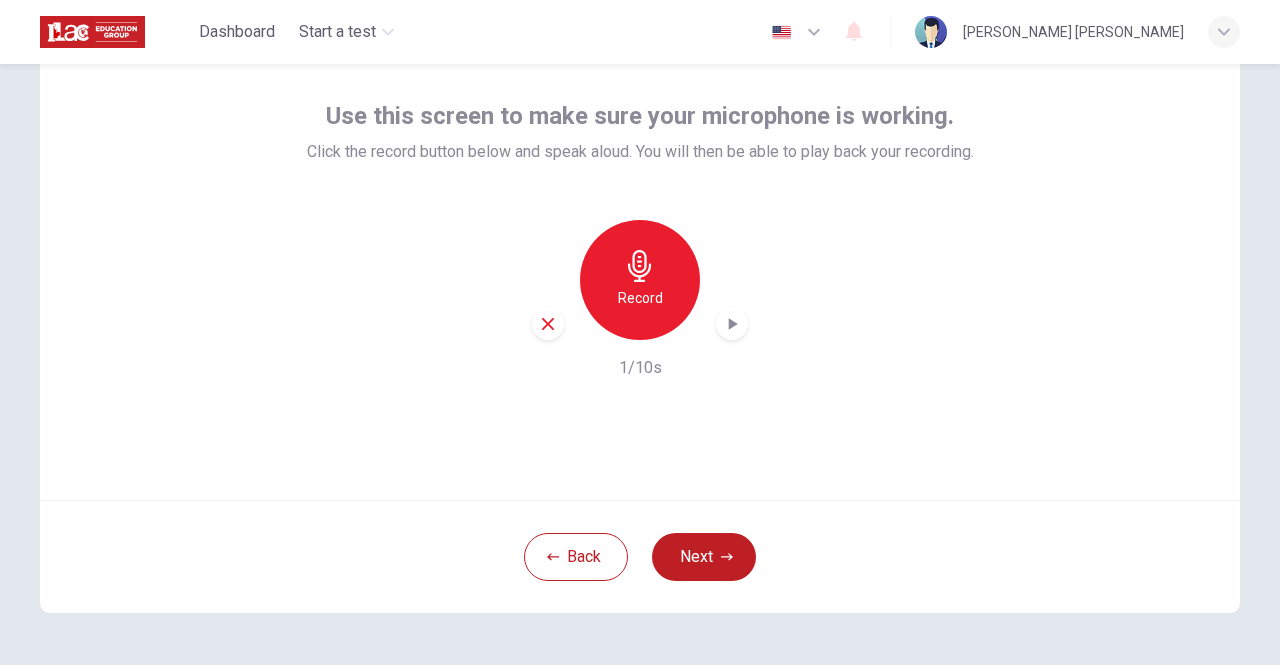 click on "Record 1/10s" at bounding box center (640, 300) 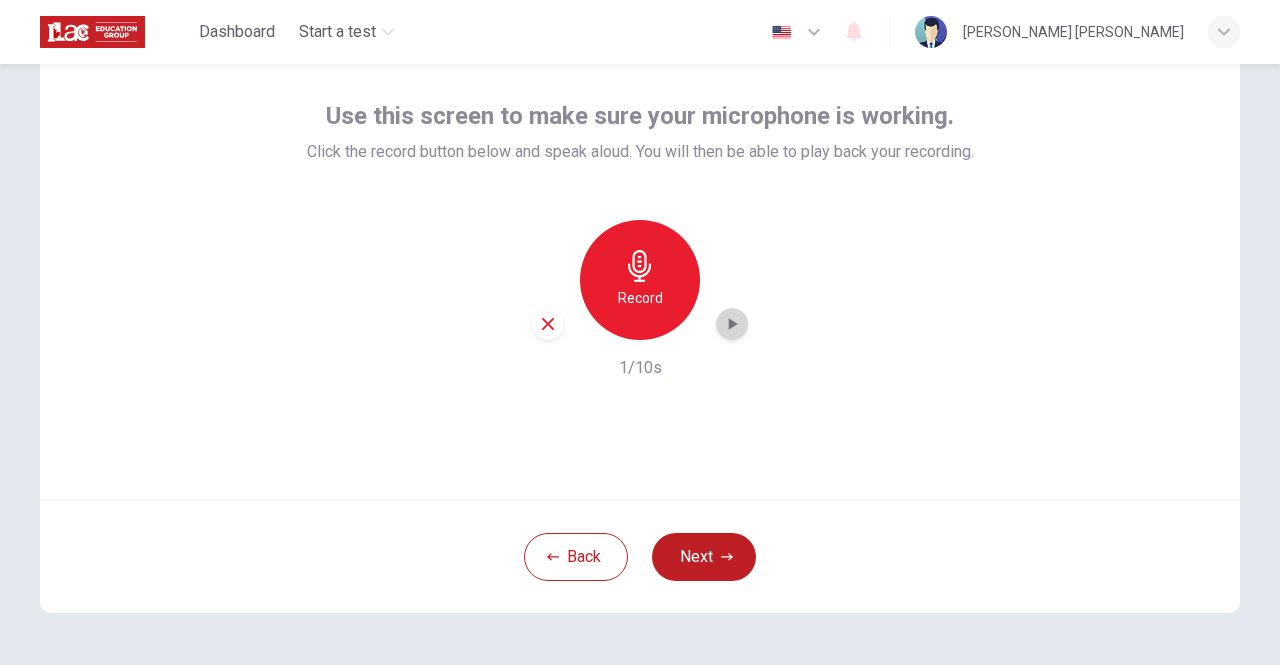 click 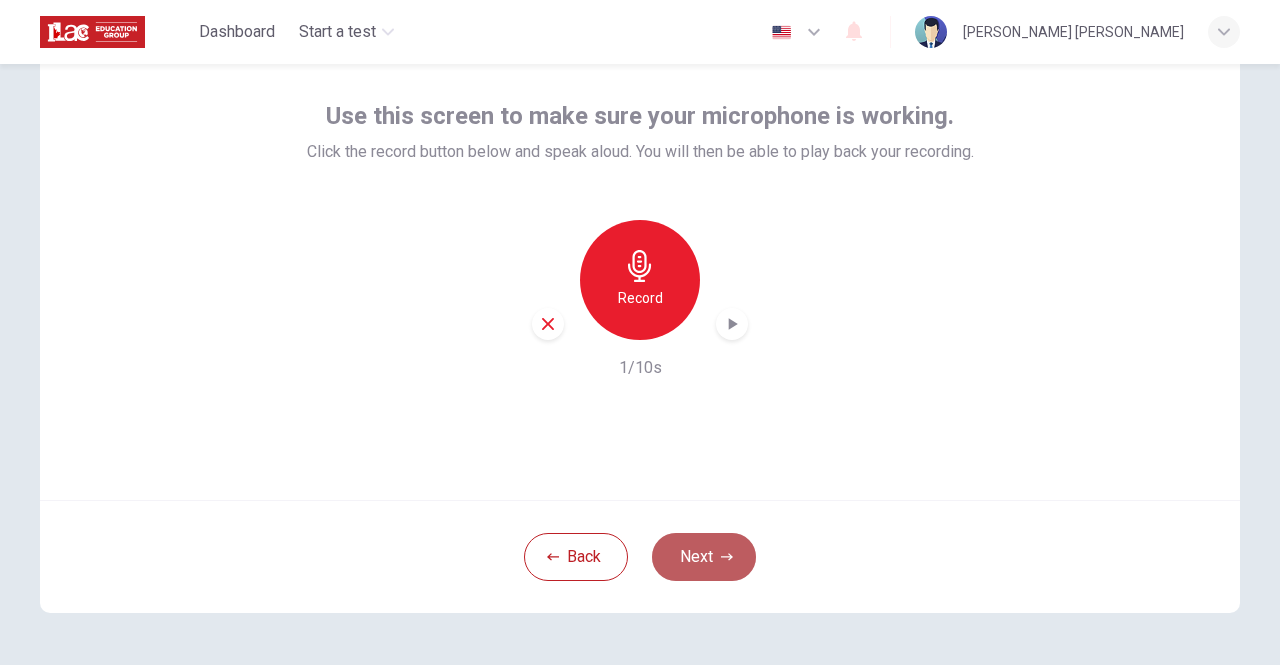 click on "Next" at bounding box center (704, 557) 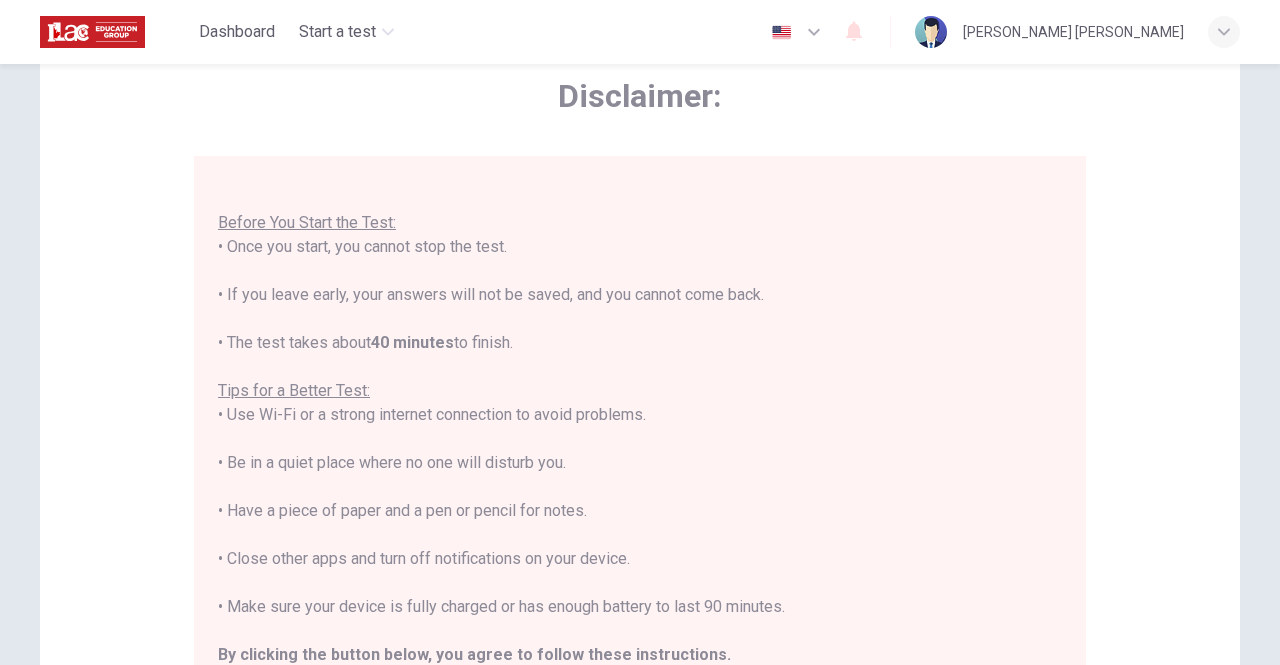 scroll, scrollTop: 22, scrollLeft: 0, axis: vertical 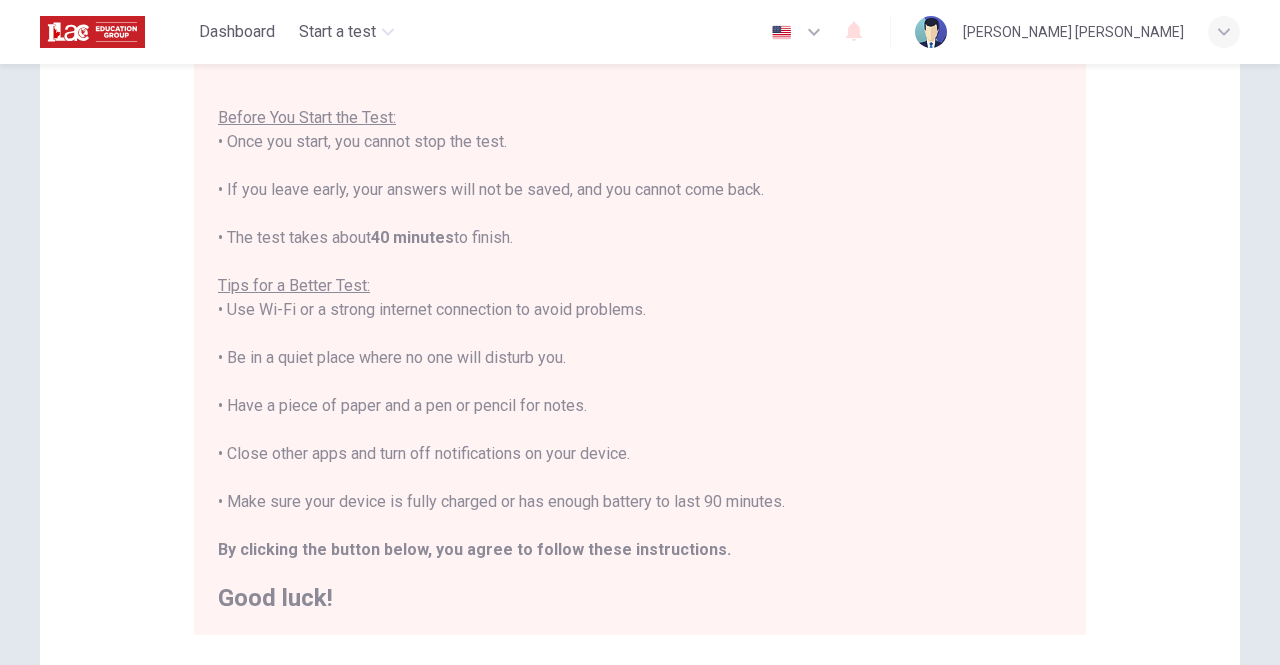 drag, startPoint x: 334, startPoint y: 307, endPoint x: 654, endPoint y: 316, distance: 320.12653 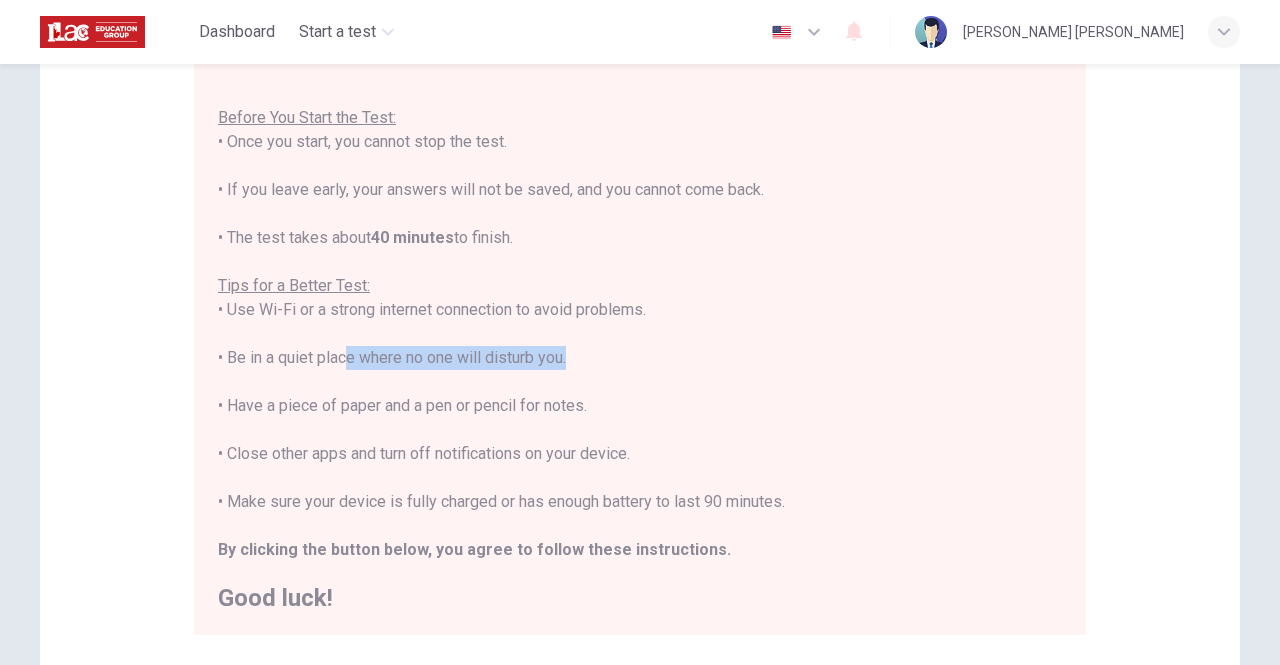 drag, startPoint x: 335, startPoint y: 360, endPoint x: 562, endPoint y: 357, distance: 227.01982 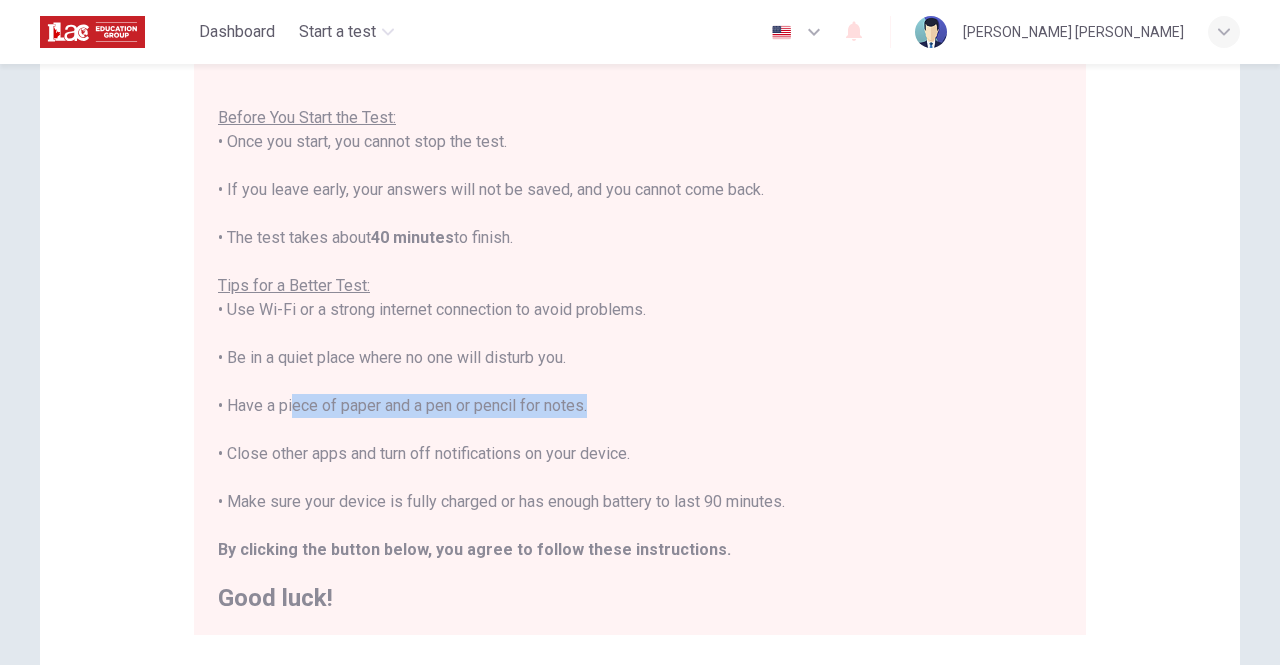 drag, startPoint x: 285, startPoint y: 408, endPoint x: 580, endPoint y: 399, distance: 295.13727 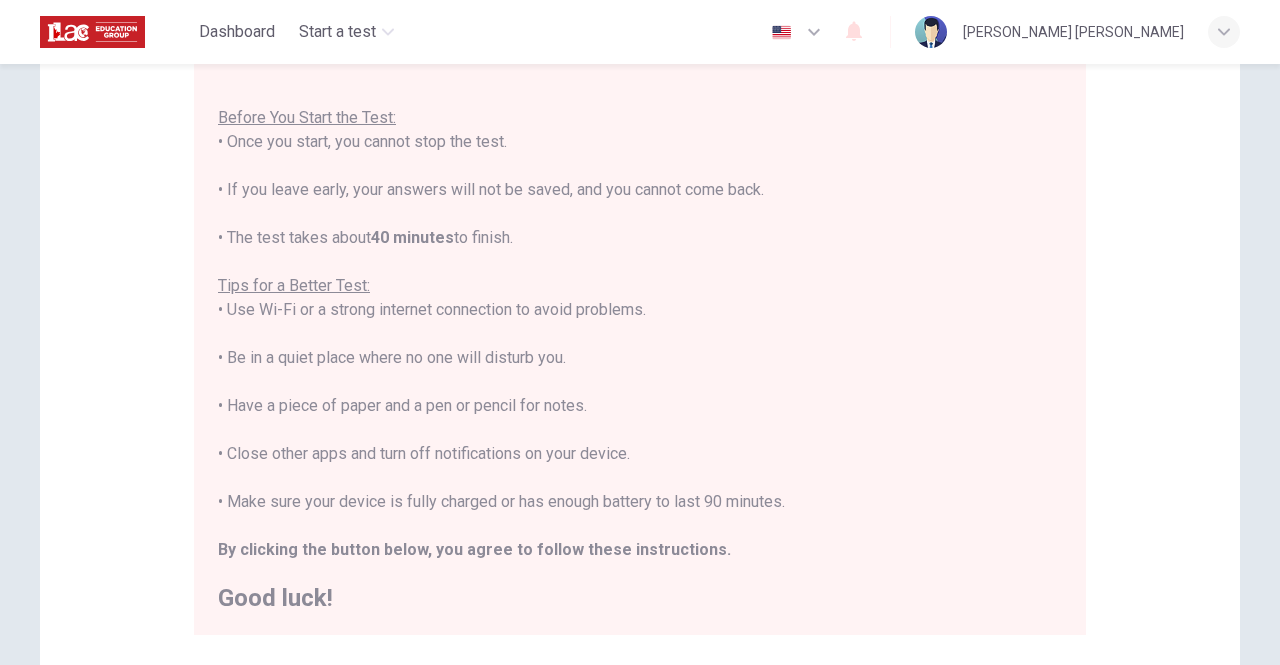 click on "You are about to start a  Placement Test .
Before You Start the Test:
• Once you start, you cannot stop the test.
• If you leave early, your answers will not be saved, and you cannot come back.
• The test takes about  40 minutes  to finish.
Tips for a Better Test:
• Use Wi-Fi or a strong internet connection to avoid problems.
• Be in a quiet place where no one will disturb you.
• Have a piece of paper and a pen or pencil for notes.
• Close other apps and turn off notifications on your device.
• Make sure your device is fully charged or has enough battery to last 90 minutes.
By clicking the button below, you agree to follow these instructions.
Good luck!" at bounding box center [640, 334] 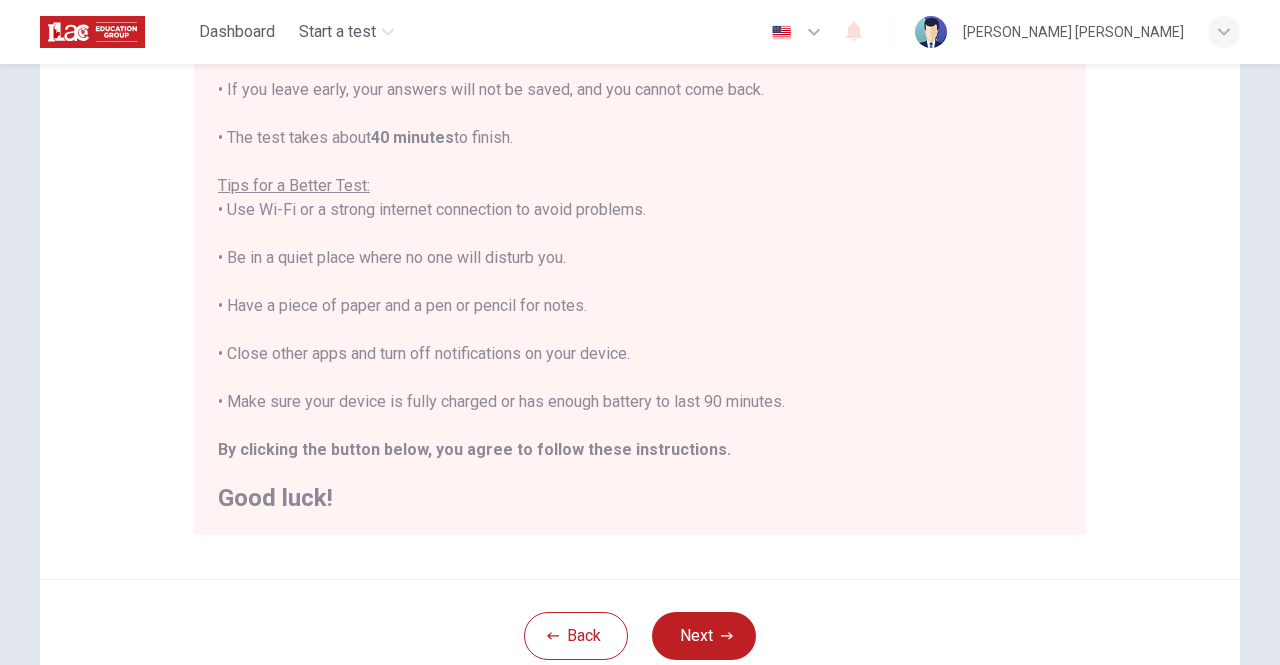 scroll, scrollTop: 400, scrollLeft: 0, axis: vertical 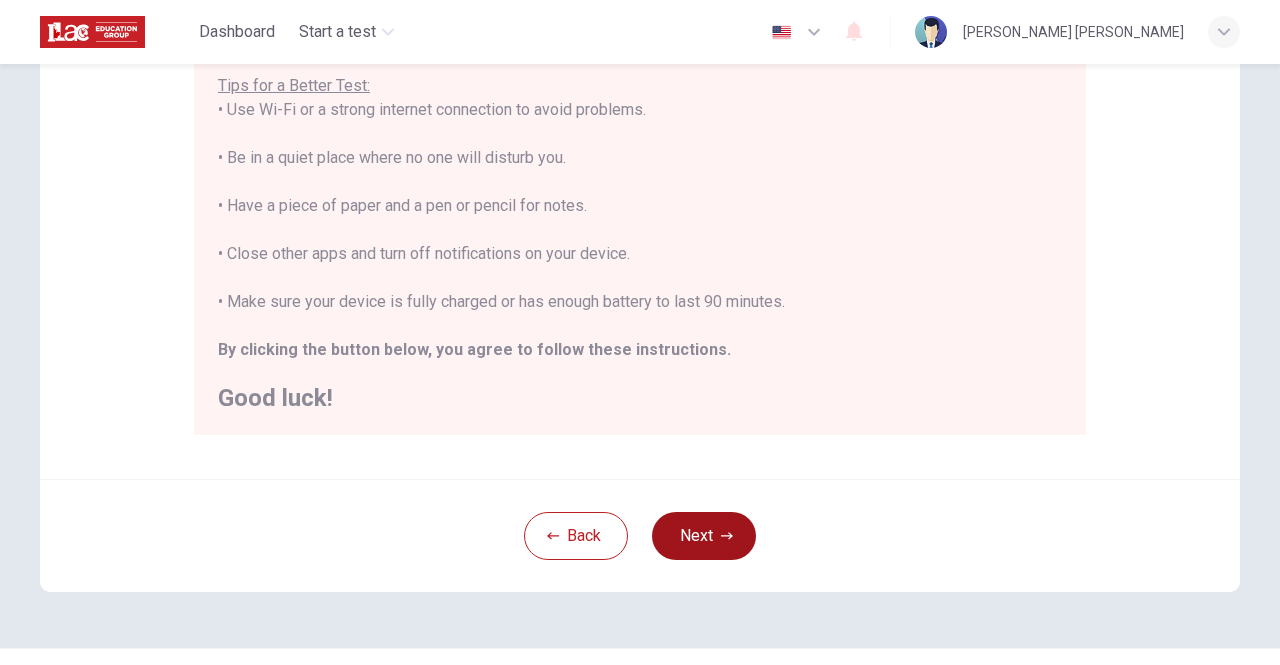 click 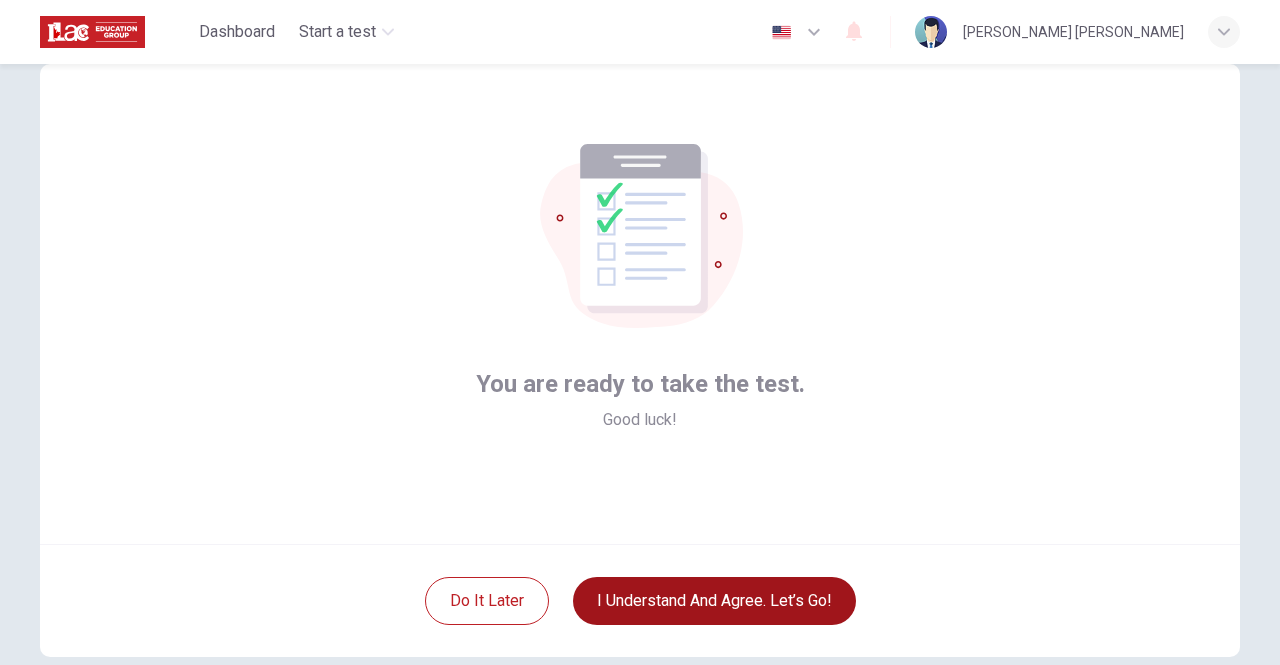 scroll, scrollTop: 100, scrollLeft: 0, axis: vertical 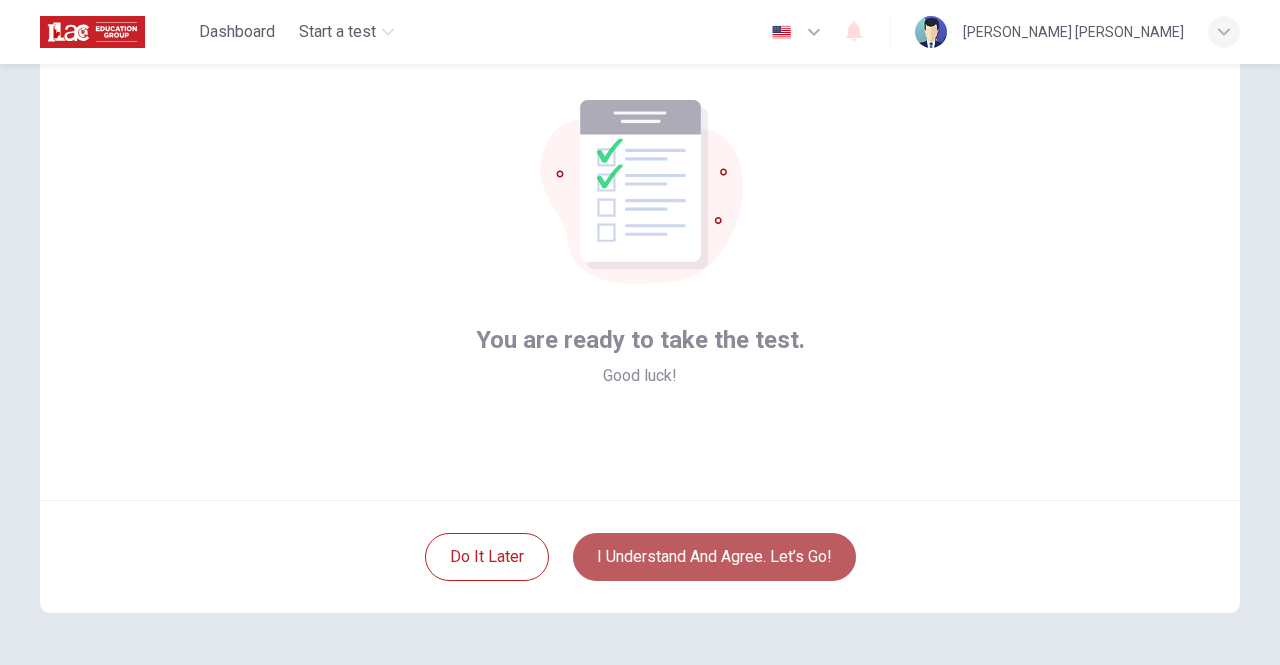 click on "I understand and agree. Let’s go!" at bounding box center [714, 557] 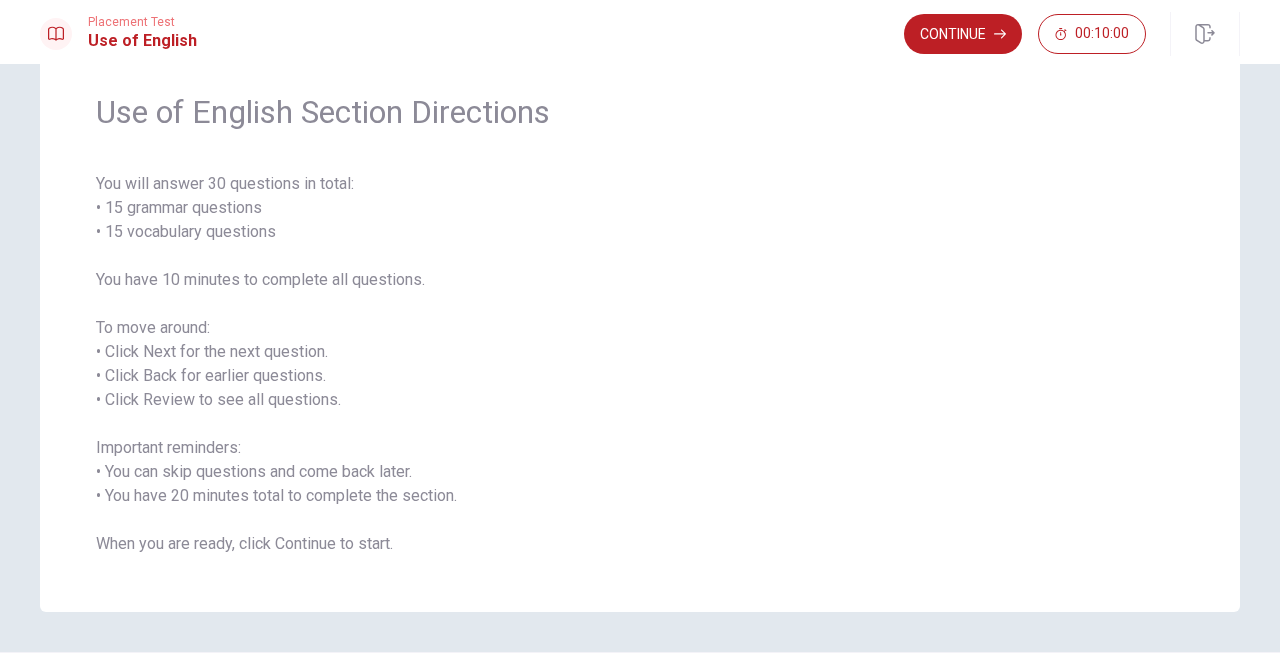 scroll, scrollTop: 100, scrollLeft: 0, axis: vertical 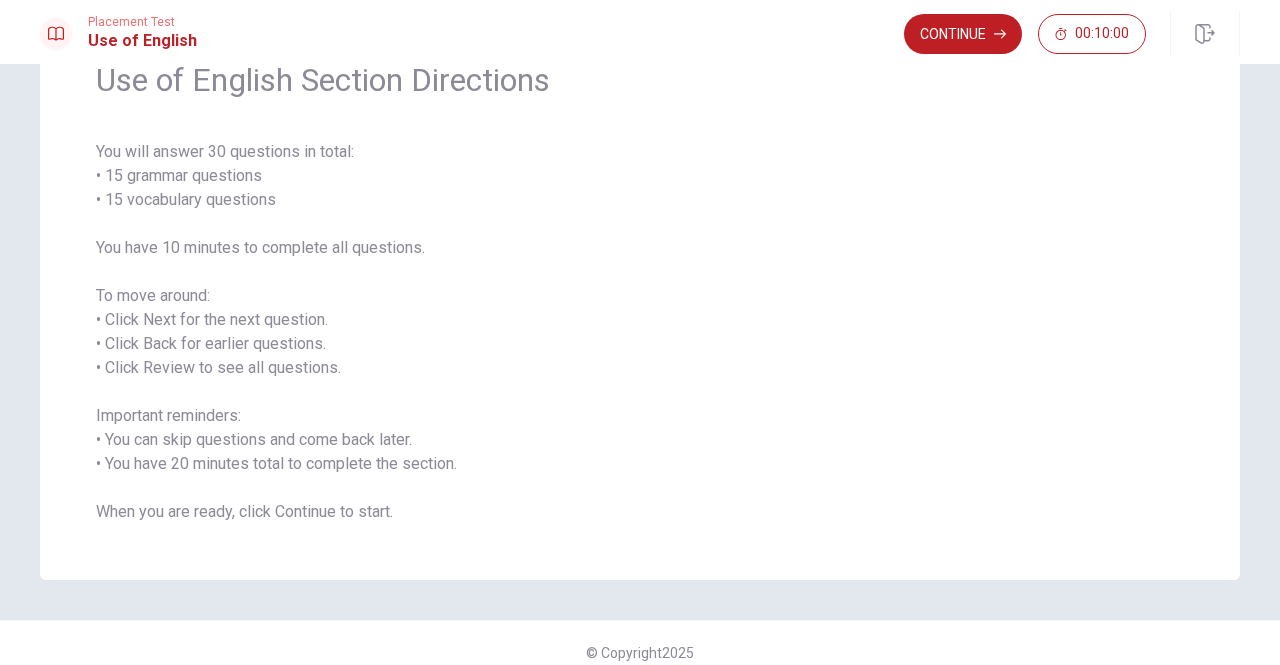 drag, startPoint x: 232, startPoint y: 322, endPoint x: 330, endPoint y: 317, distance: 98.12747 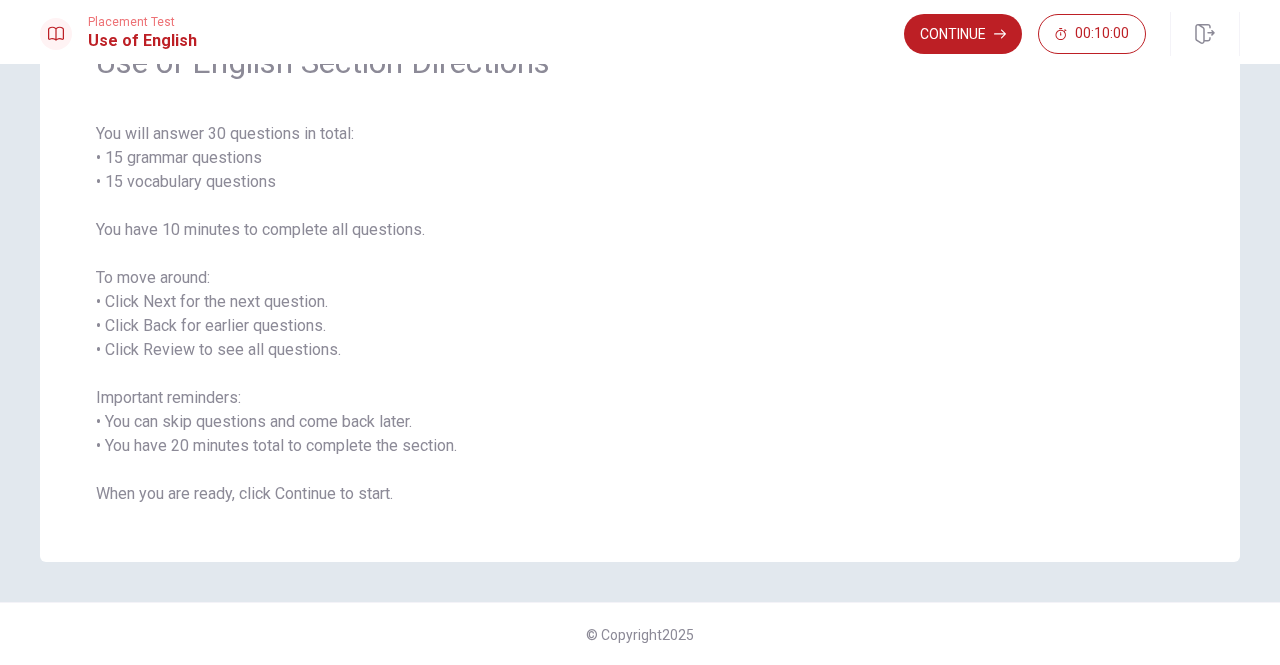 click on "You will answer 30 questions in total:
• 15 grammar questions
• 15 vocabulary questions
You have 10 minutes to complete all questions.
To move around:
• Click Next for the next question.
• Click Back for earlier questions.
• Click Review to see all questions.
Important reminders:
• You can skip questions and come back later.
• You have 20 minutes total to complete the section.
When you are ready, click Continue to start." at bounding box center (640, 314) 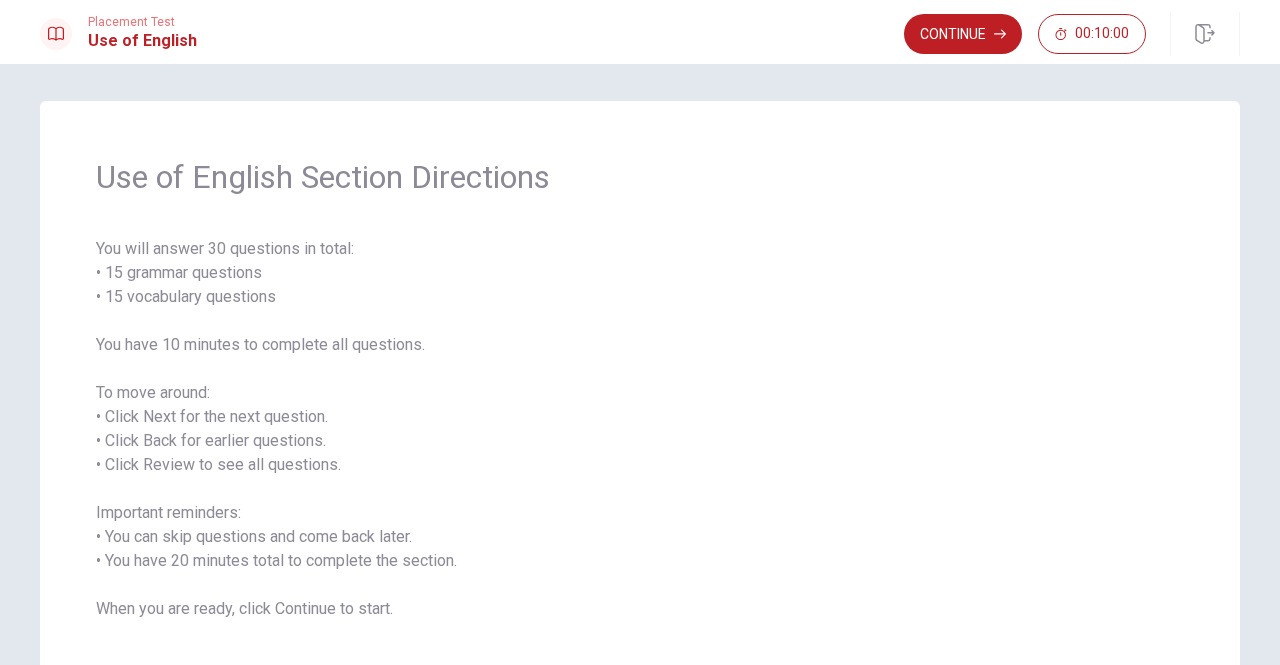 scroll, scrollTop: 0, scrollLeft: 0, axis: both 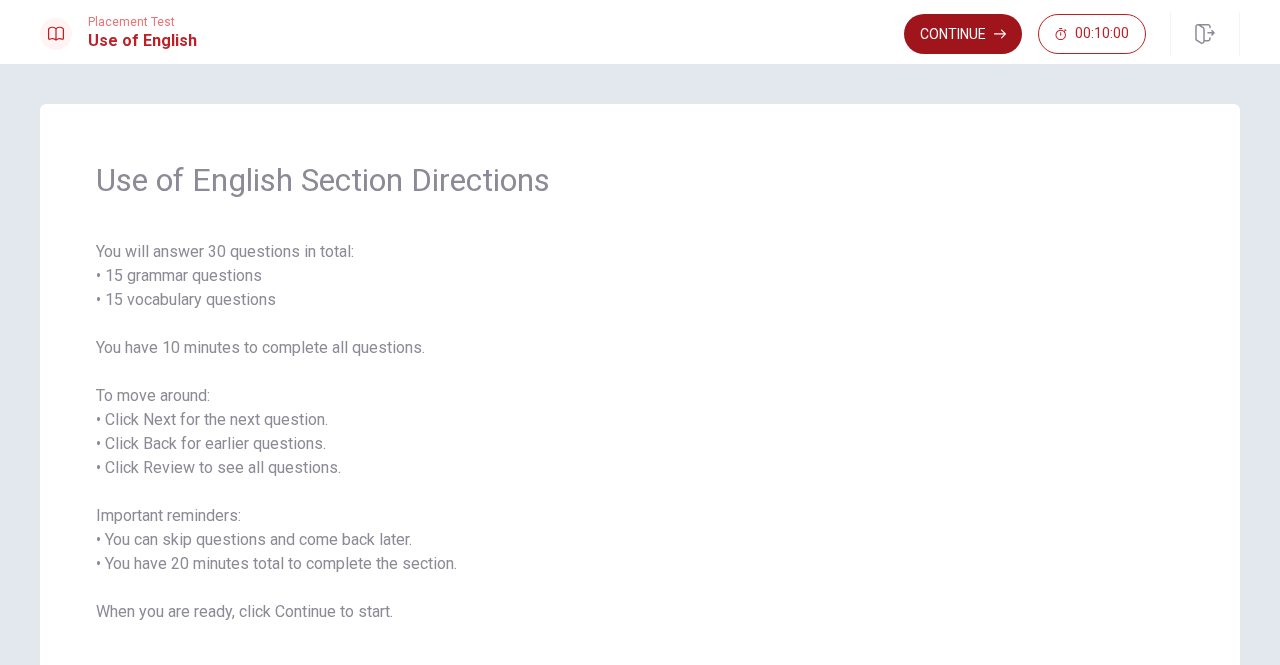 click on "Continue" at bounding box center (963, 34) 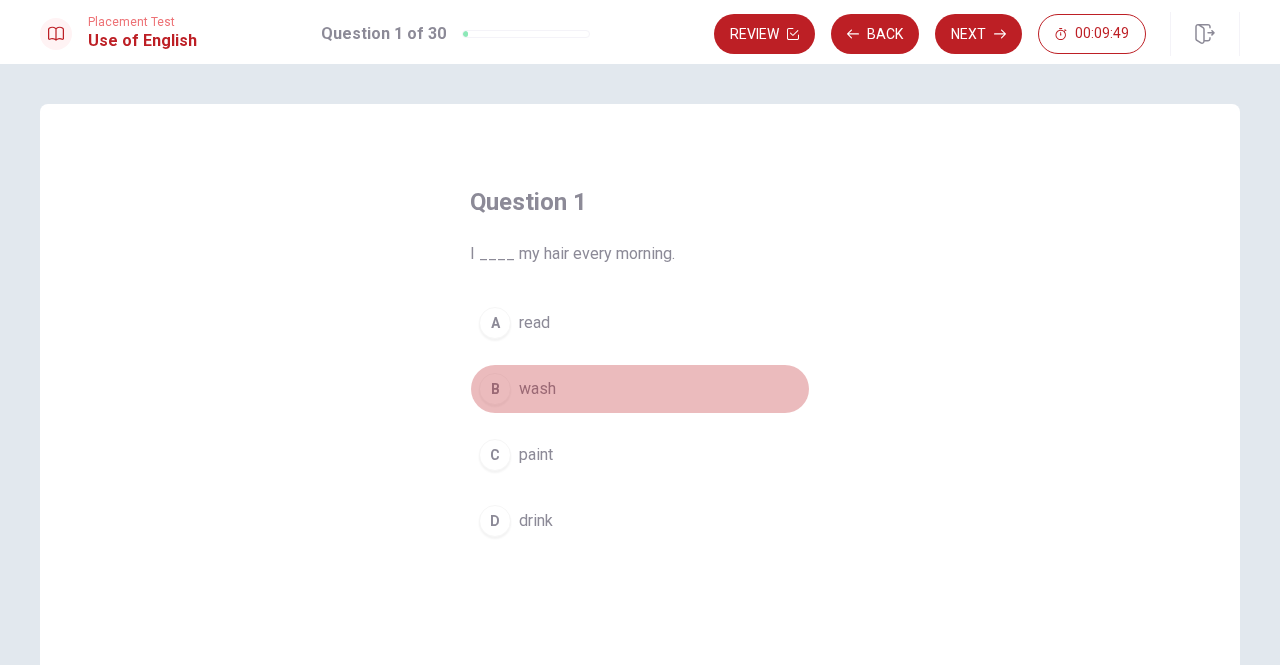 click on "B" at bounding box center [495, 389] 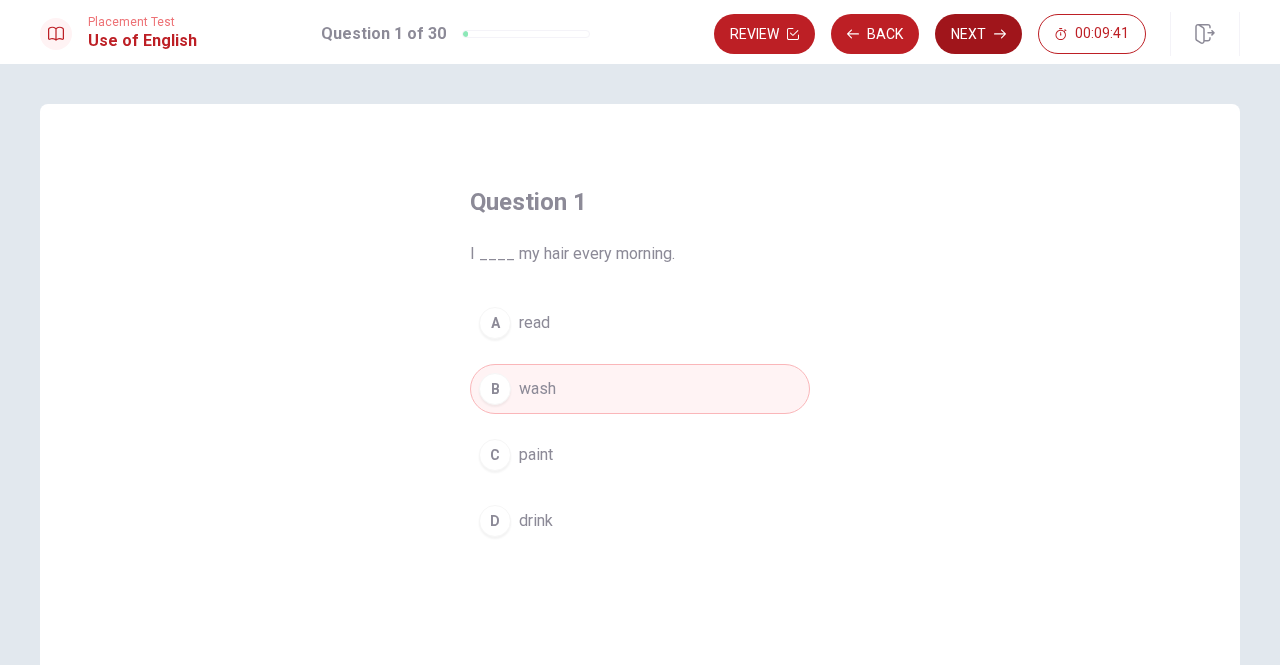 click on "Next" at bounding box center [978, 34] 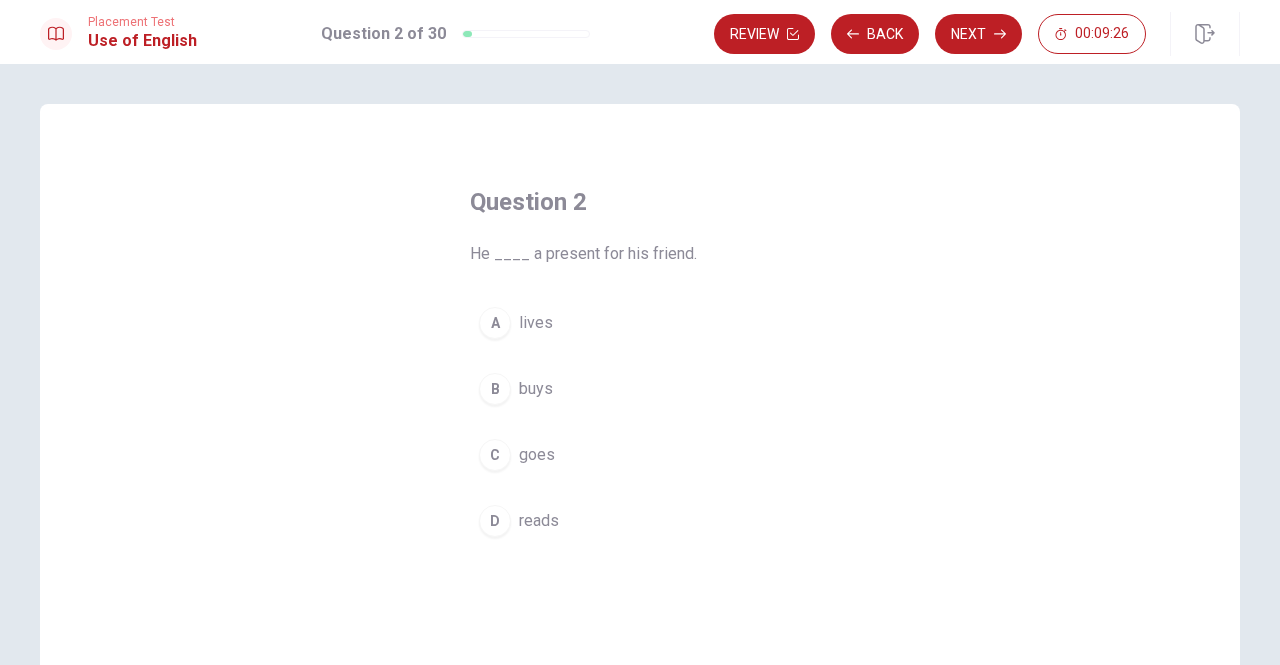click on "B" at bounding box center [495, 389] 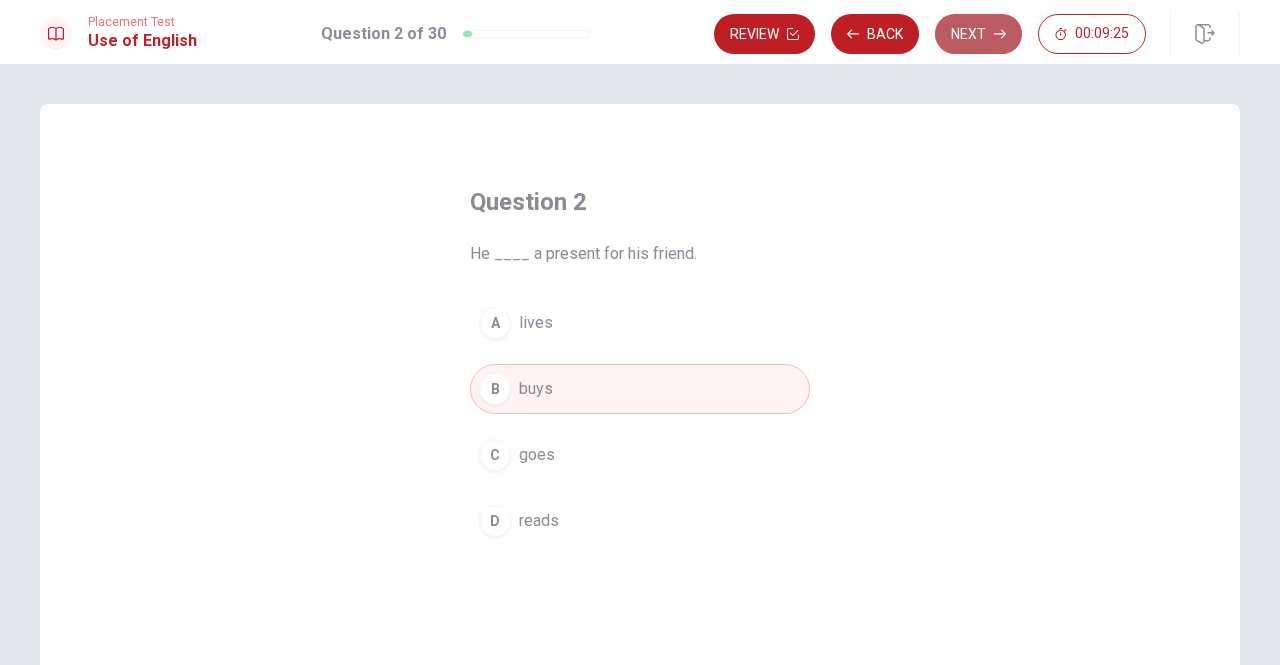click on "Next" at bounding box center [978, 34] 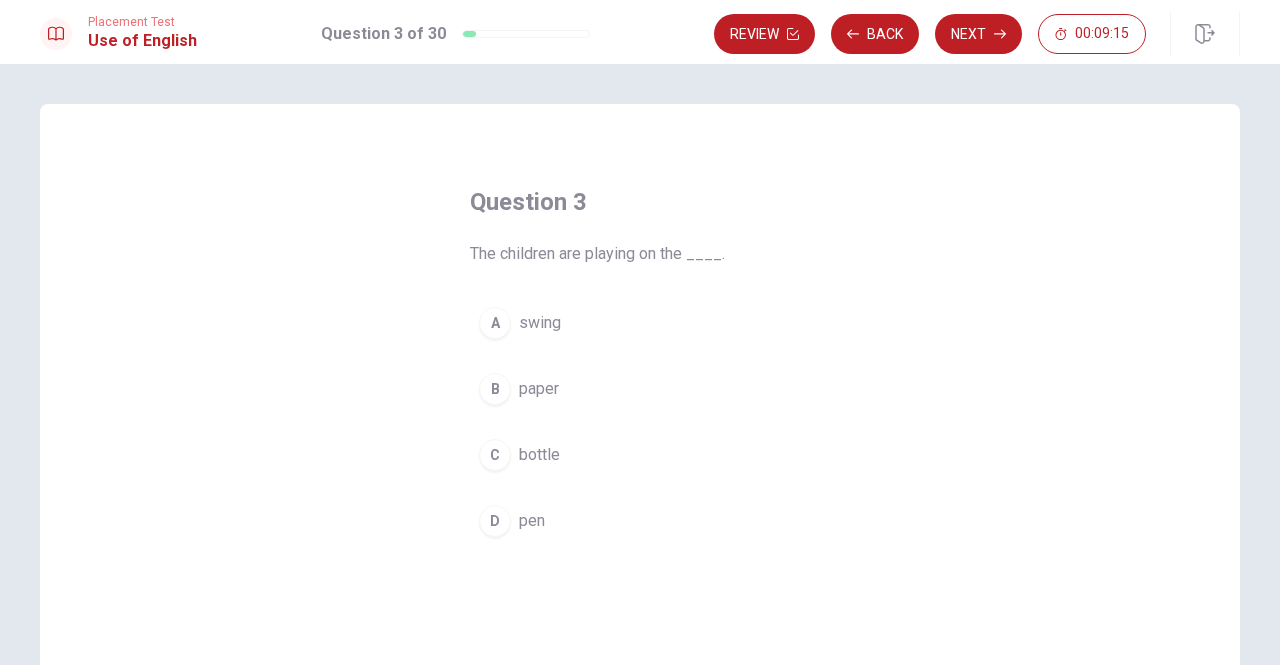 click on "A" at bounding box center [495, 323] 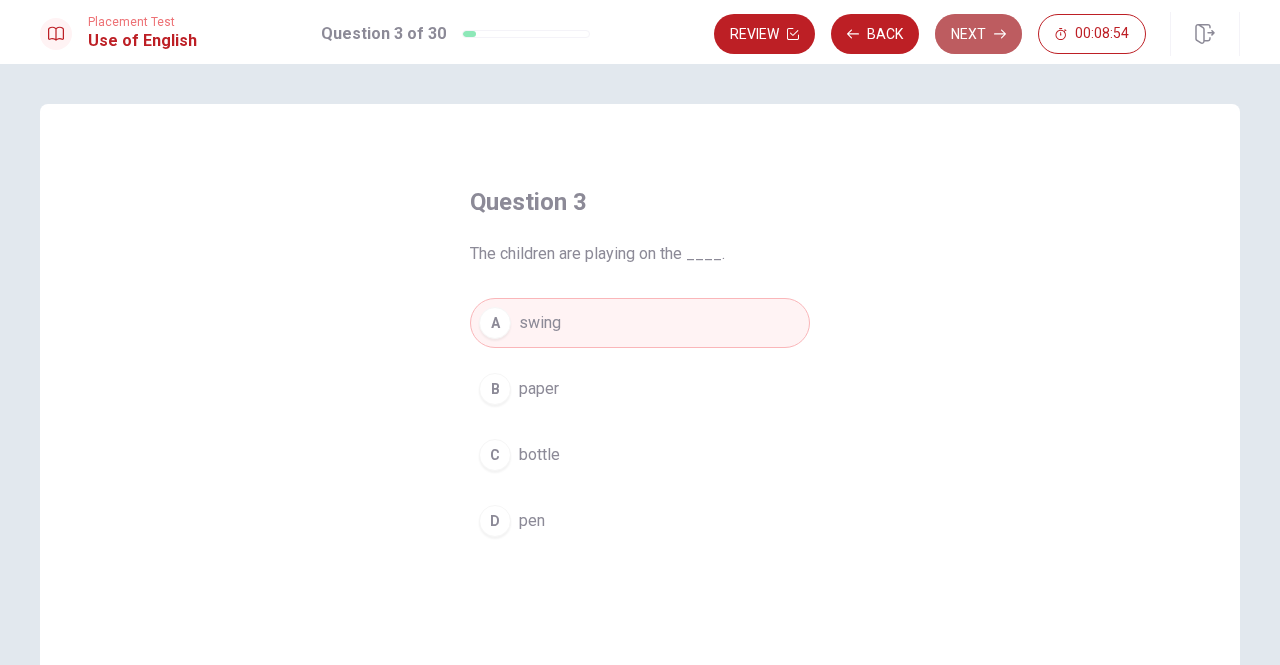 click on "Next" at bounding box center (978, 34) 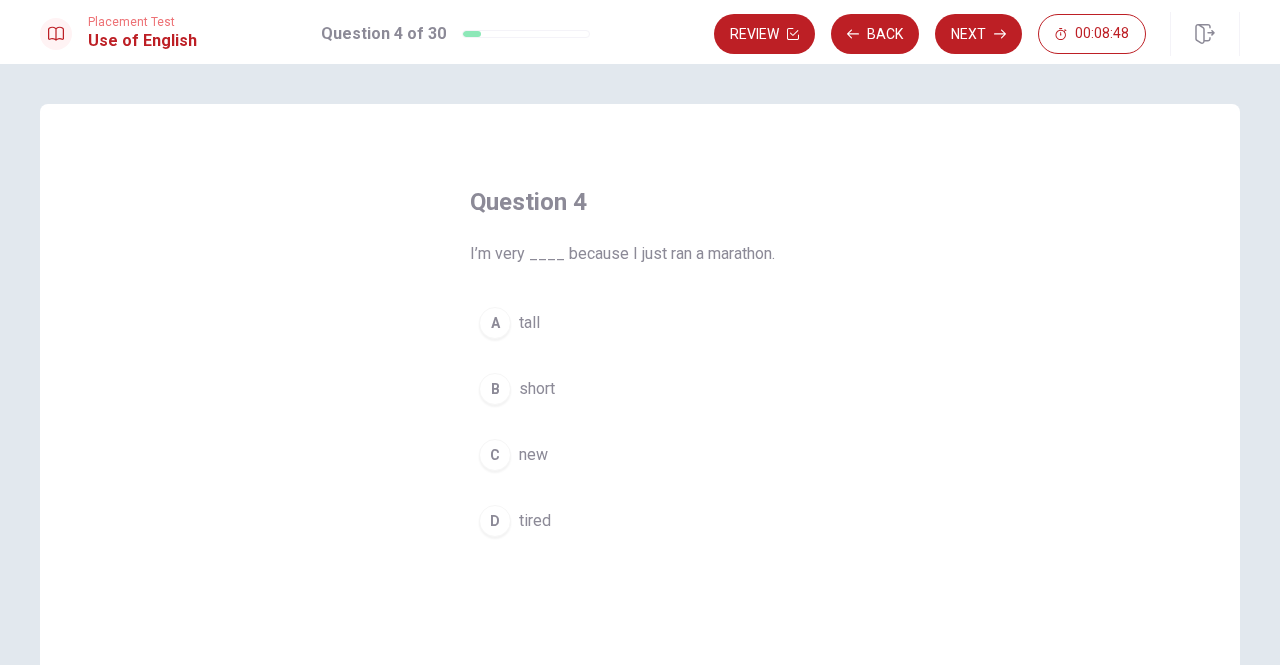 click on "D" at bounding box center [495, 521] 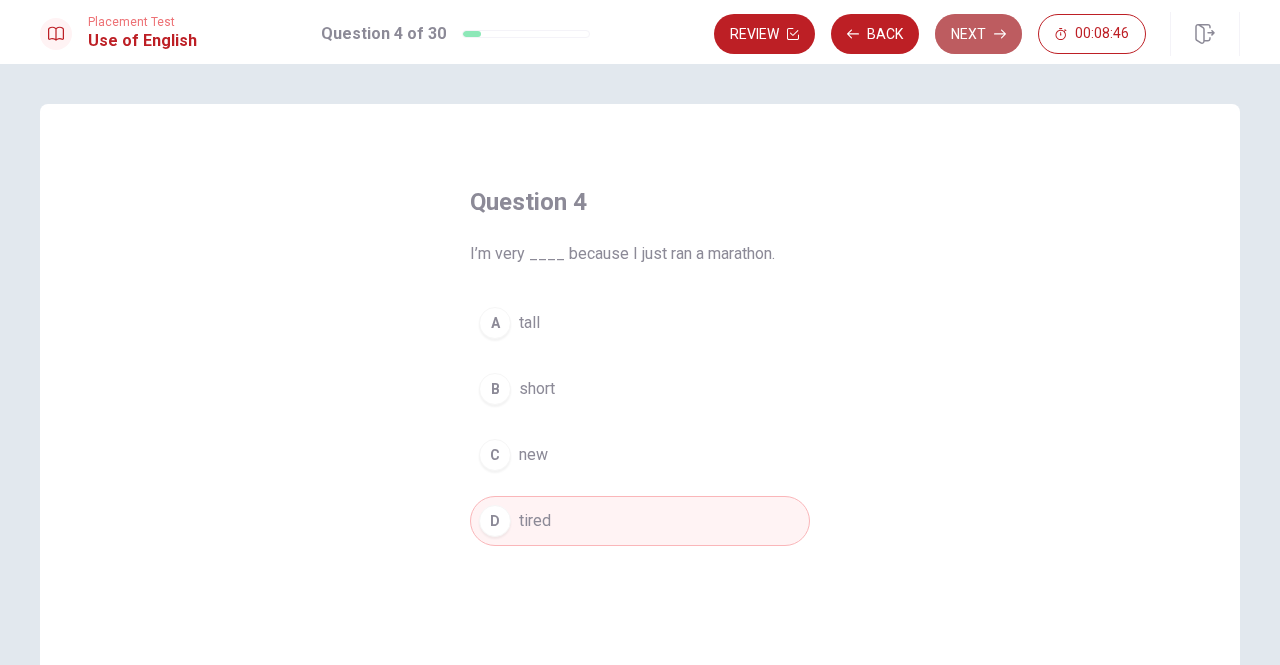click on "Next" at bounding box center (978, 34) 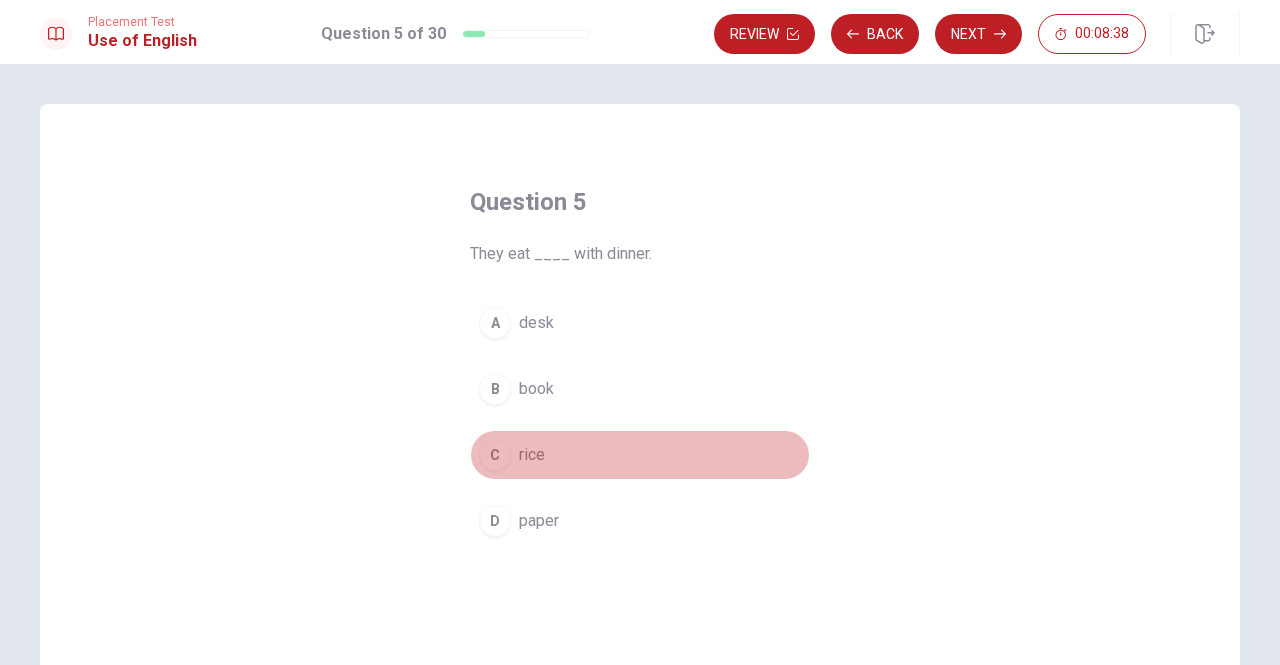click on "C" at bounding box center (495, 455) 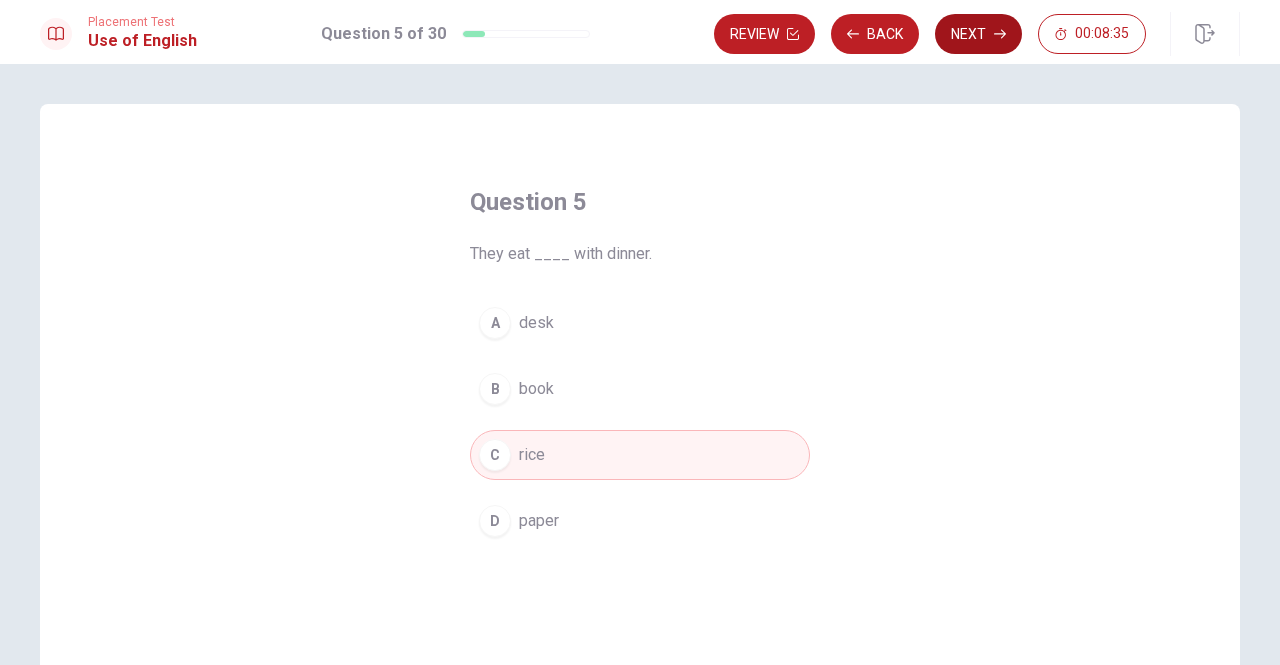 click on "Next" at bounding box center [978, 34] 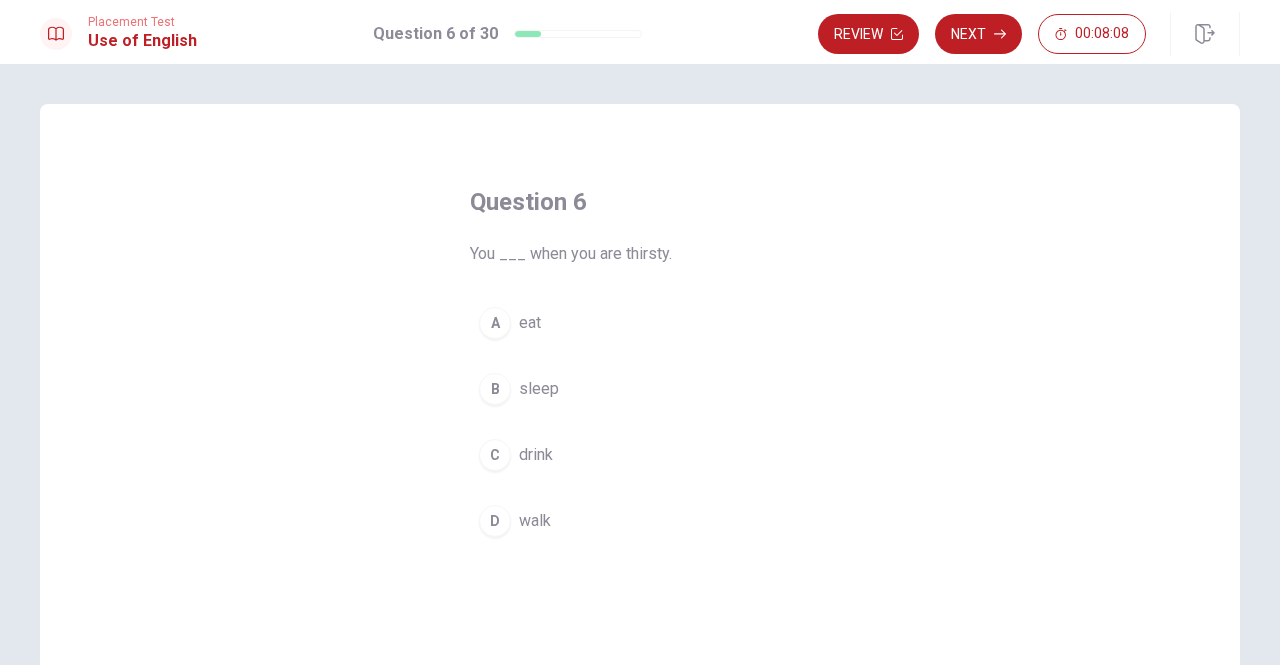 click on "D" at bounding box center [495, 521] 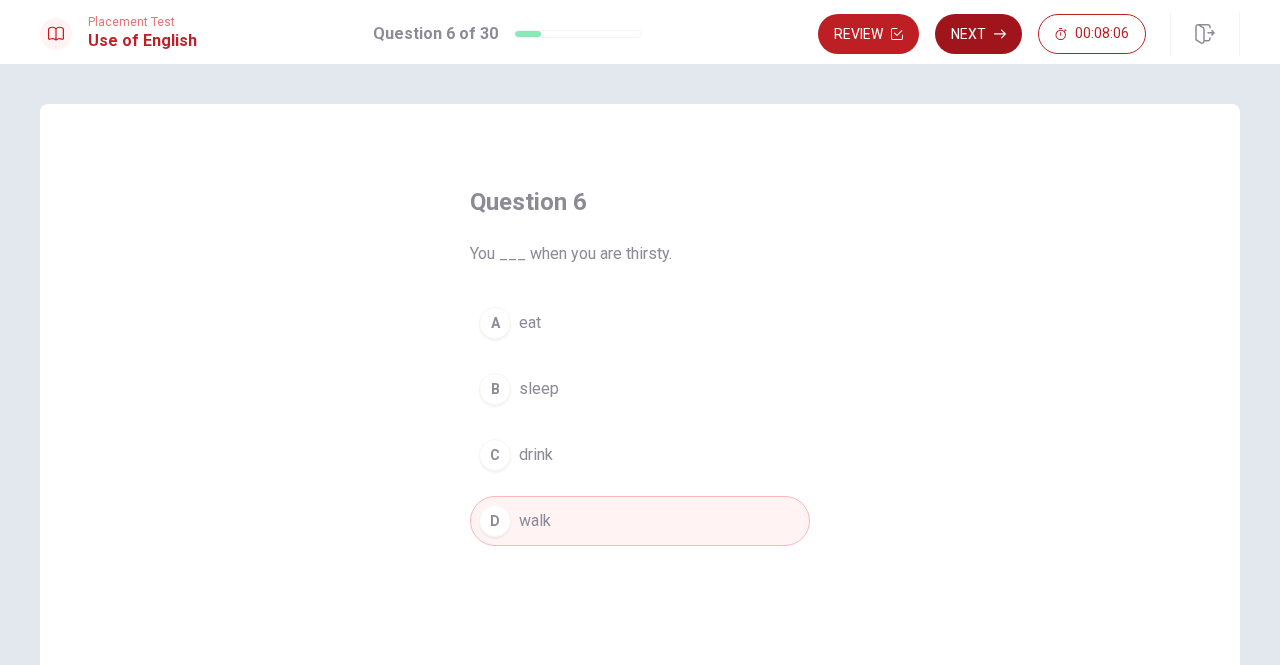 click on "Next" at bounding box center [978, 34] 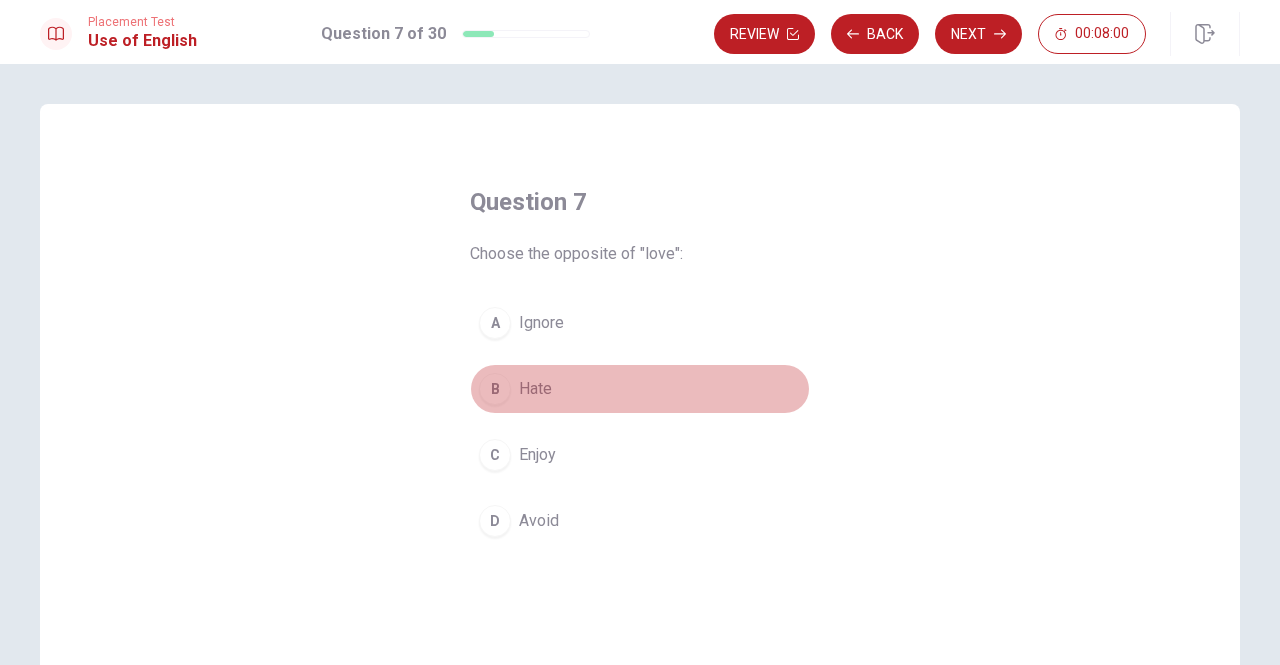 click on "B" at bounding box center (495, 389) 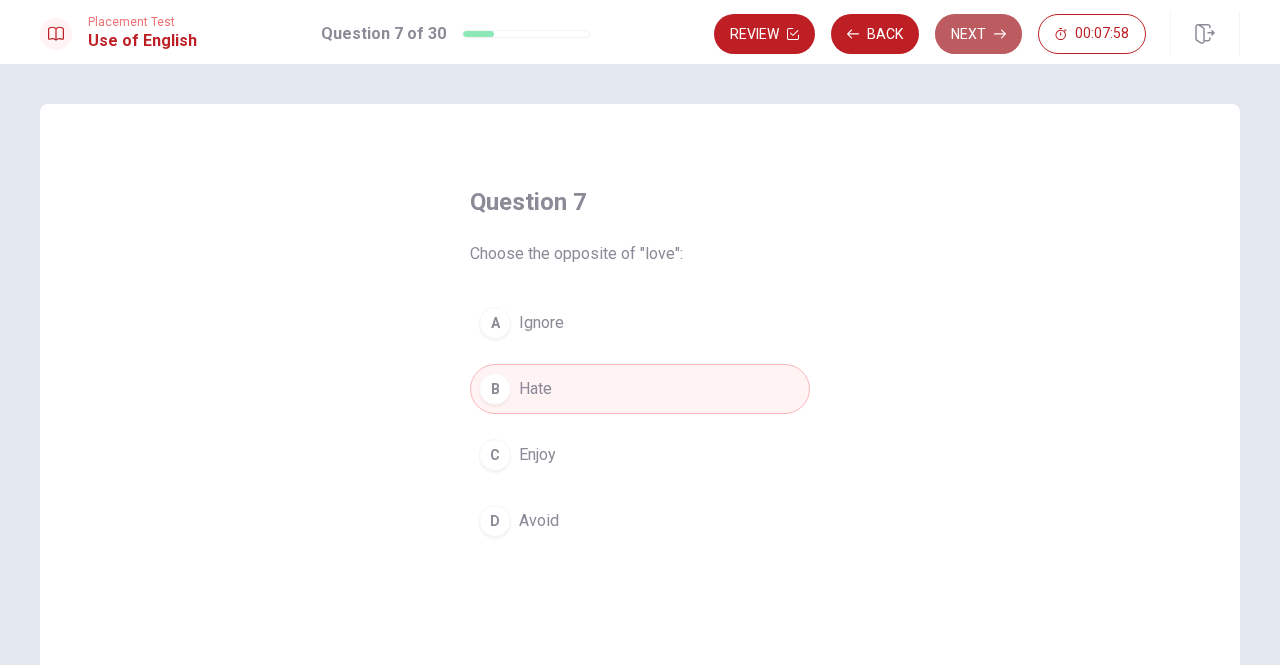 click on "Next" at bounding box center [978, 34] 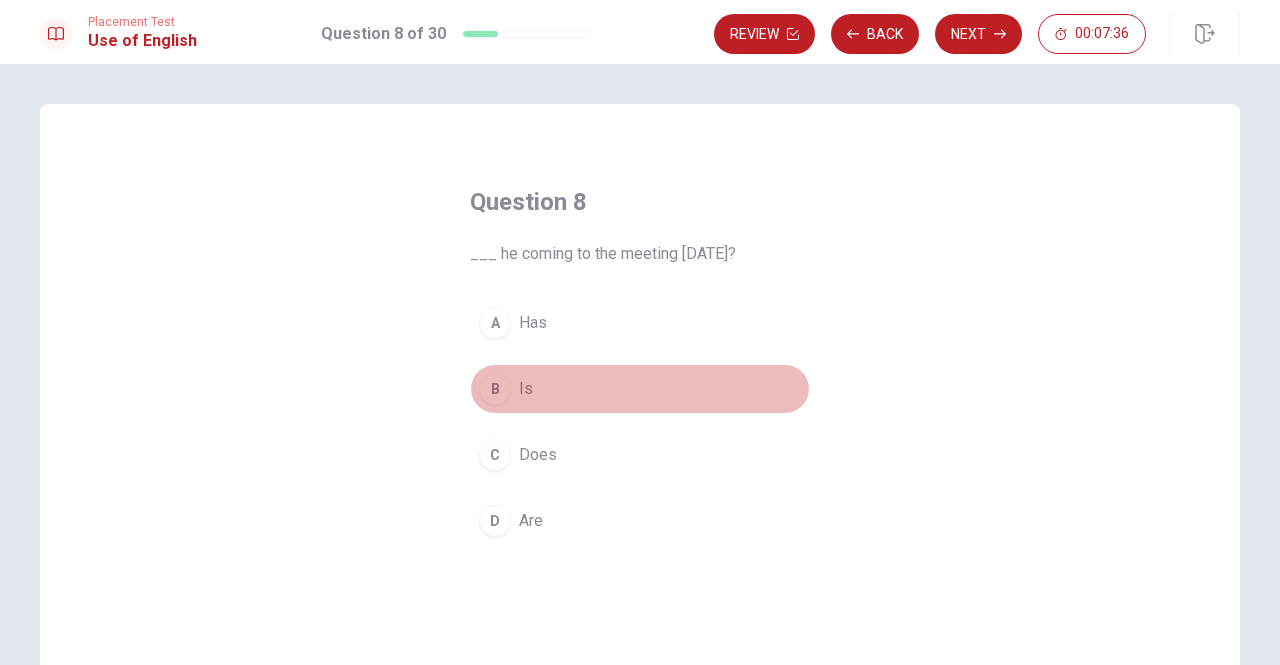 click on "B" at bounding box center (495, 389) 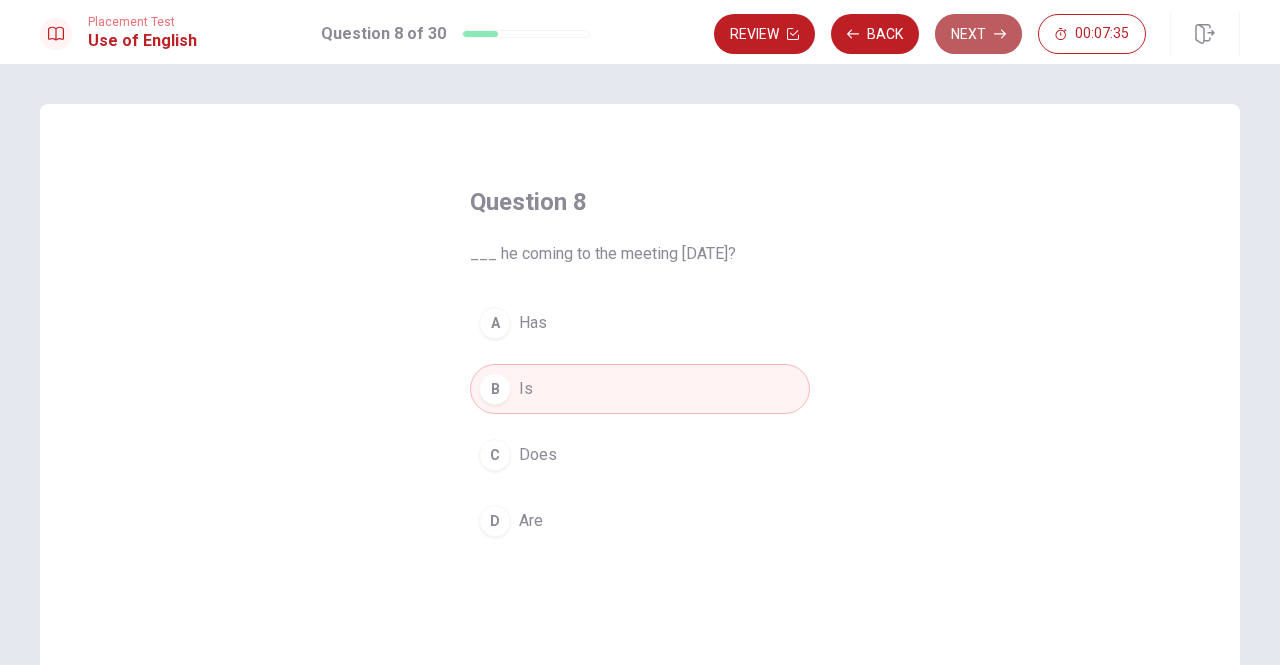 click on "Next" at bounding box center [978, 34] 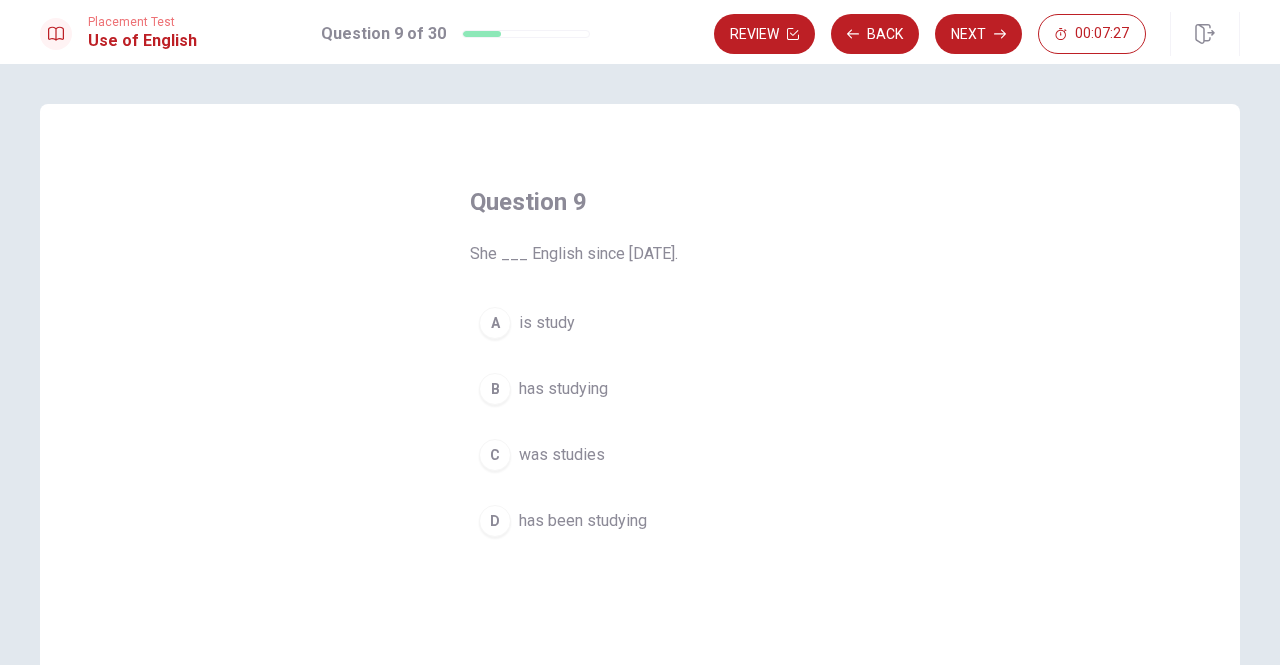 click on "B" at bounding box center (495, 389) 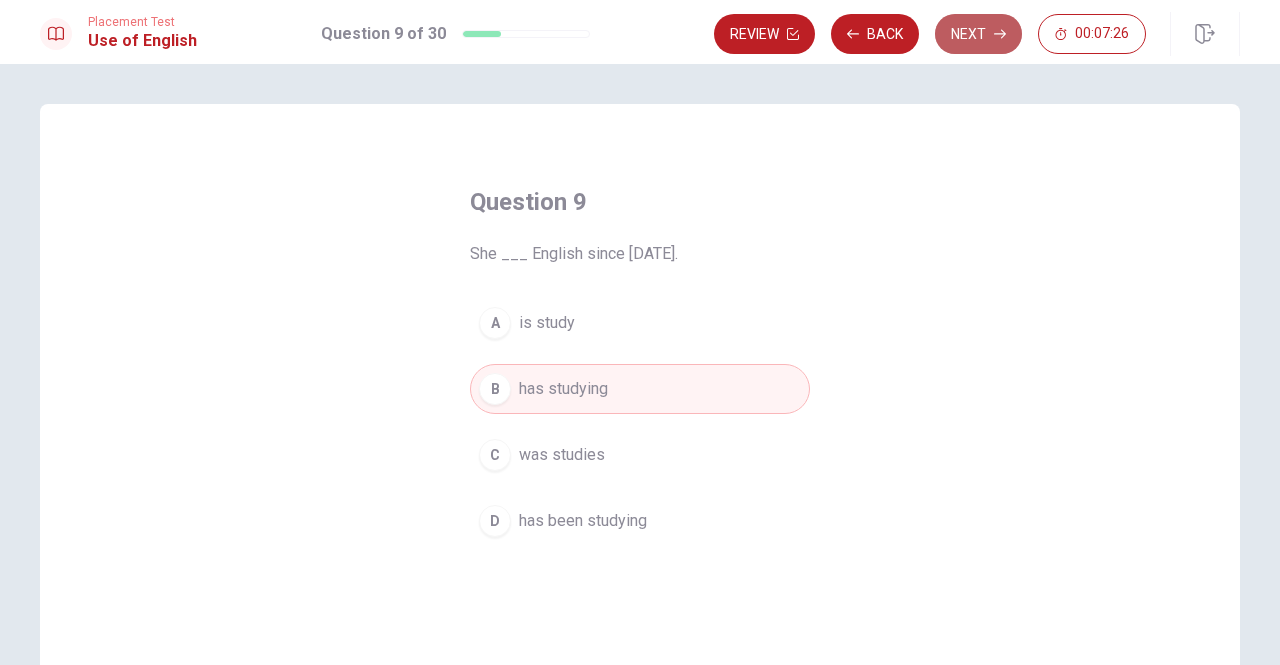 click on "Next" at bounding box center [978, 34] 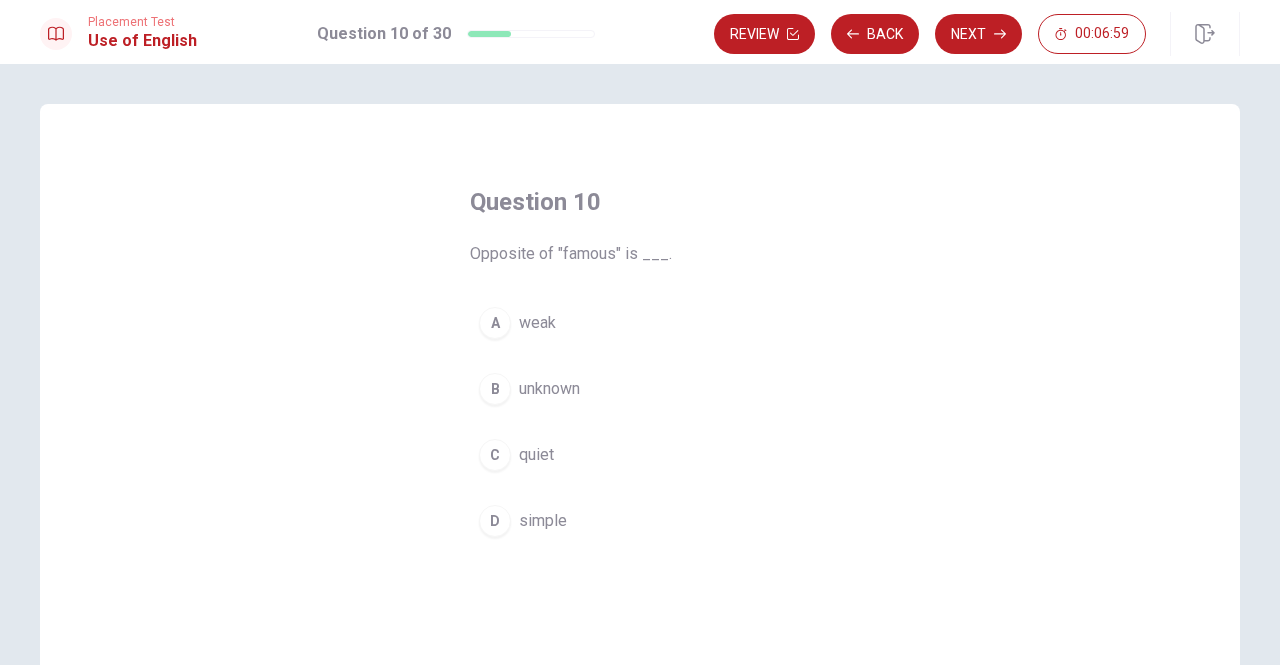 click on "D" at bounding box center [495, 521] 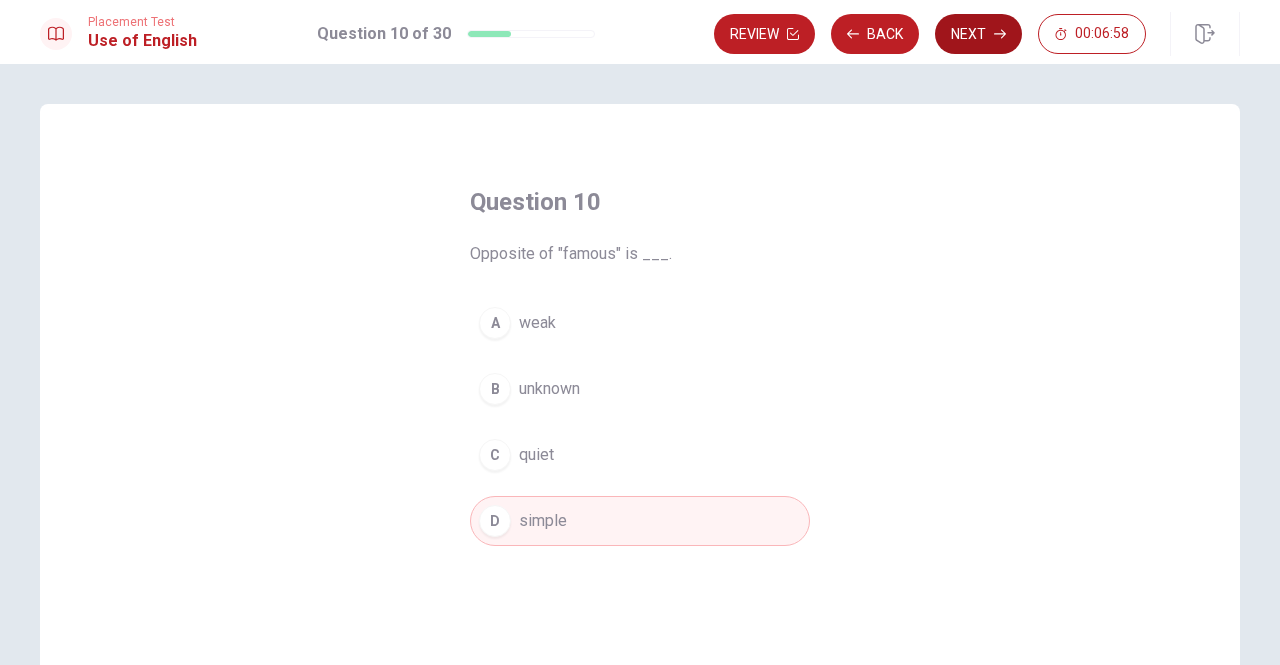 click on "Next" at bounding box center (978, 34) 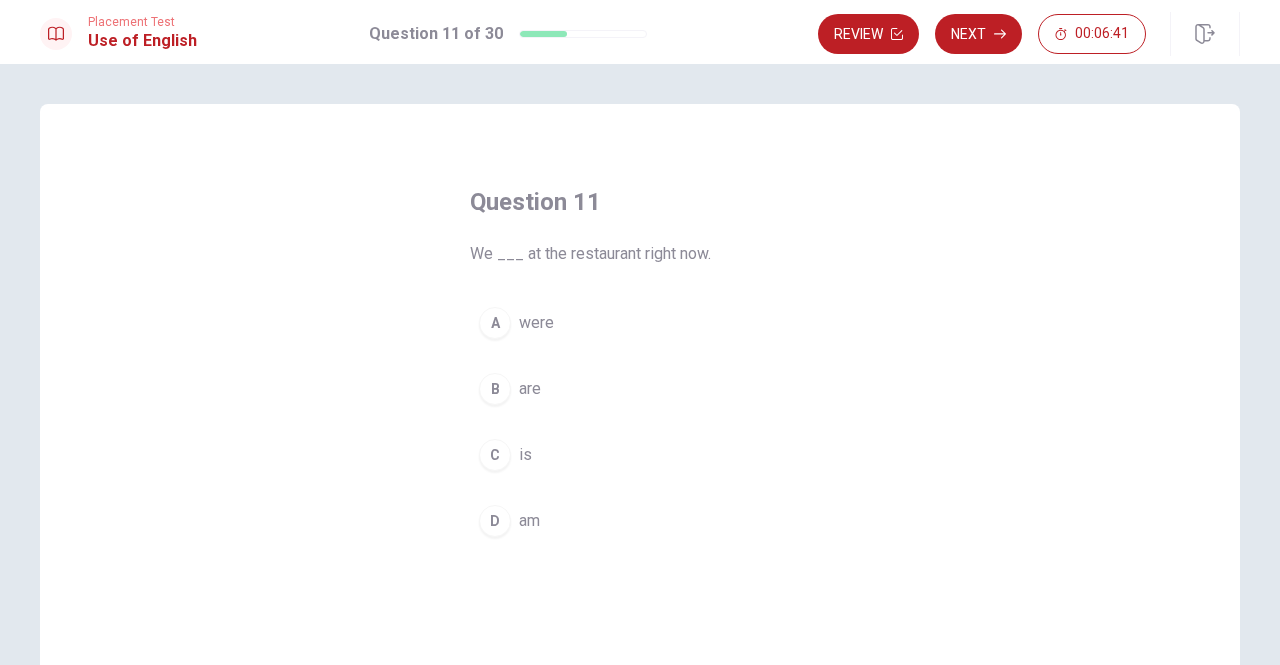 click on "B" at bounding box center [495, 389] 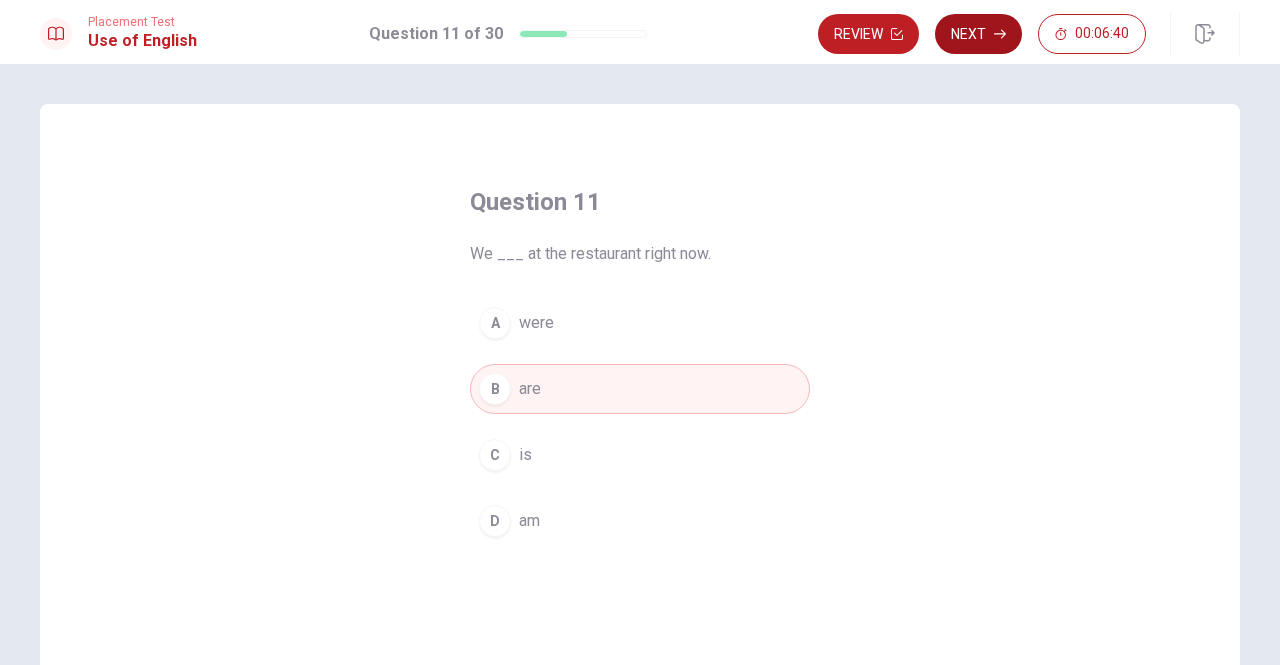 click 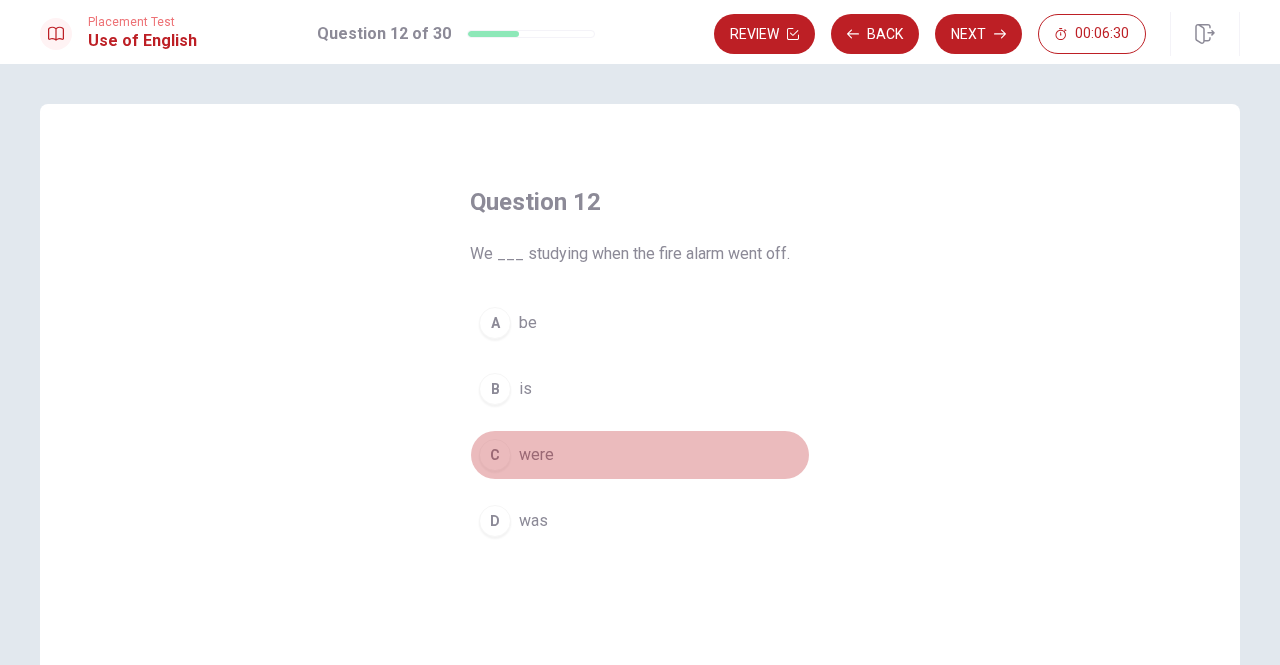 click on "C" at bounding box center [495, 455] 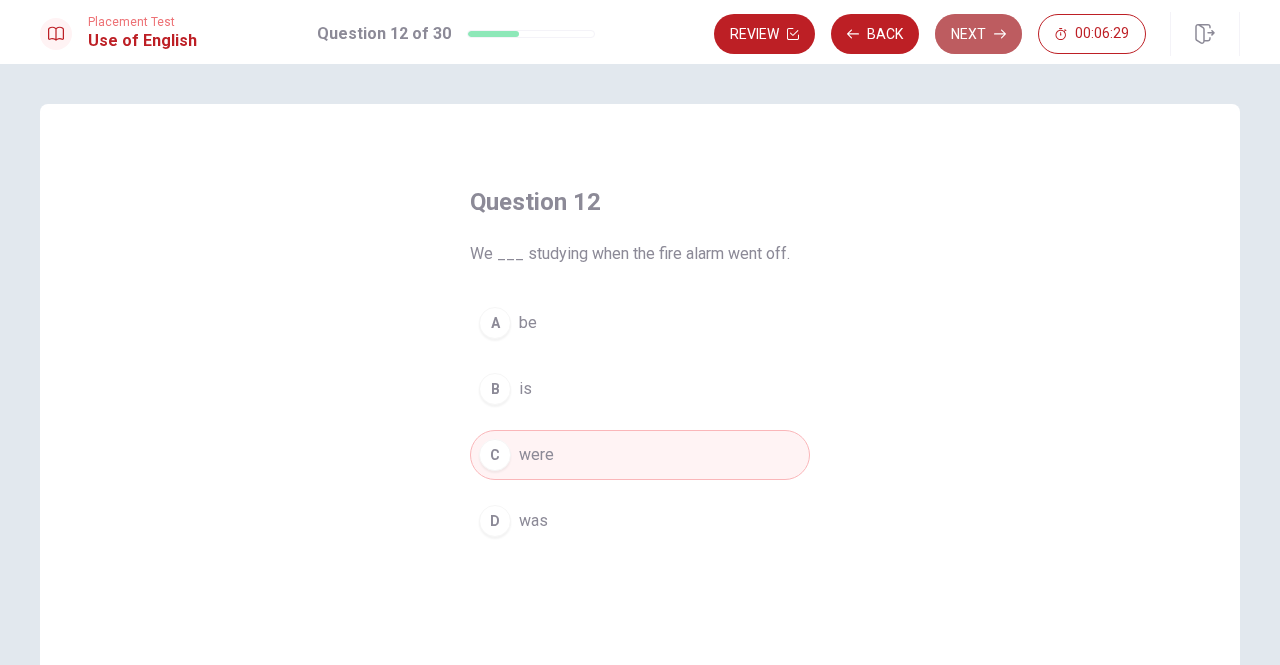 click on "Next" at bounding box center (978, 34) 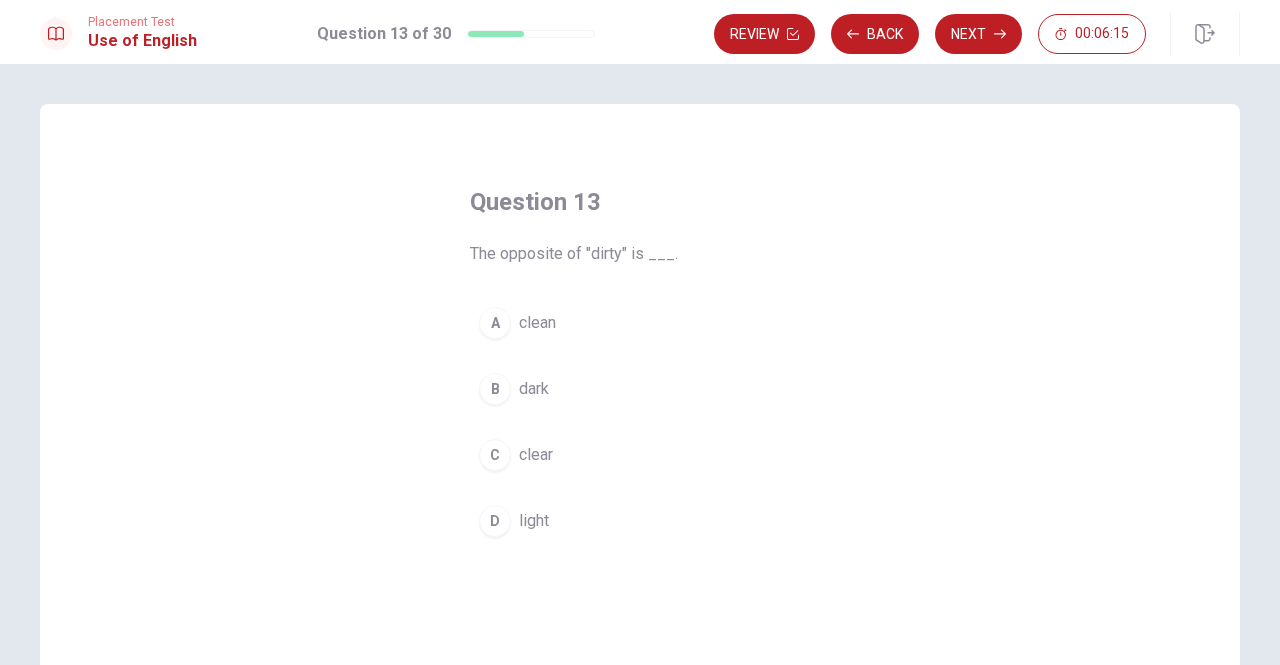 click on "A" at bounding box center (495, 323) 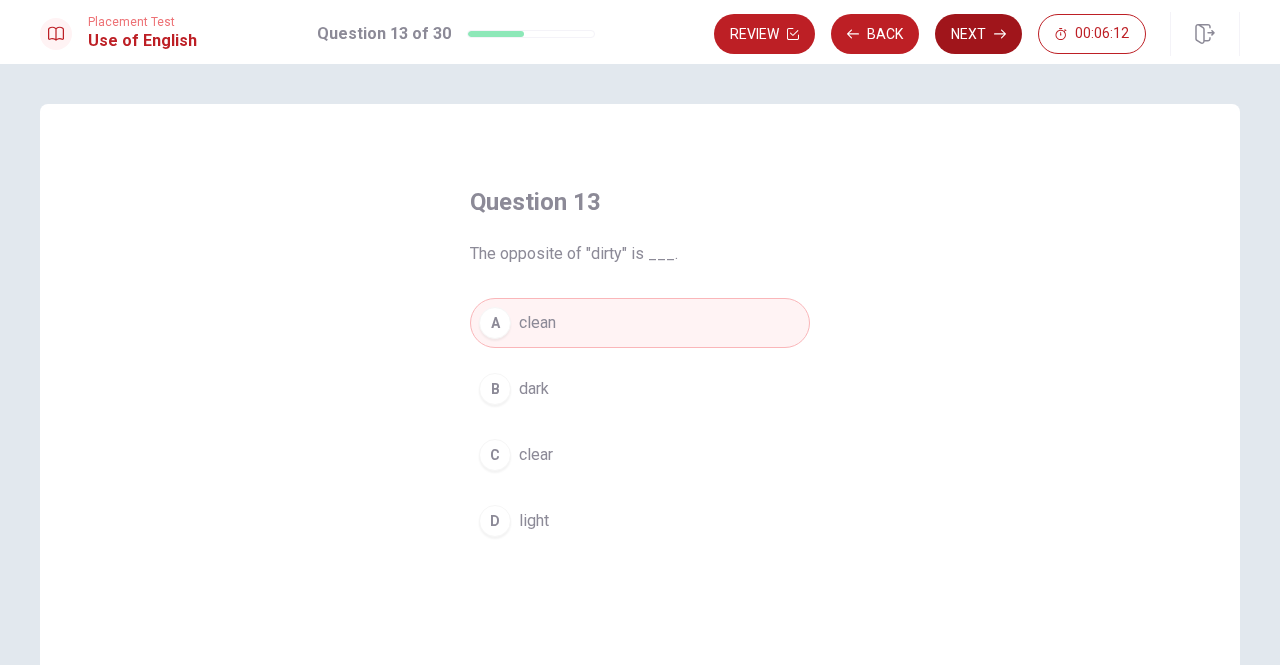 click on "Next" at bounding box center (978, 34) 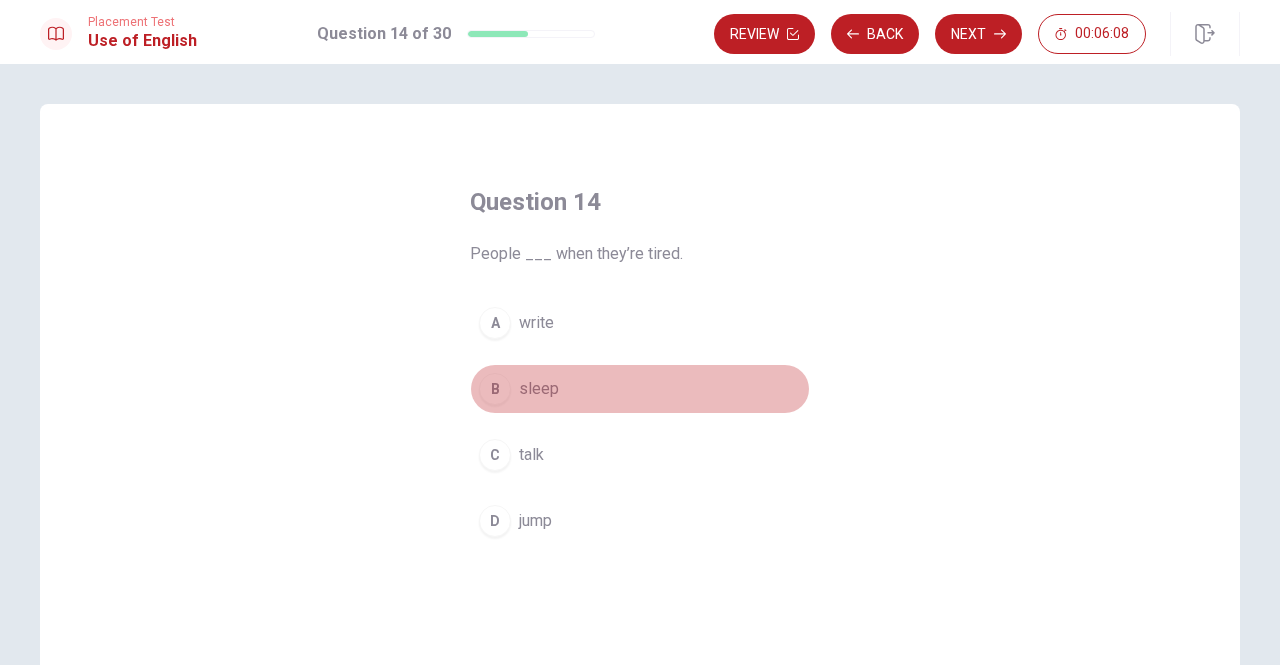 click on "B" at bounding box center [495, 389] 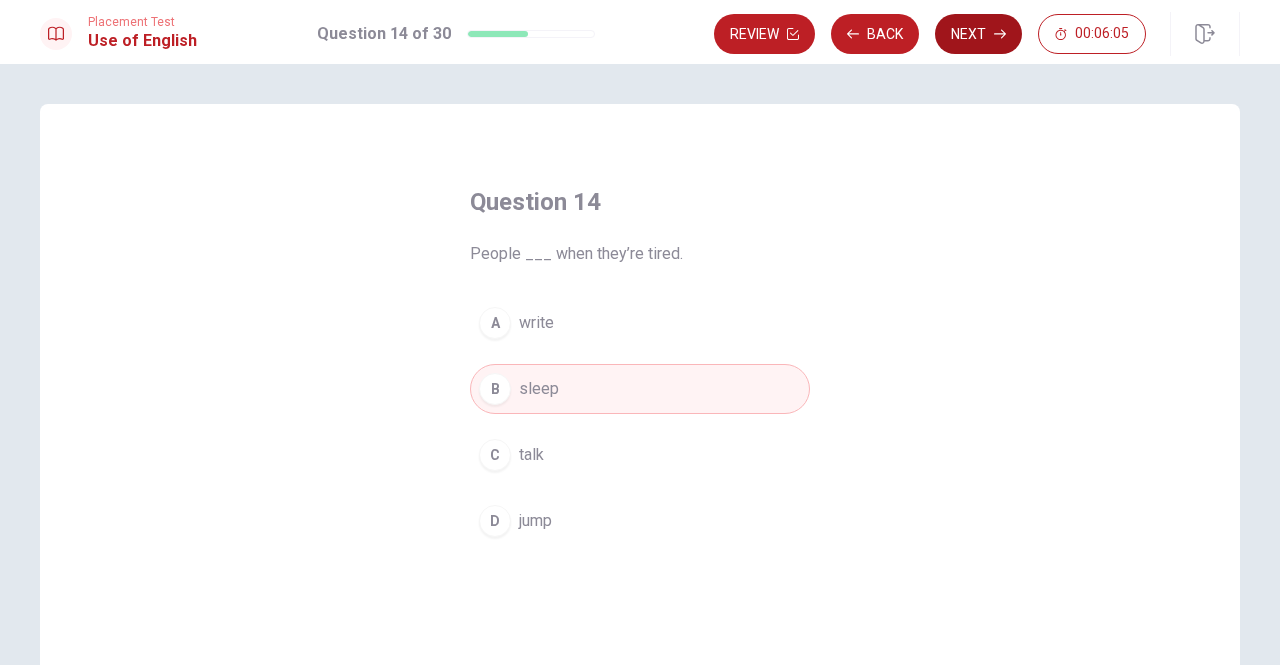 click on "Next" at bounding box center (978, 34) 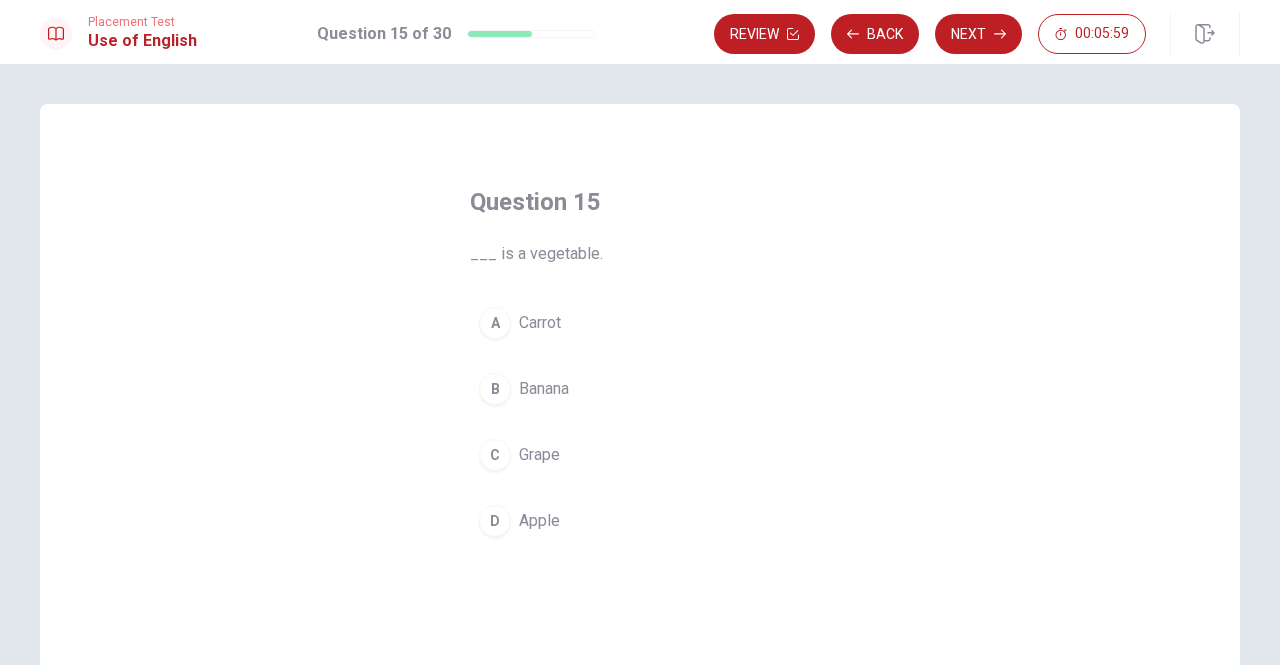 click on "A" at bounding box center [495, 323] 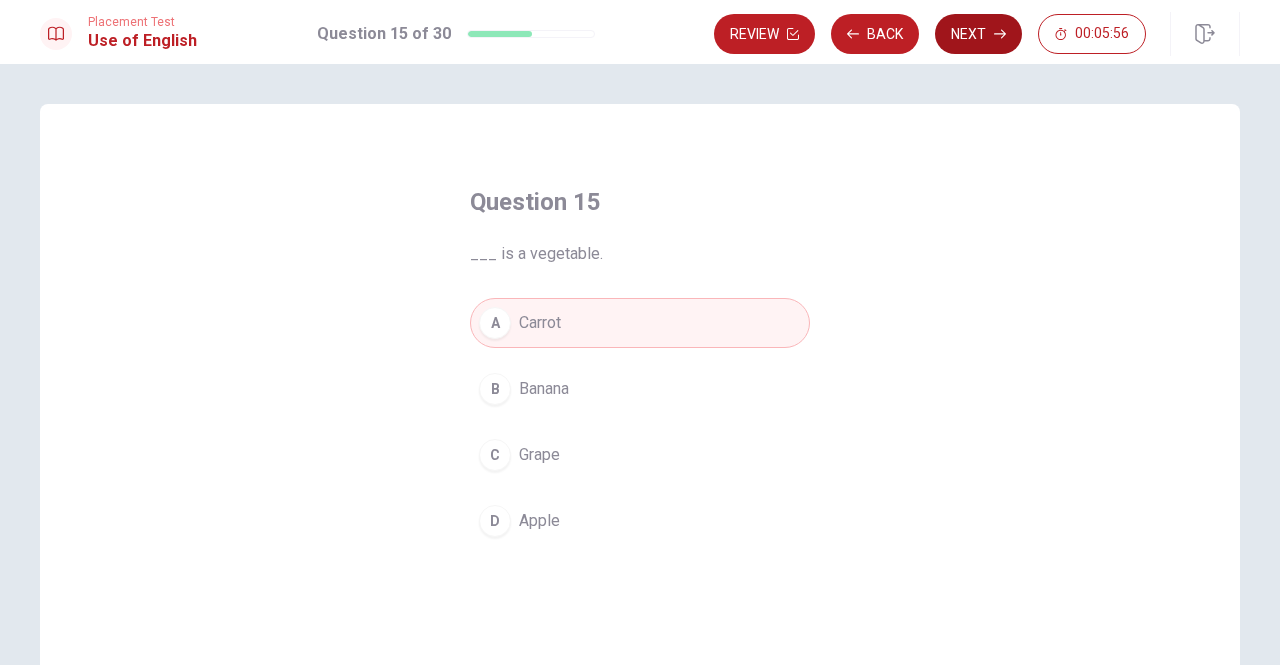 click on "Next" at bounding box center (978, 34) 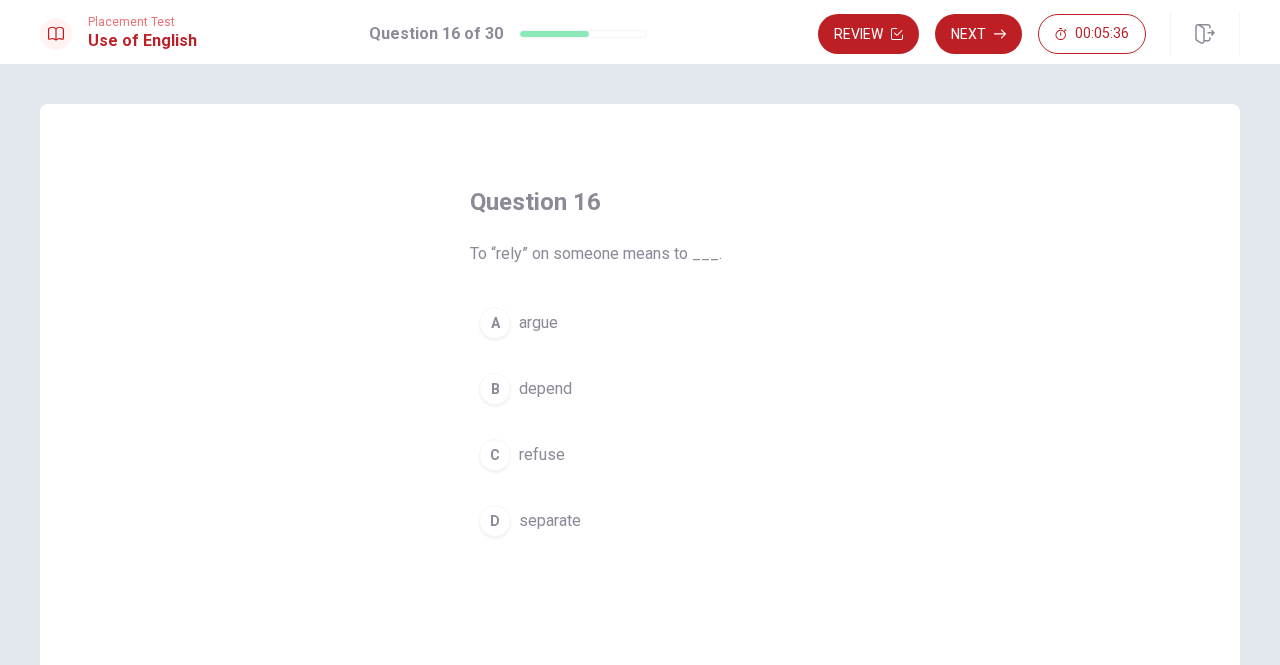 click on "C" at bounding box center (495, 455) 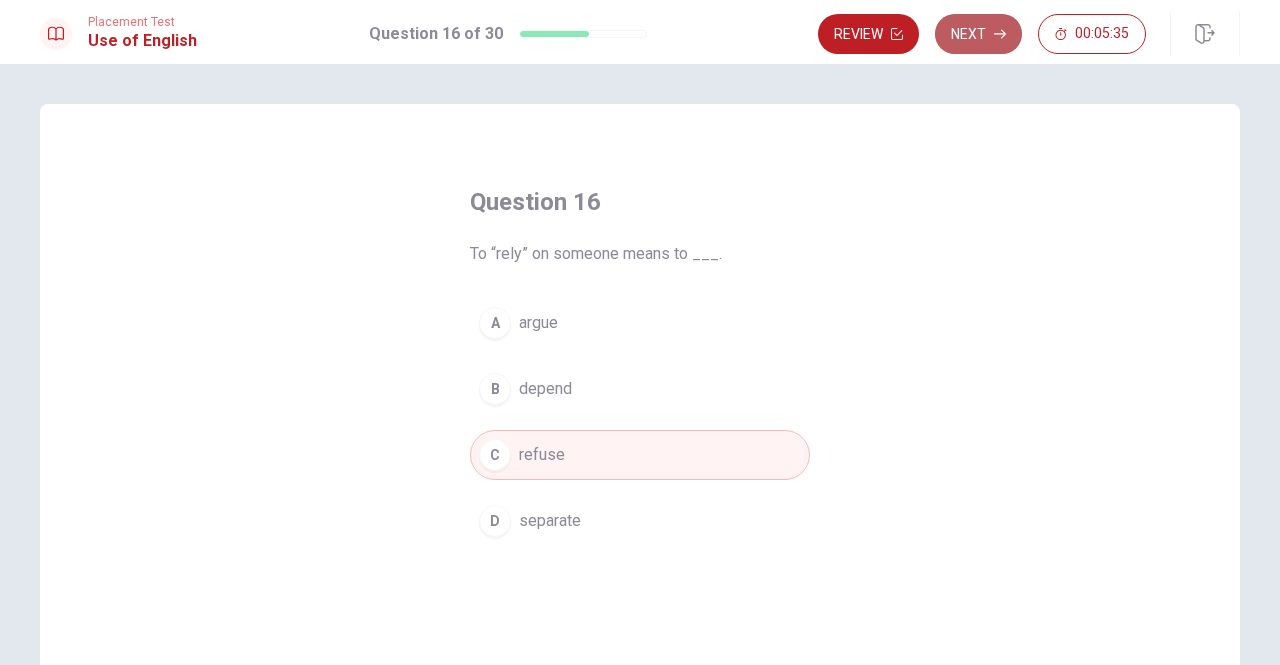 click 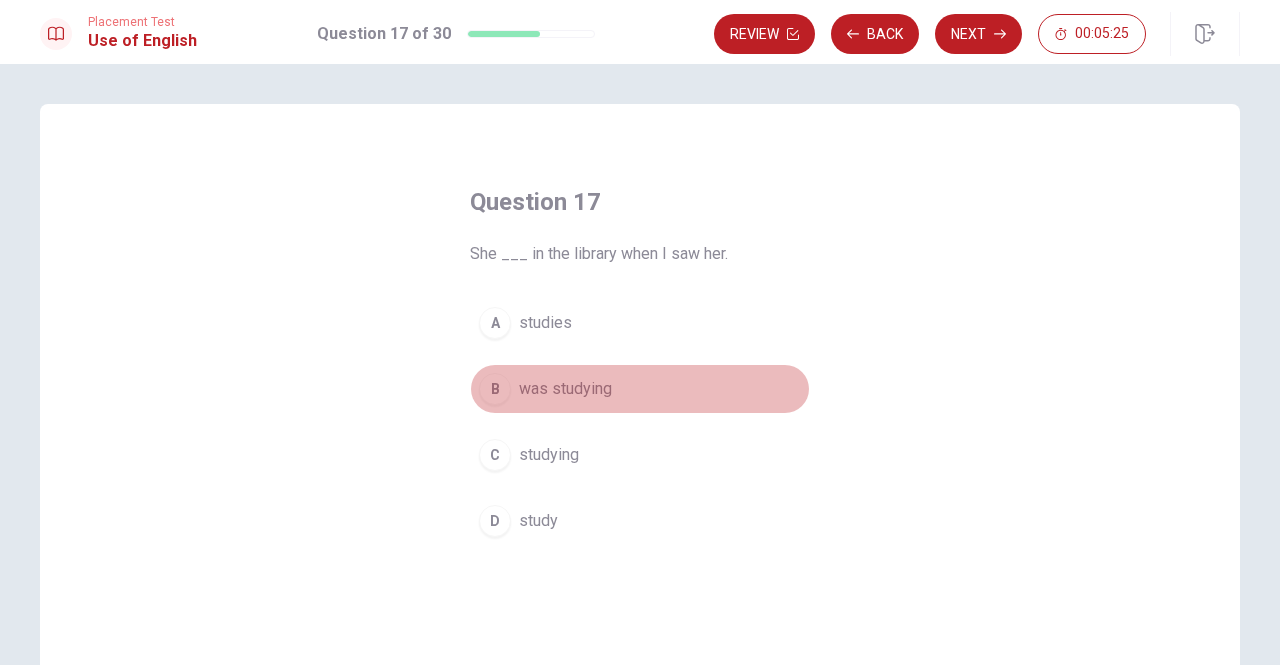 click on "B" at bounding box center [495, 389] 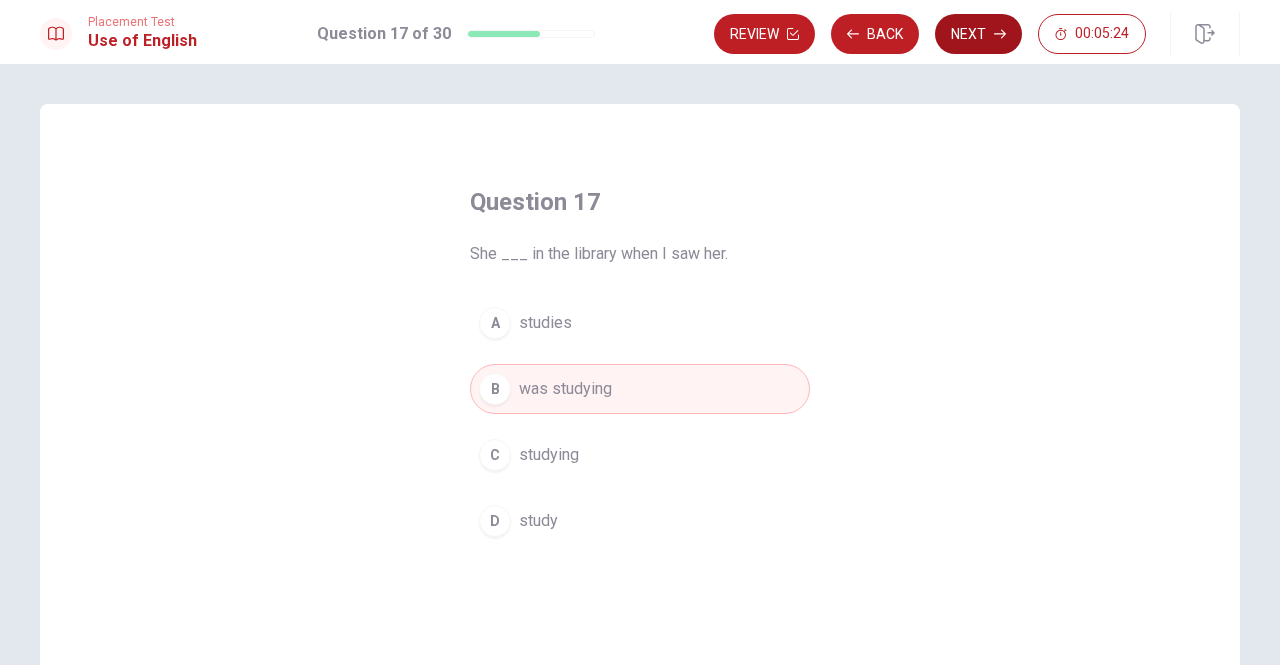 click on "Next" at bounding box center (978, 34) 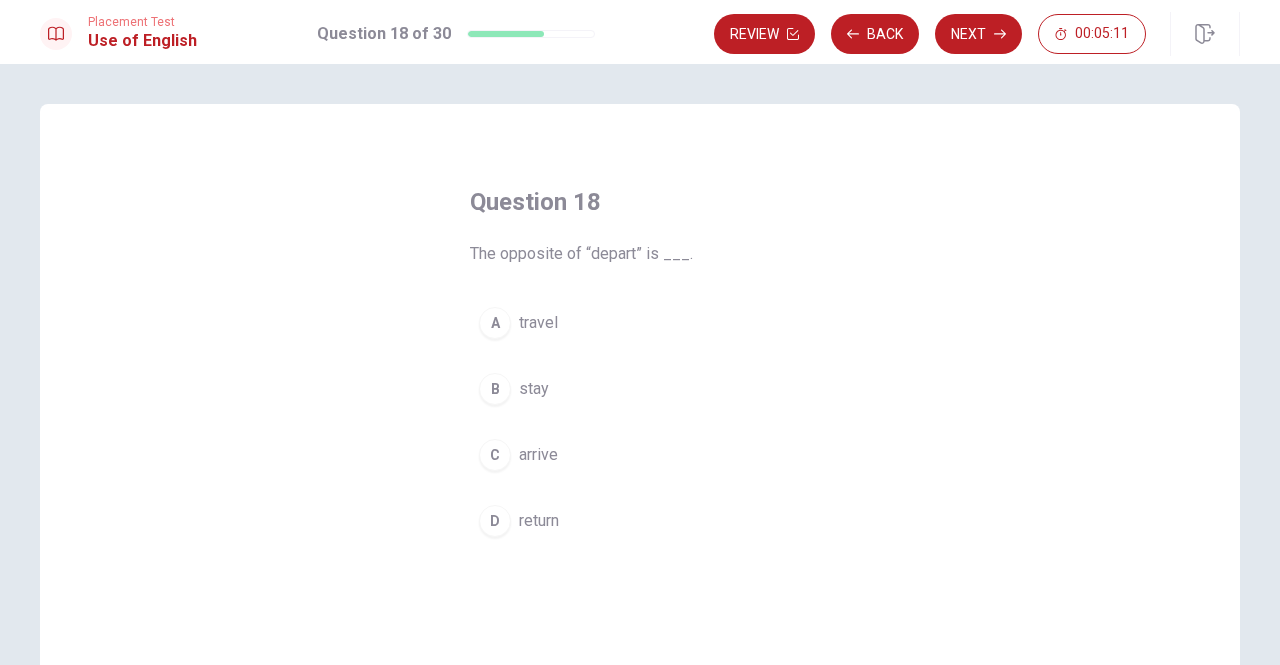 click on "D" at bounding box center (495, 521) 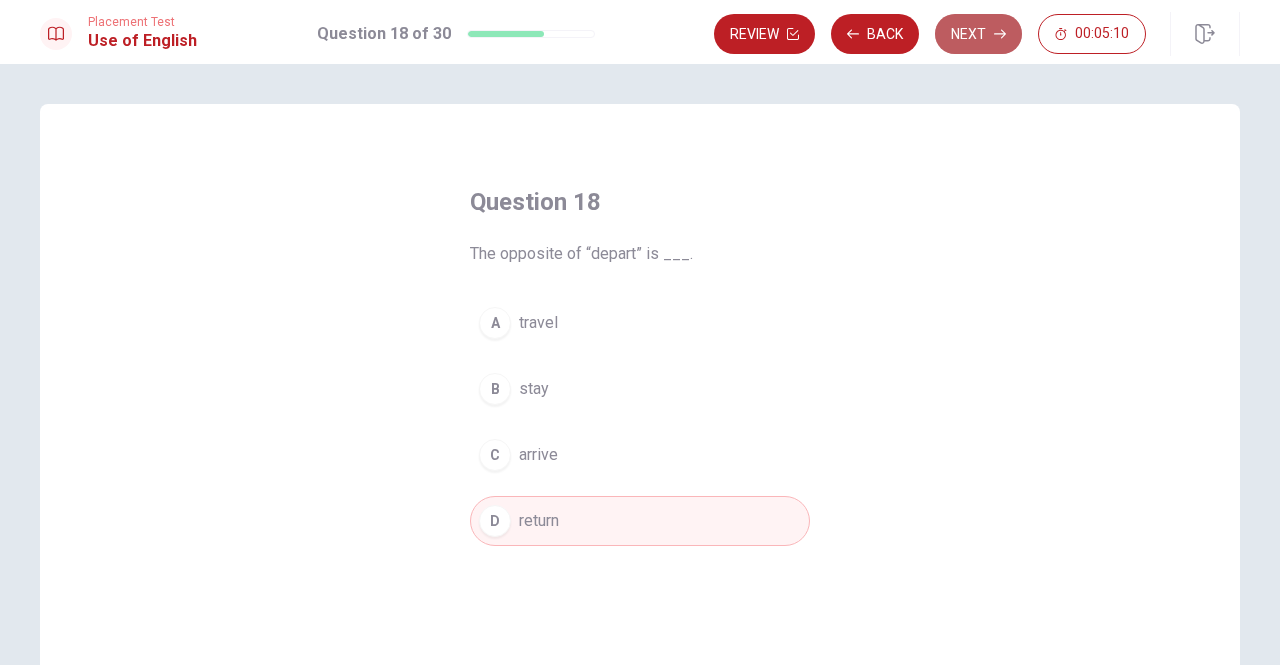 click on "Next" at bounding box center (978, 34) 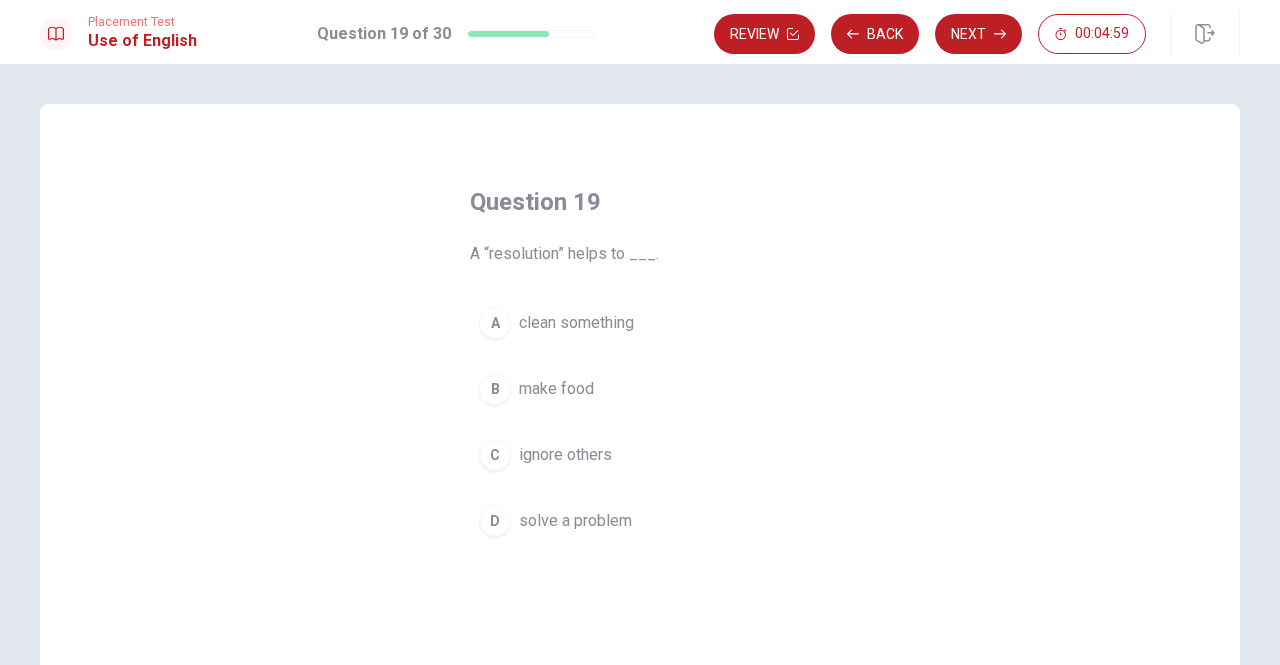click on "D" at bounding box center [495, 521] 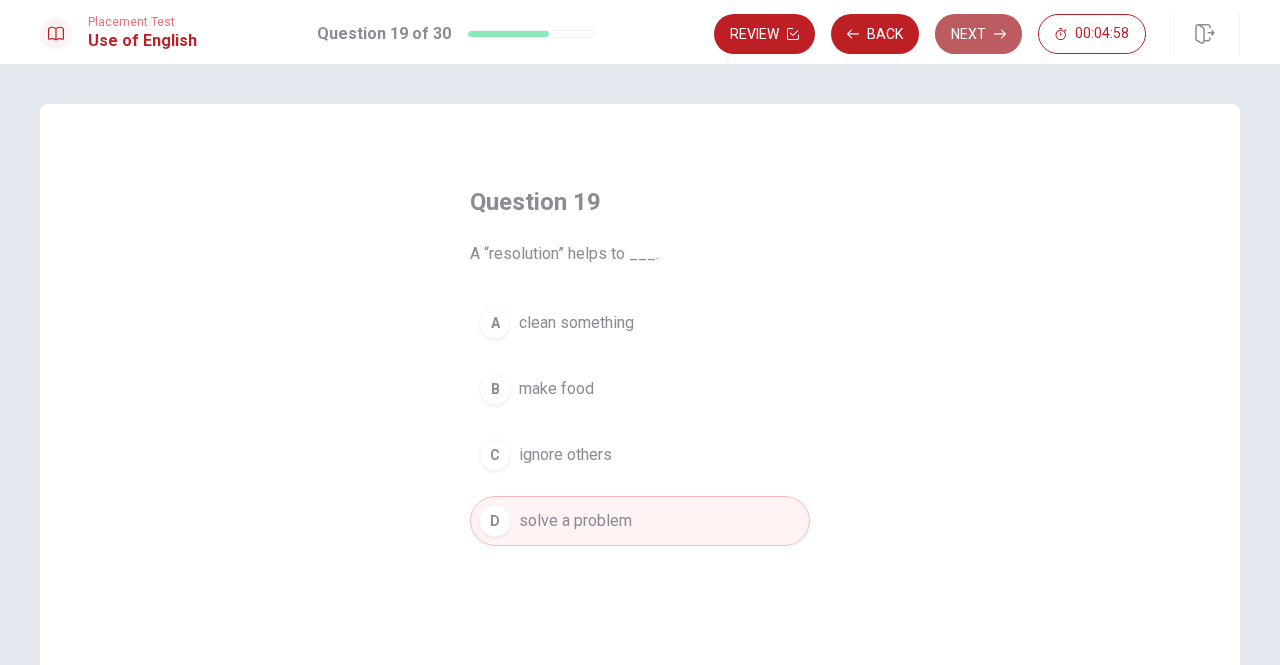 click on "Next" at bounding box center [978, 34] 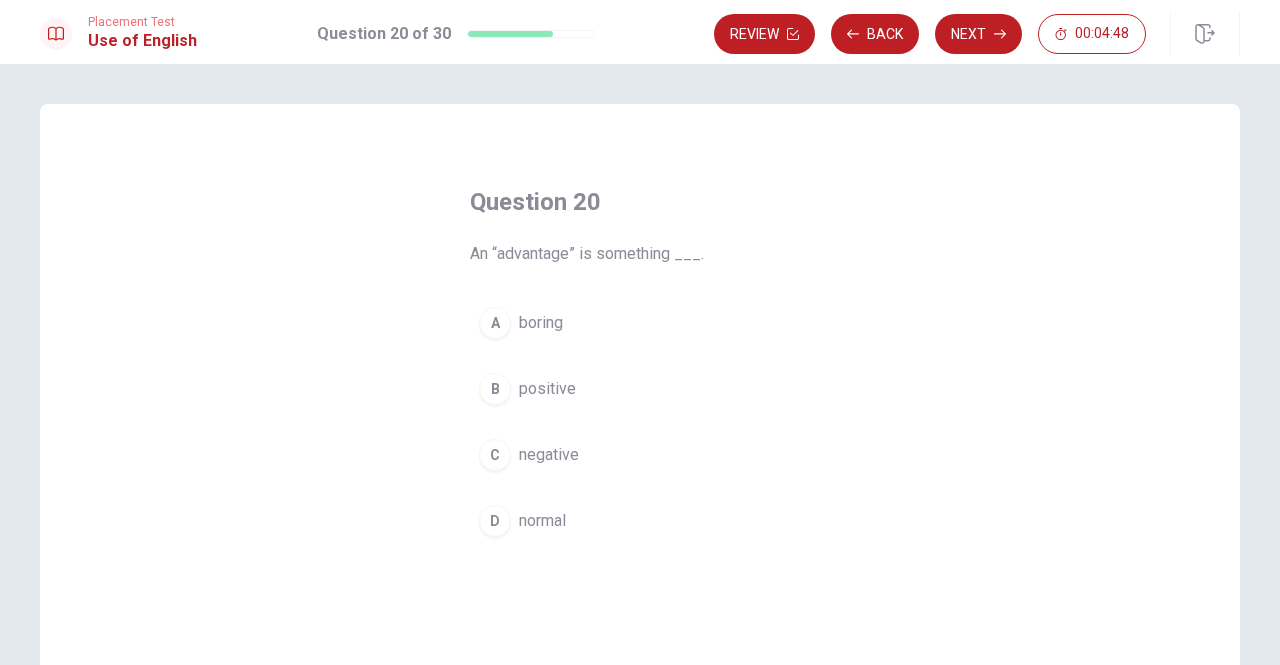 click on "C" at bounding box center [495, 455] 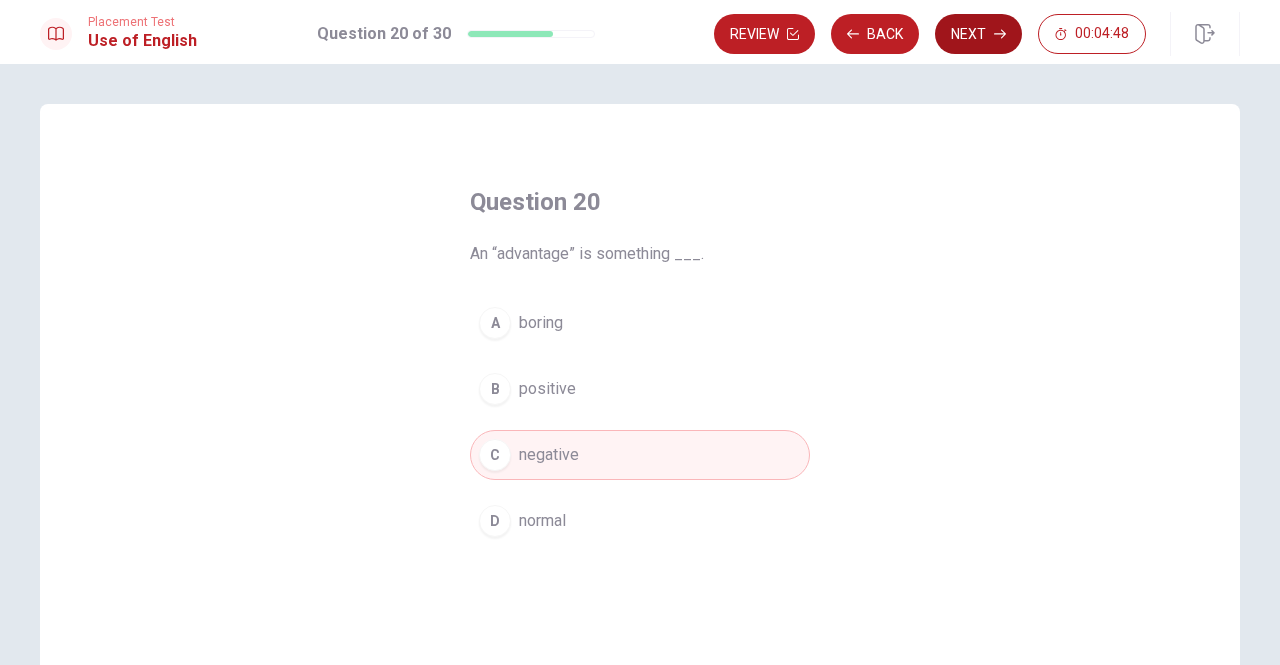 click on "Next" at bounding box center [978, 34] 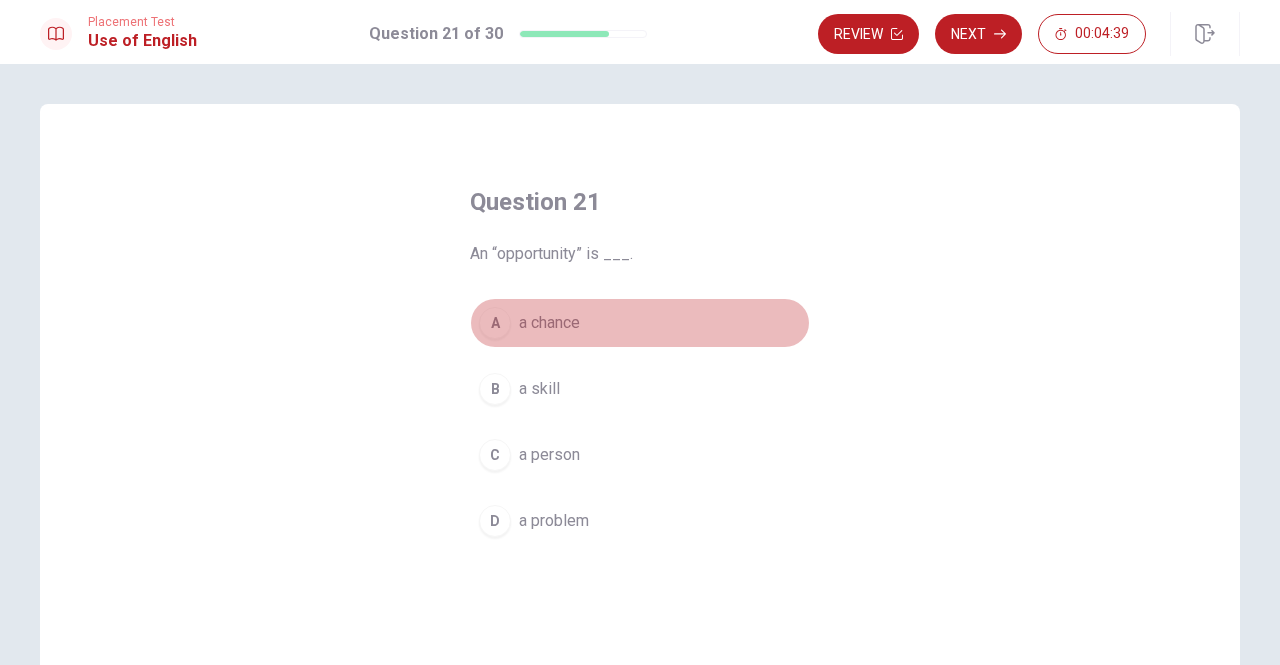 click on "A" at bounding box center [495, 323] 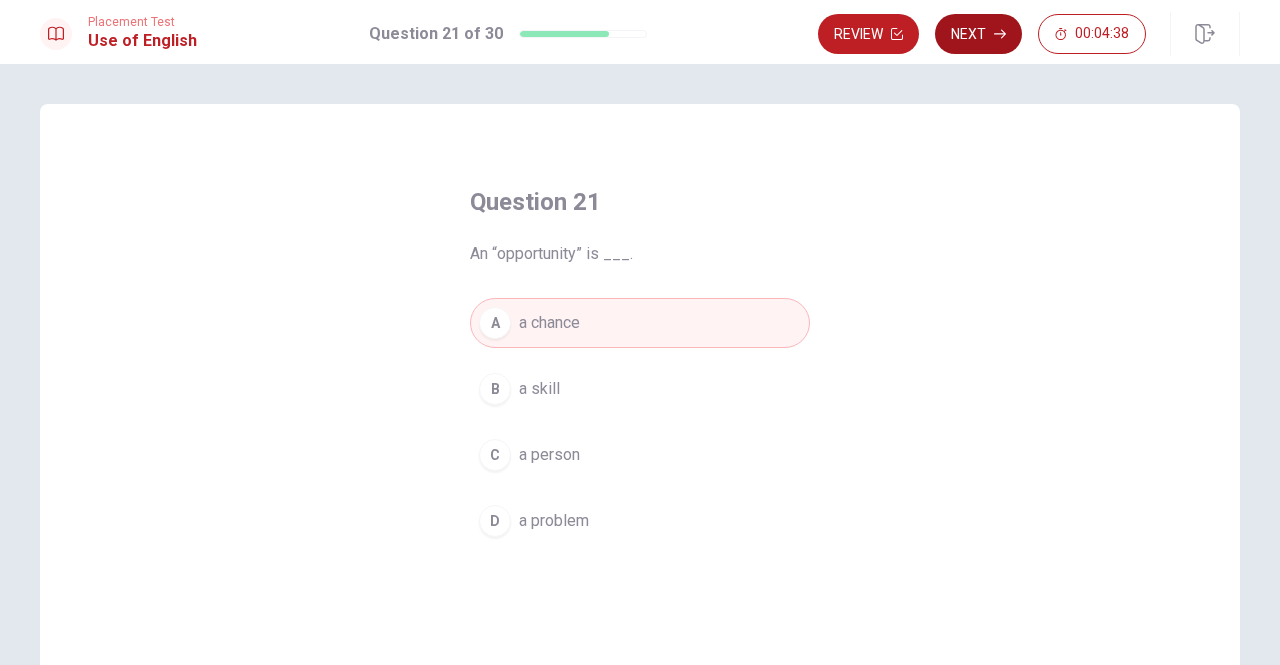 click on "Next" at bounding box center [978, 34] 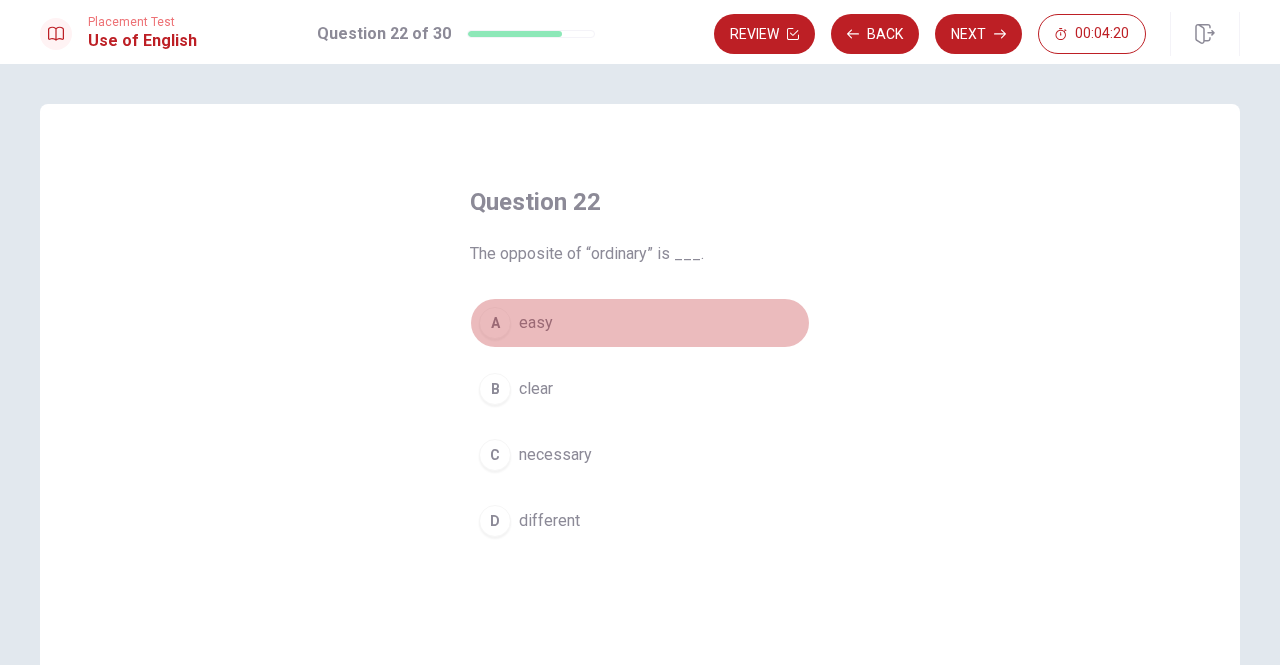 click on "A" at bounding box center [495, 323] 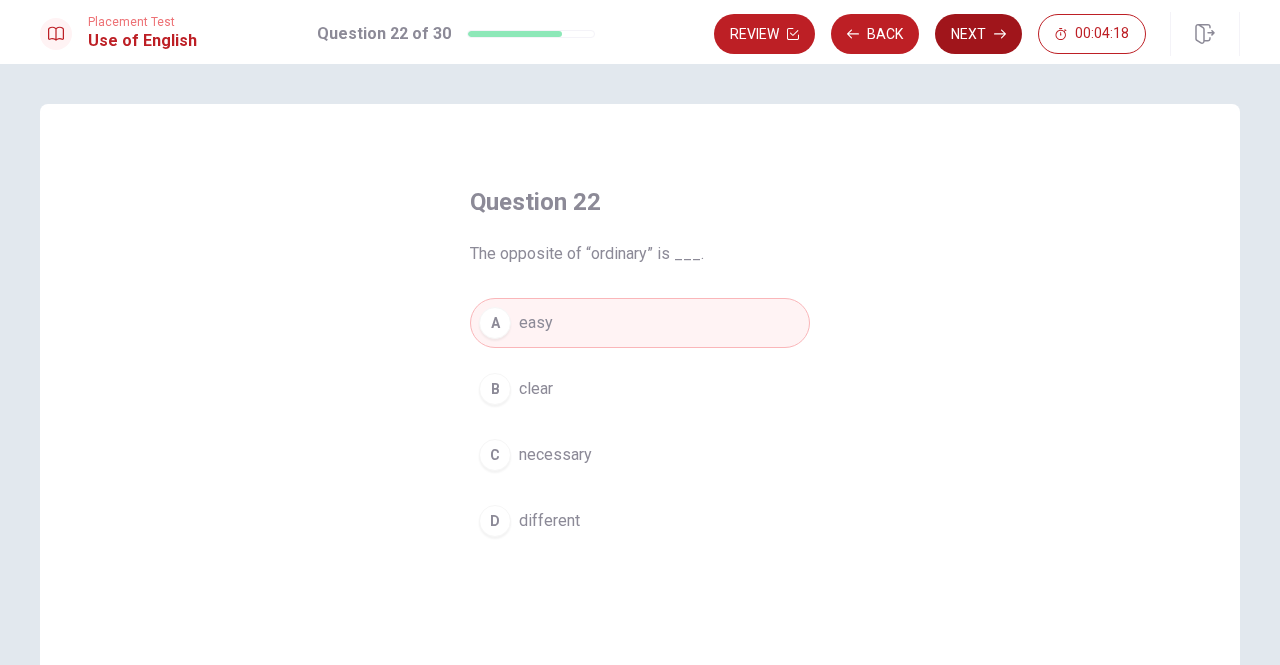 click on "Next" at bounding box center [978, 34] 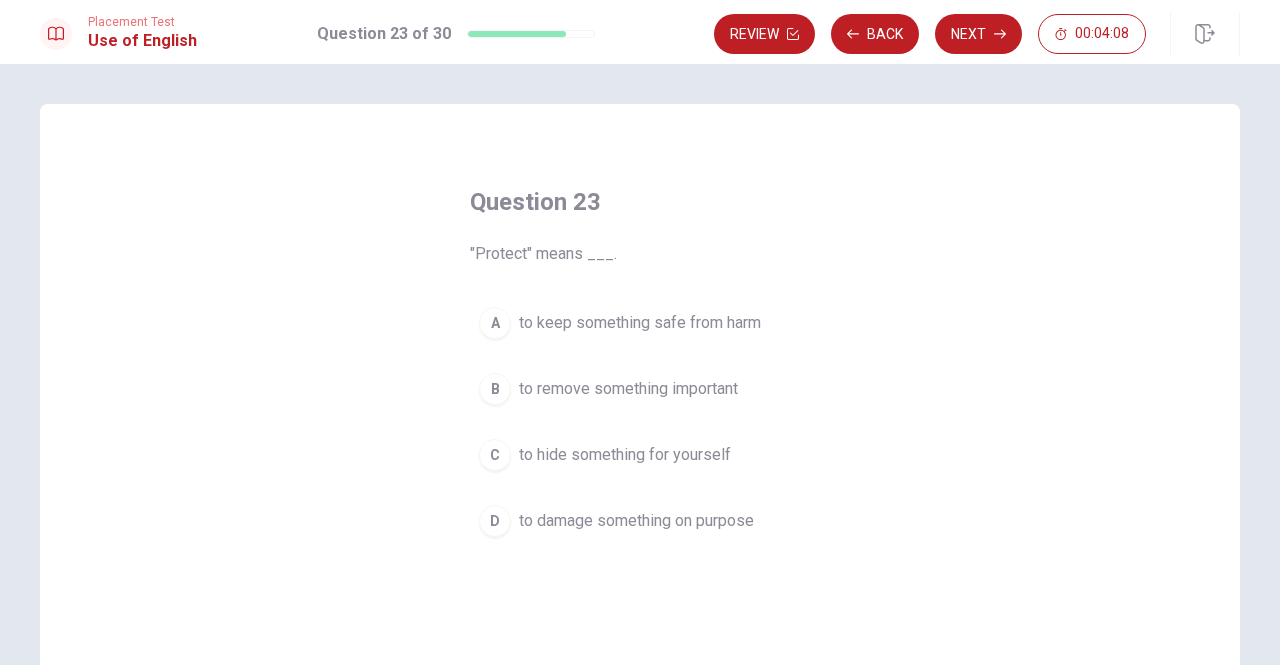click on "A to keep something safe from harm" at bounding box center [640, 323] 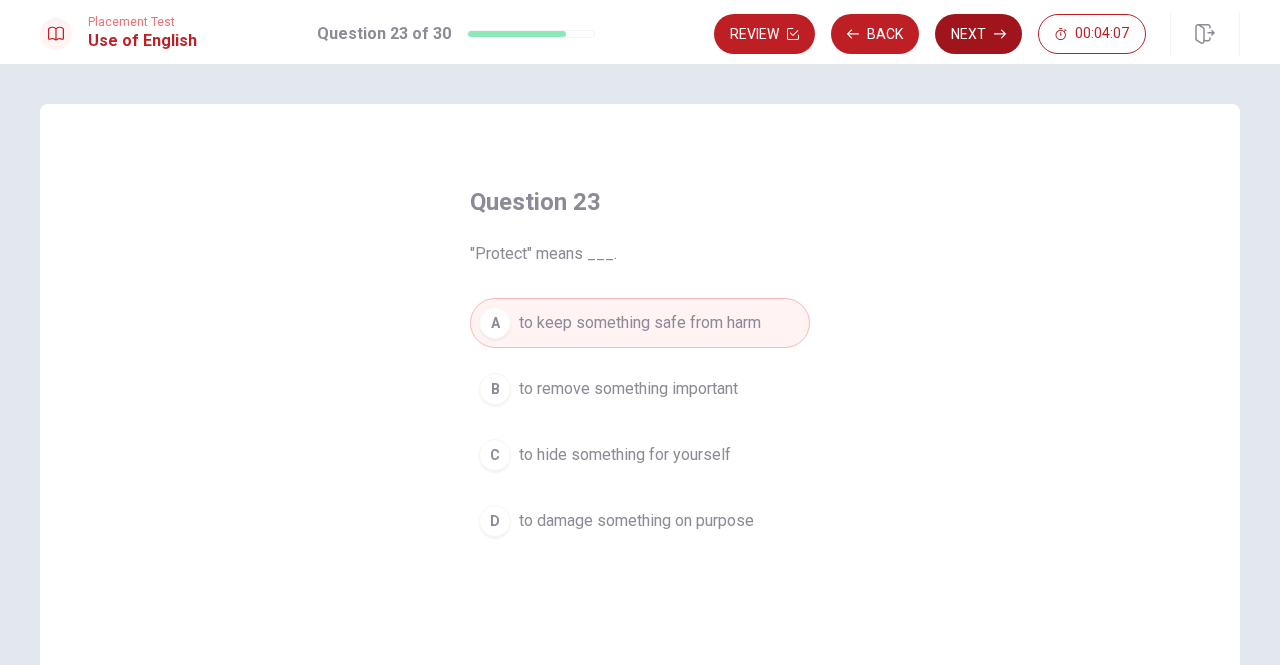 click on "Next" at bounding box center [978, 34] 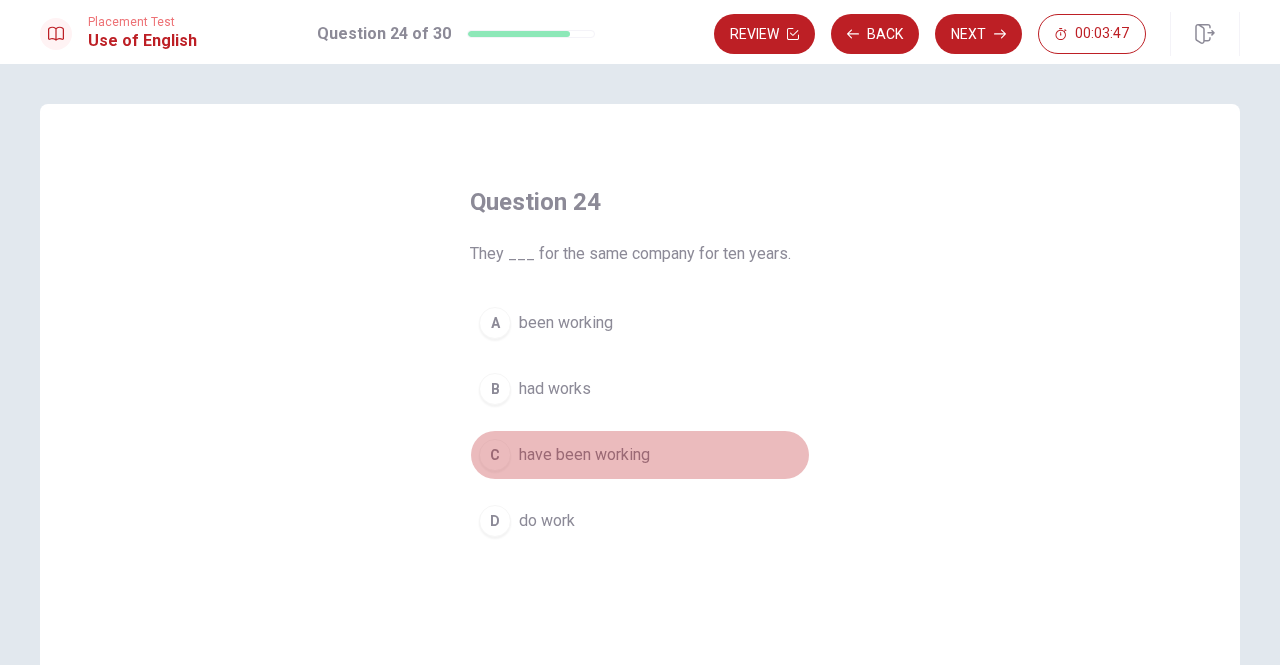 click on "C" at bounding box center [495, 455] 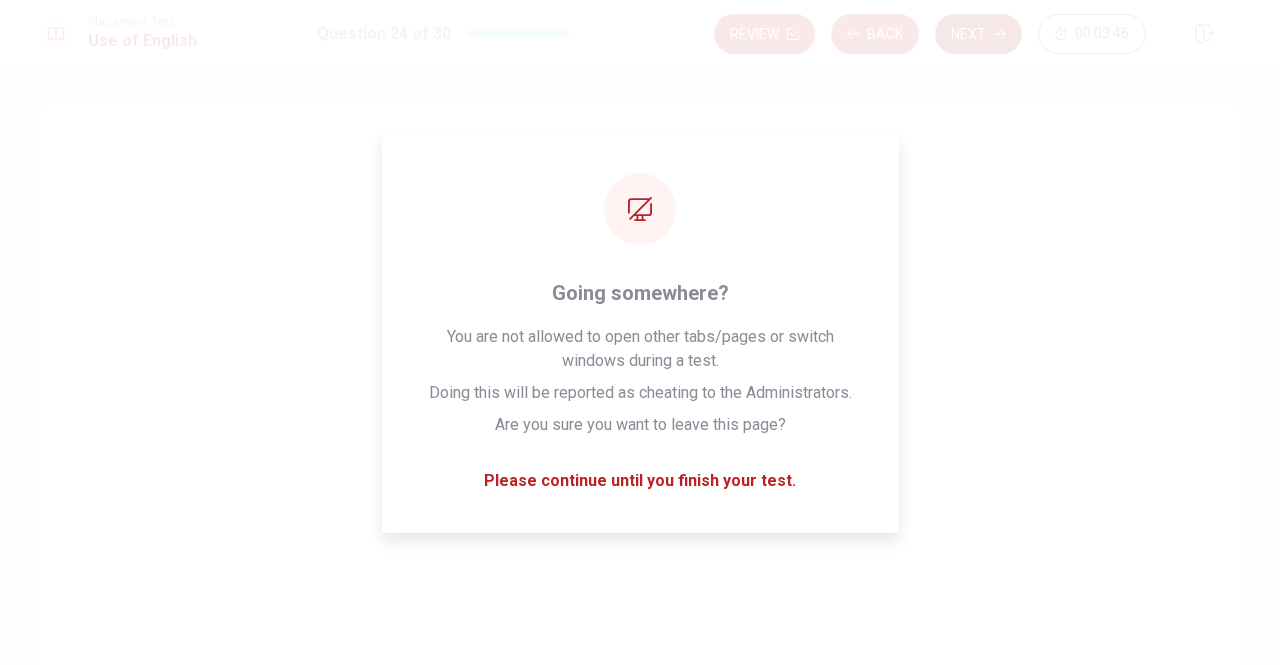 click on "Next" at bounding box center (978, 34) 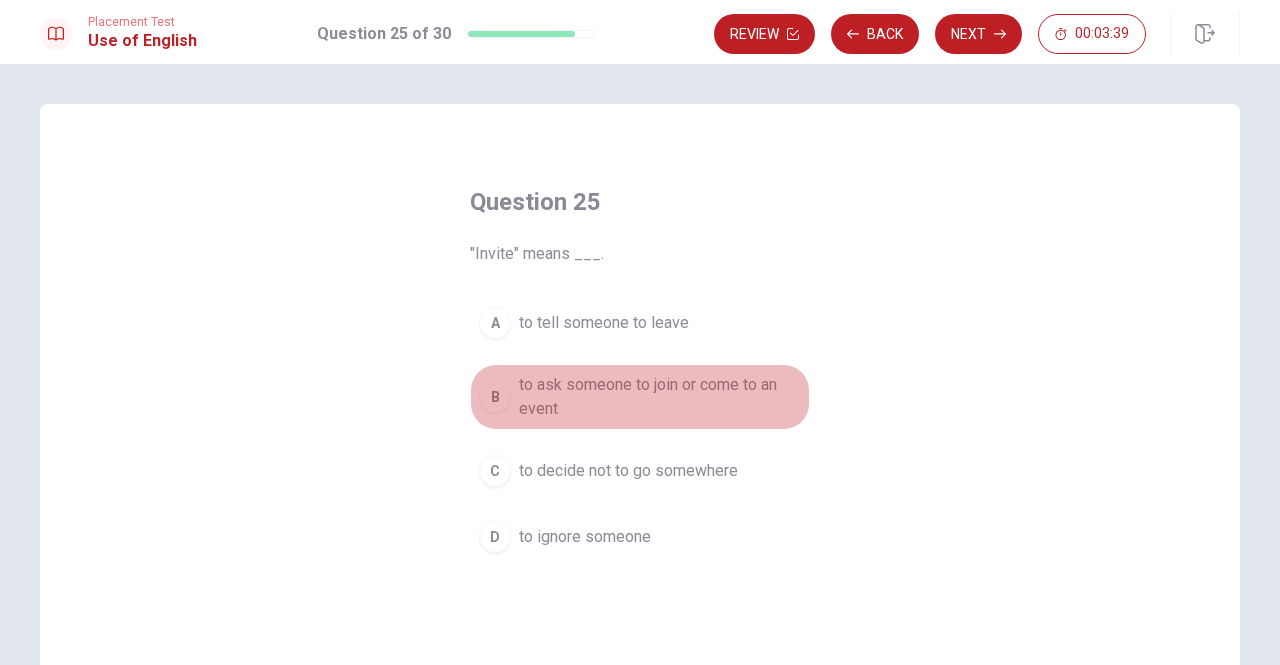 click on "B to ask someone to join or come to an event" at bounding box center [640, 397] 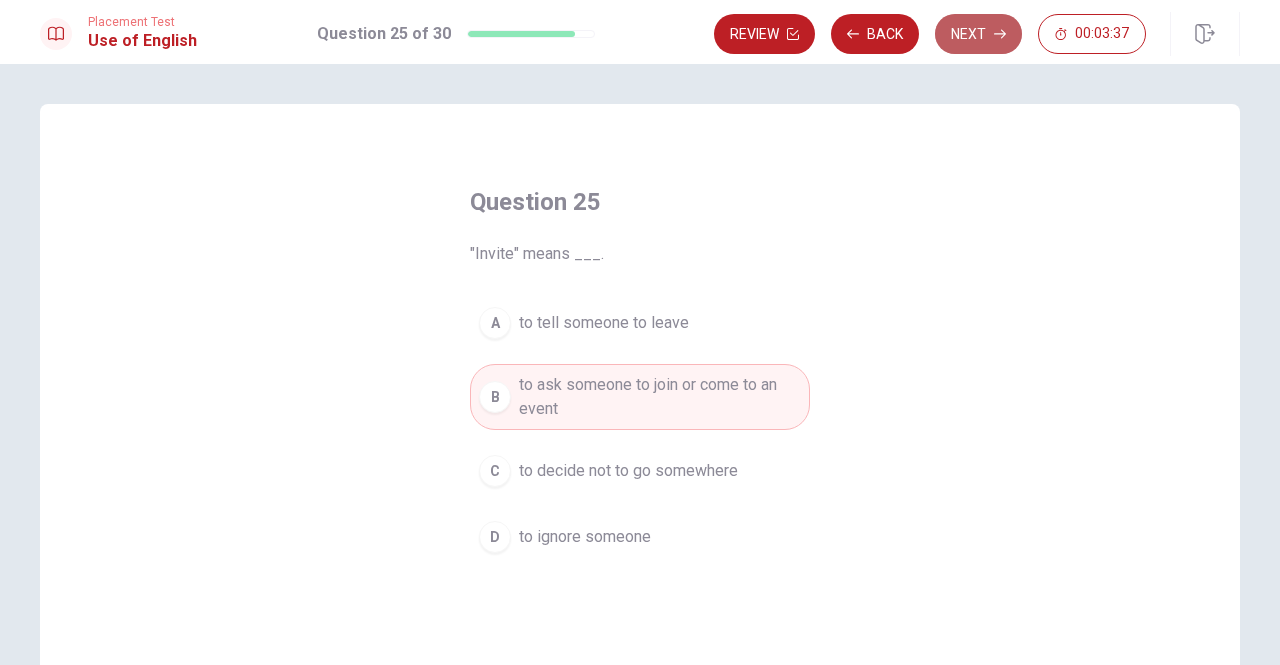 click on "Next" at bounding box center [978, 34] 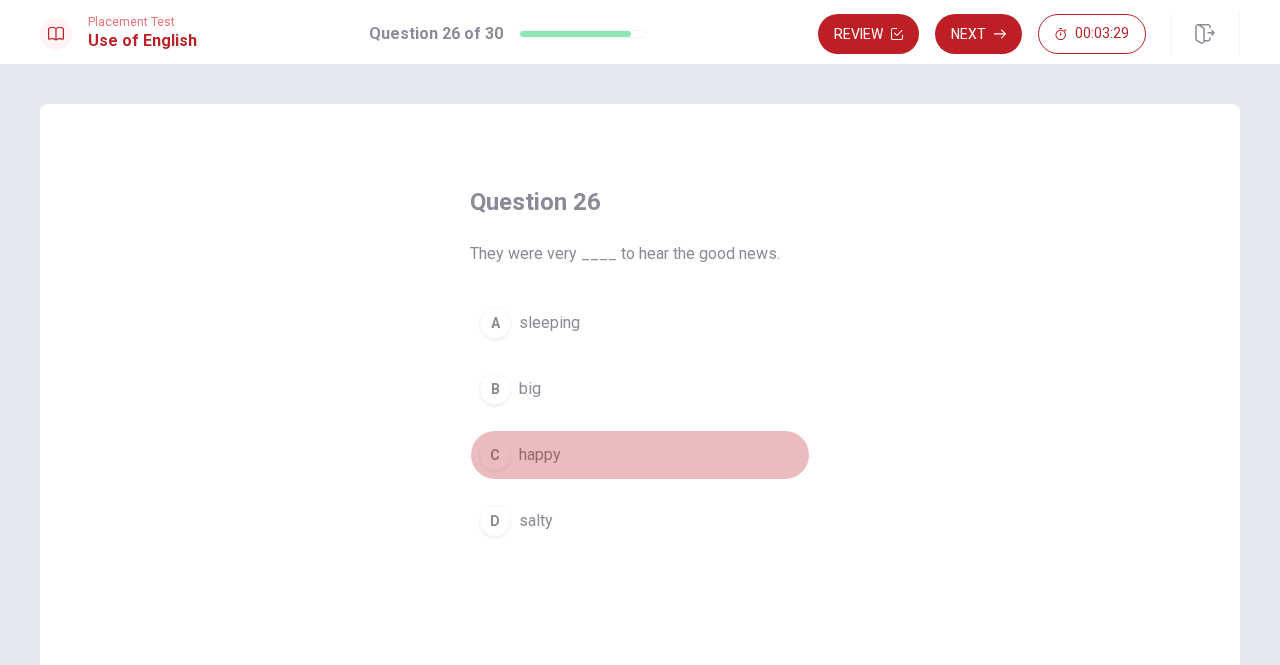 click on "C" at bounding box center [495, 455] 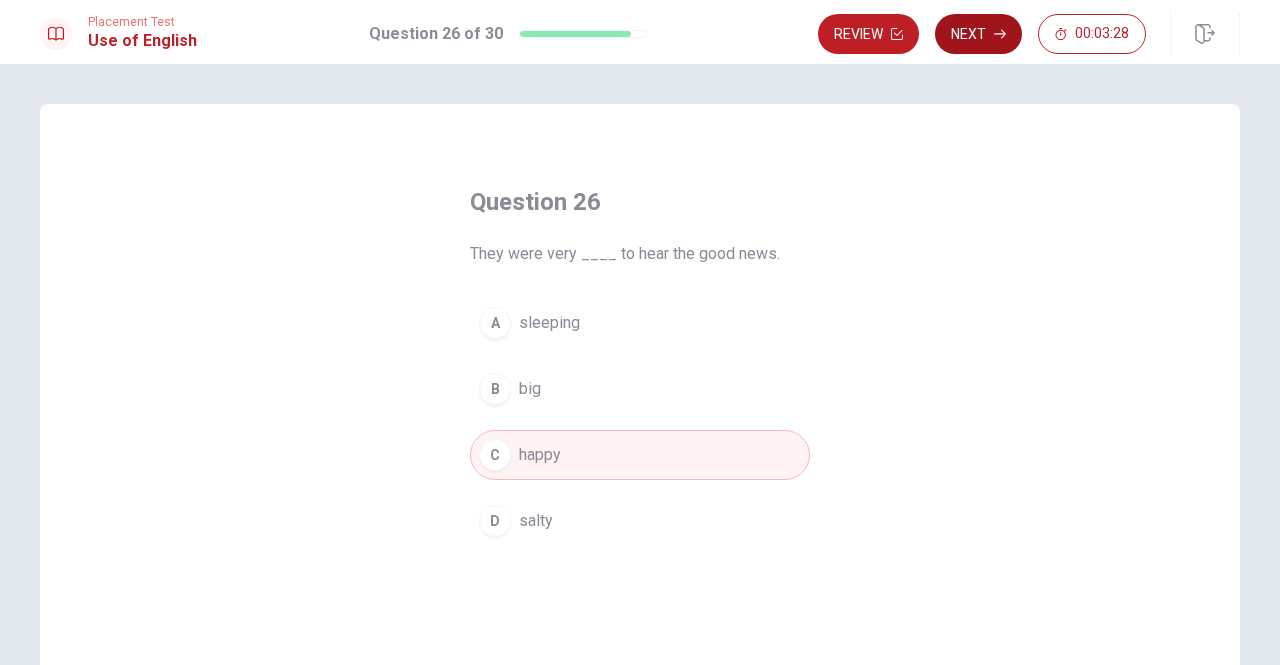 click on "Next" at bounding box center (978, 34) 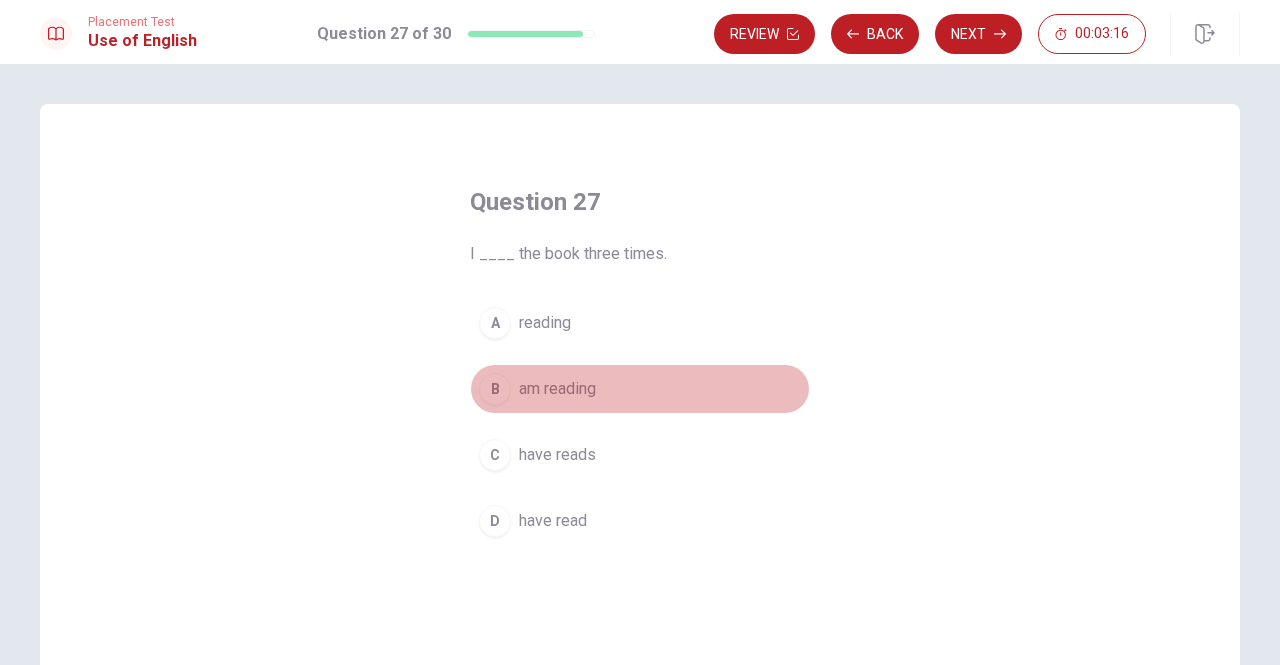 click on "B" at bounding box center (495, 389) 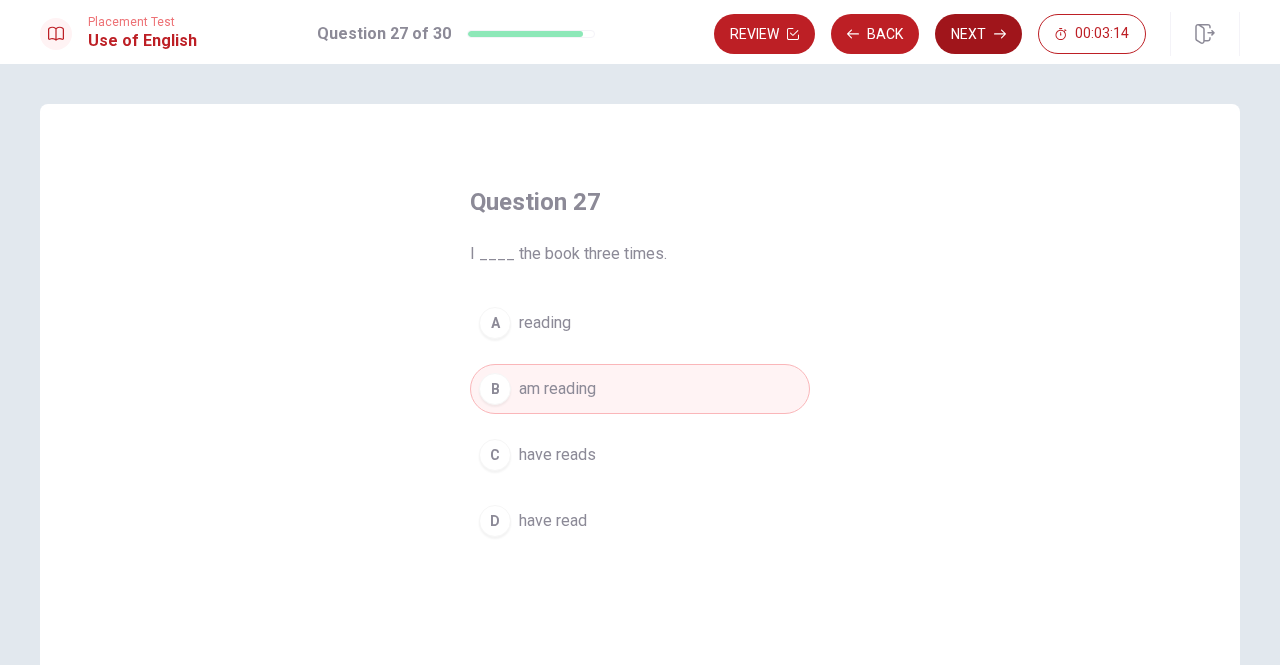 click on "Next" at bounding box center [978, 34] 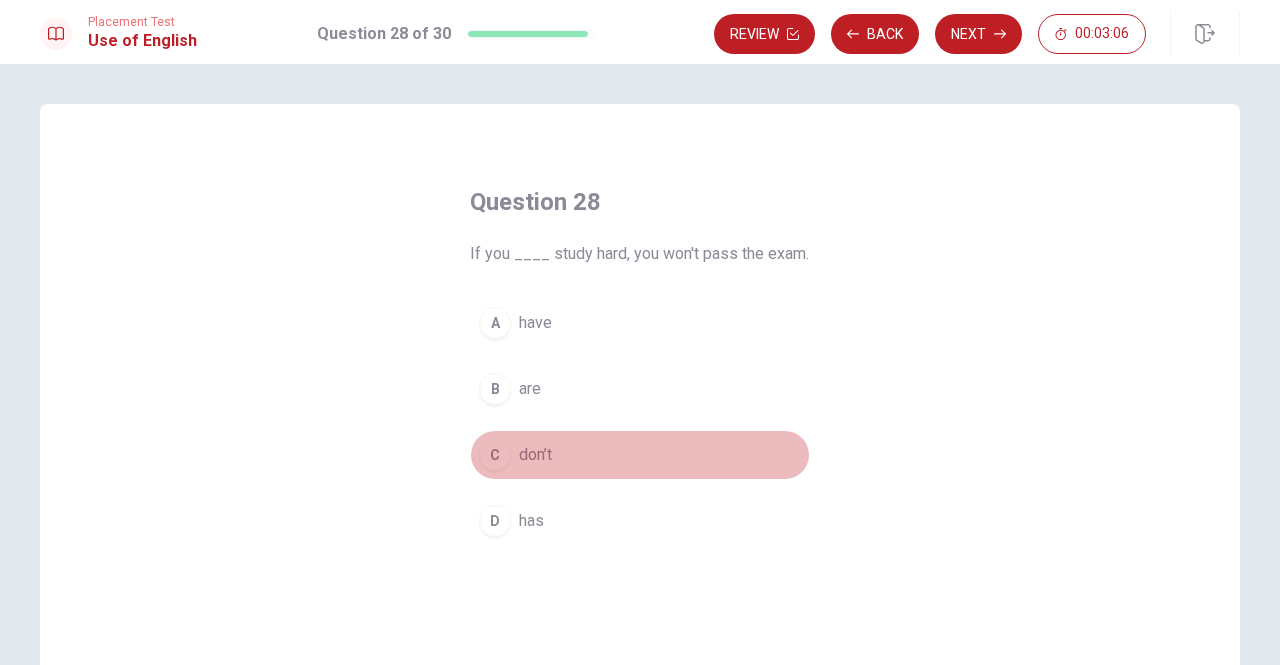 click on "C" at bounding box center (495, 455) 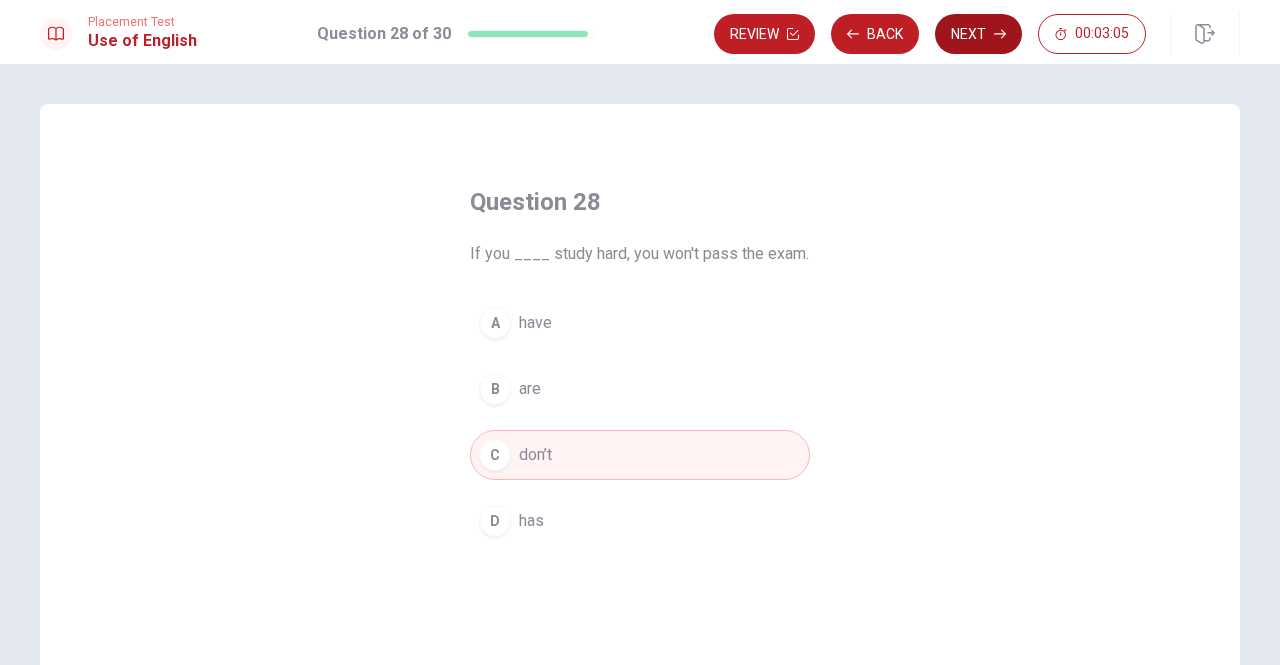 click on "Next" at bounding box center (978, 34) 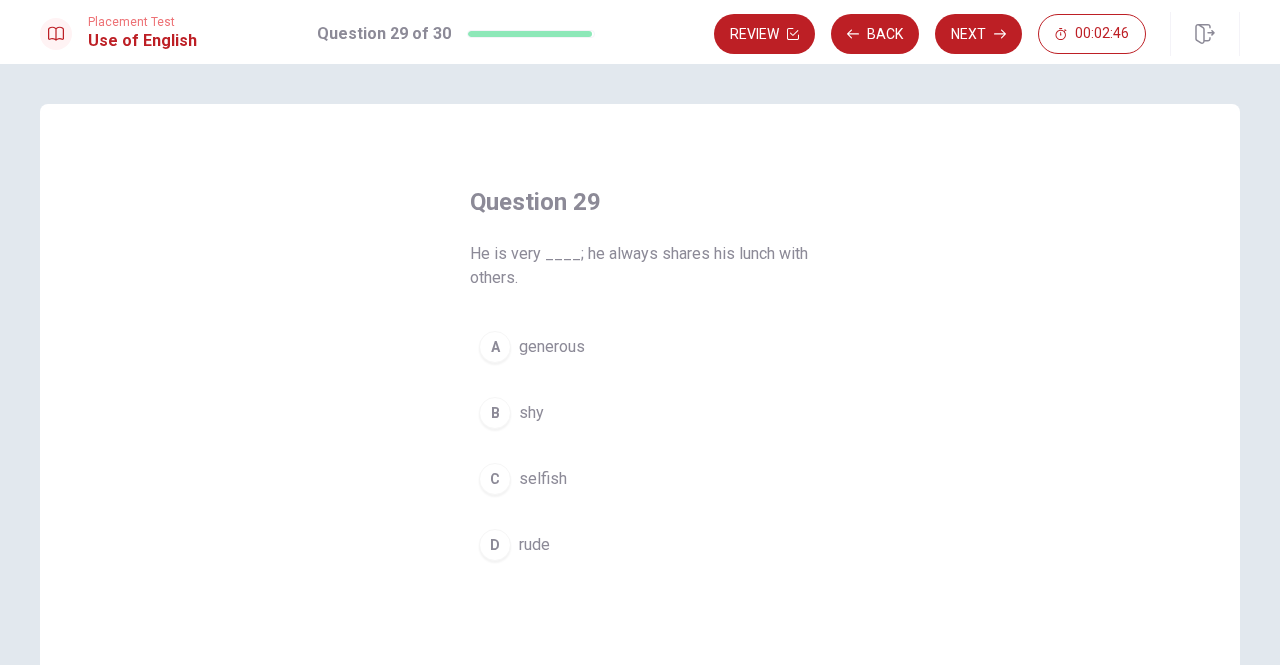 click on "A" at bounding box center [495, 347] 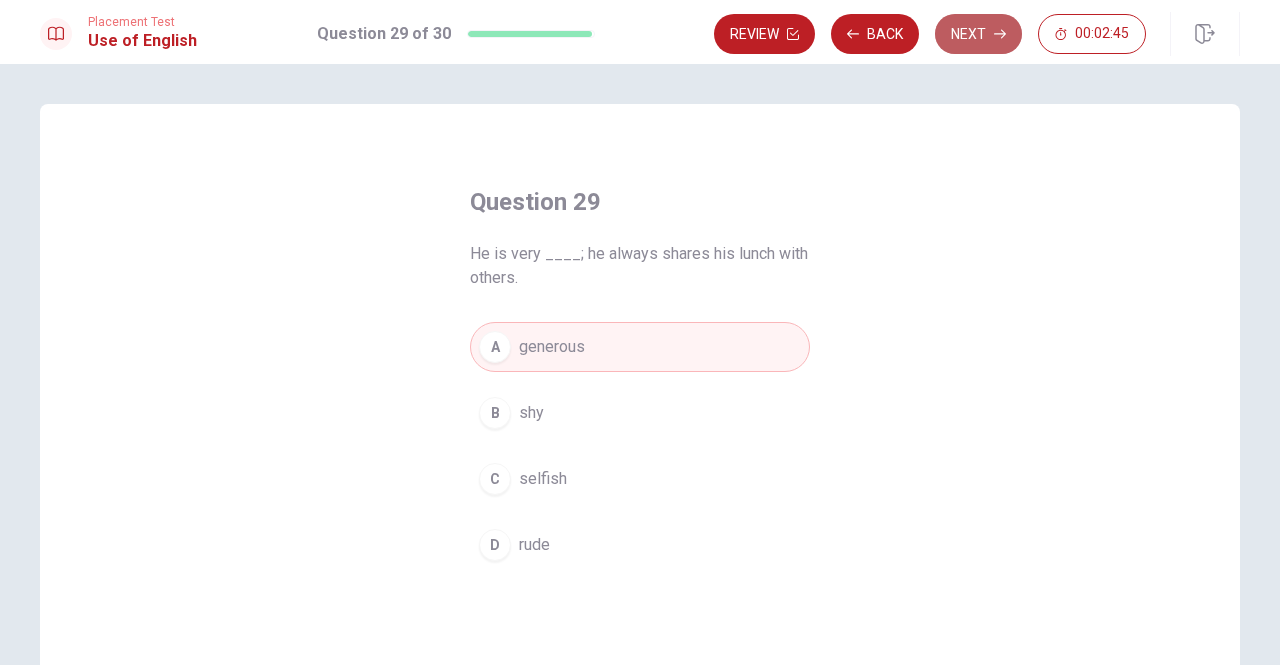 click on "Next" at bounding box center [978, 34] 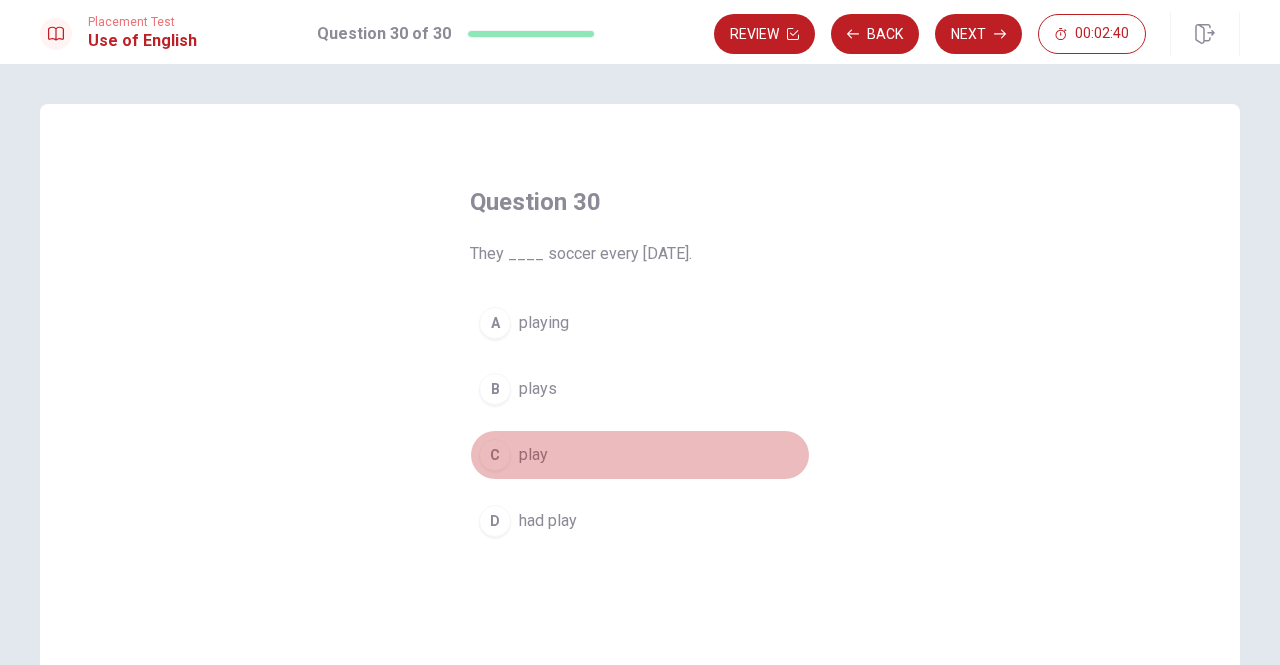 click on "C" at bounding box center [495, 455] 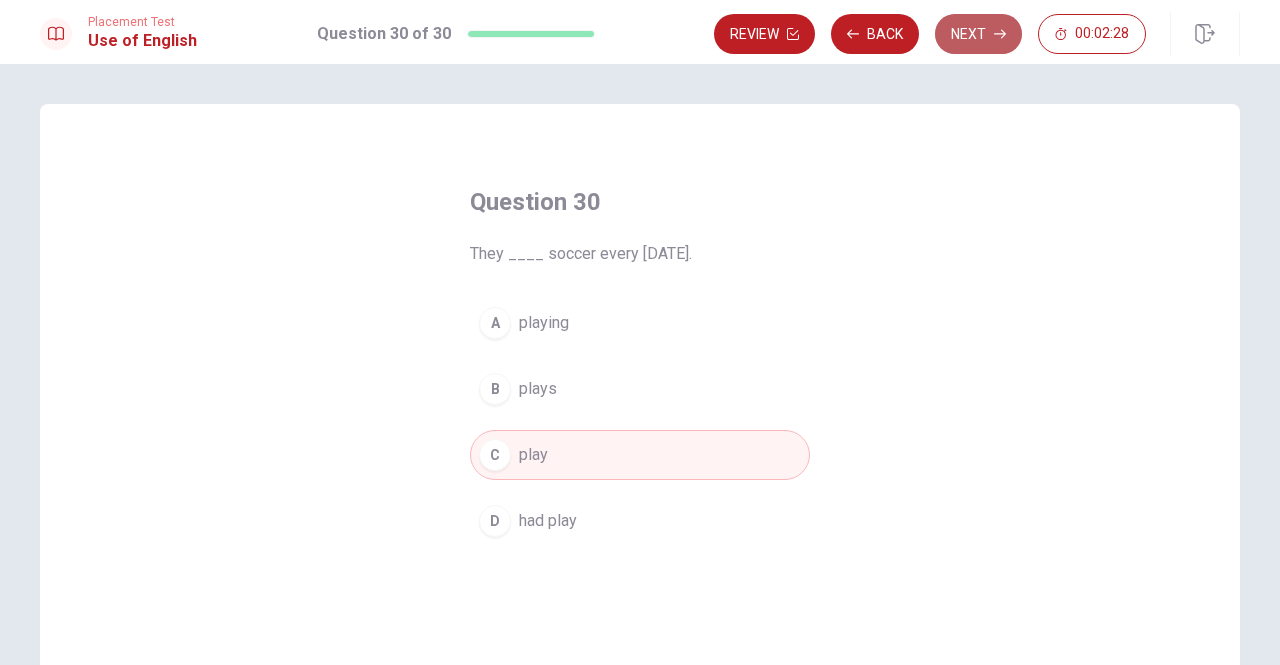 click on "Next" at bounding box center (978, 34) 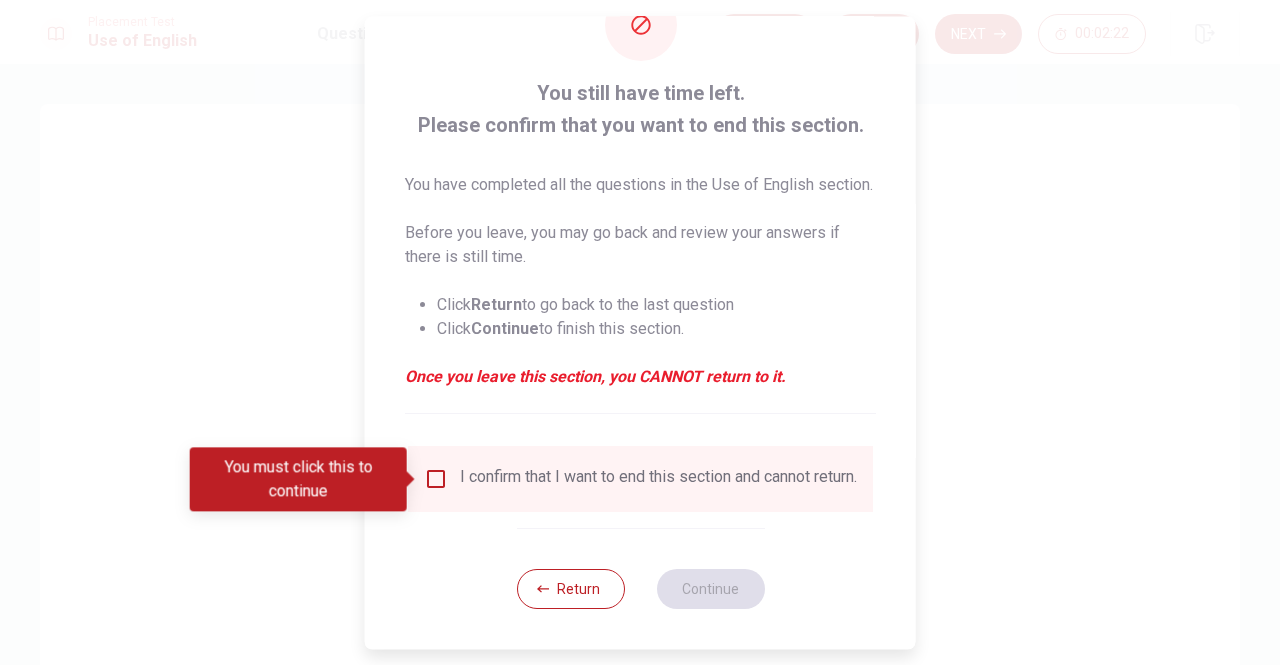 scroll, scrollTop: 104, scrollLeft: 0, axis: vertical 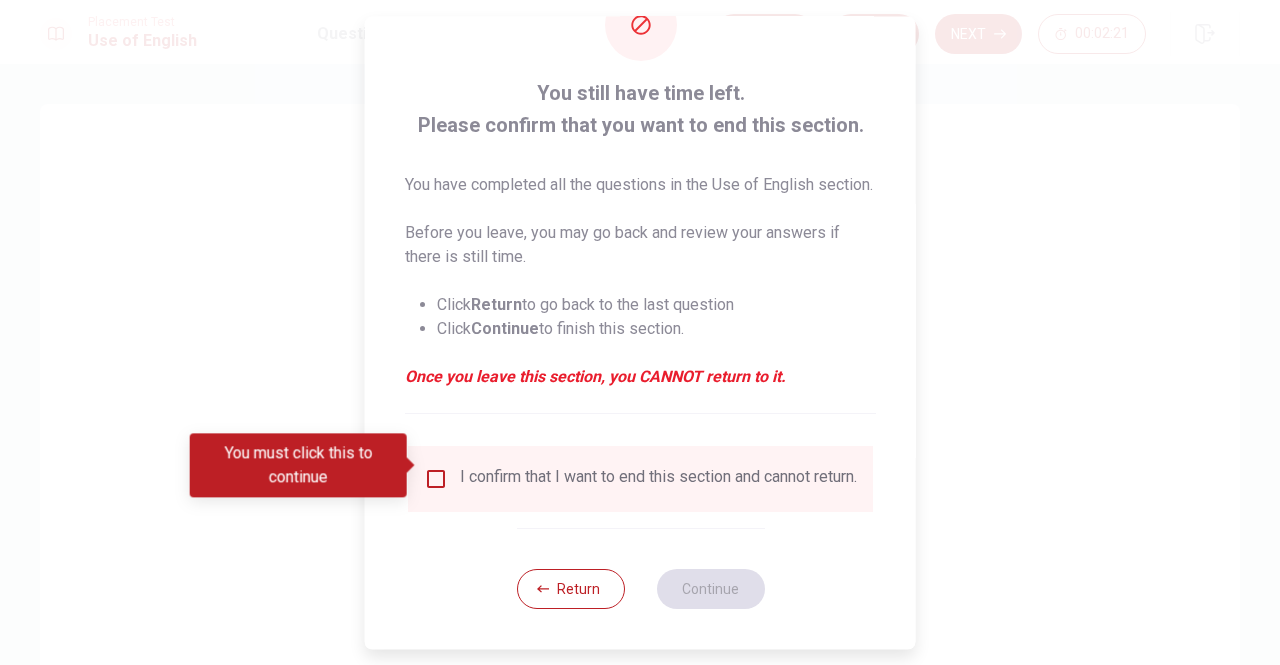 click at bounding box center [436, 479] 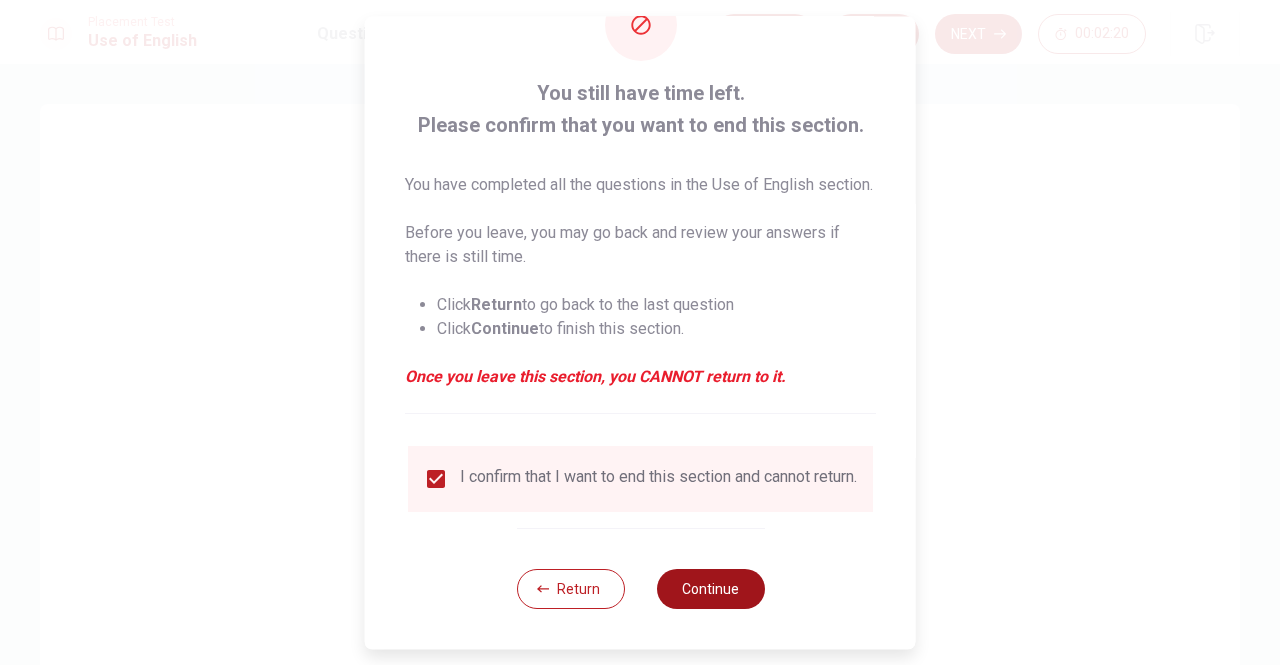 click on "Continue" at bounding box center (710, 589) 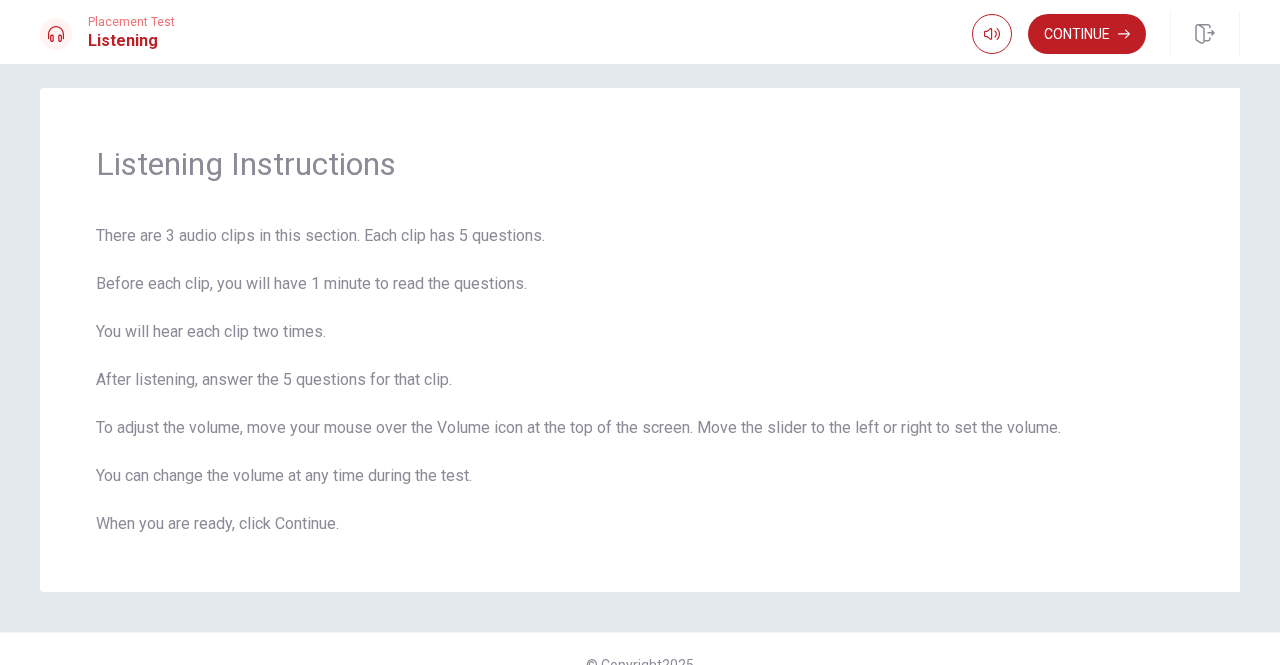 scroll, scrollTop: 0, scrollLeft: 0, axis: both 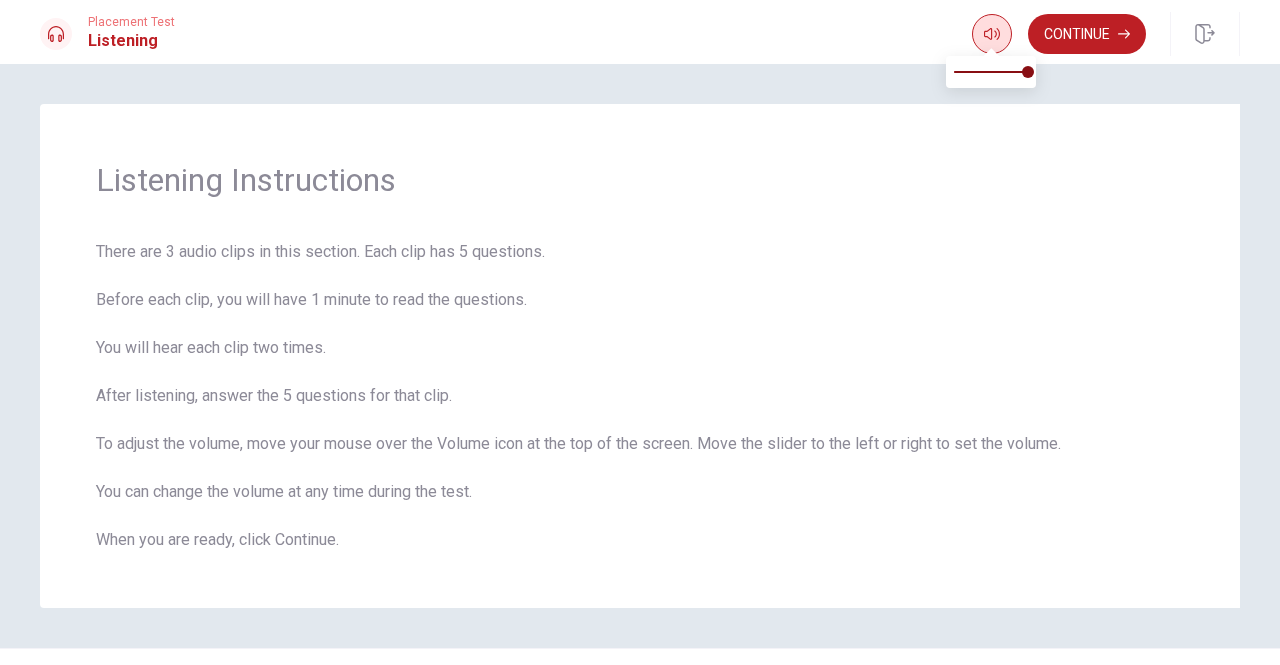 click 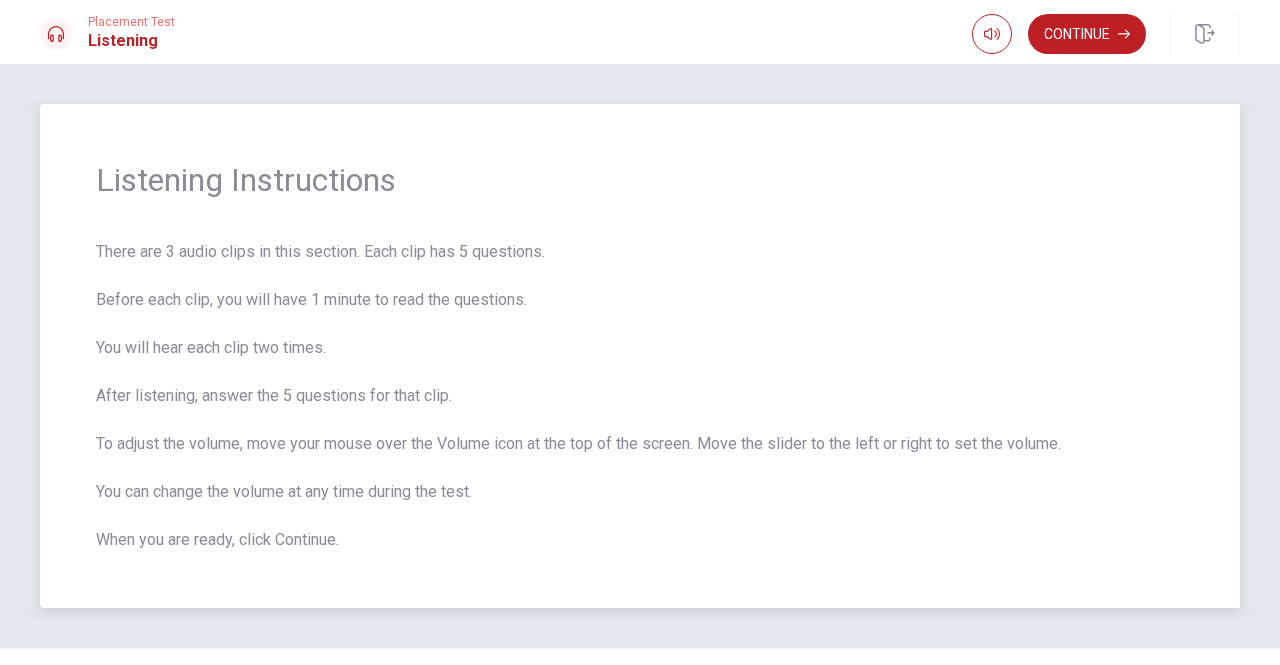 drag, startPoint x: 182, startPoint y: 301, endPoint x: 396, endPoint y: 299, distance: 214.00934 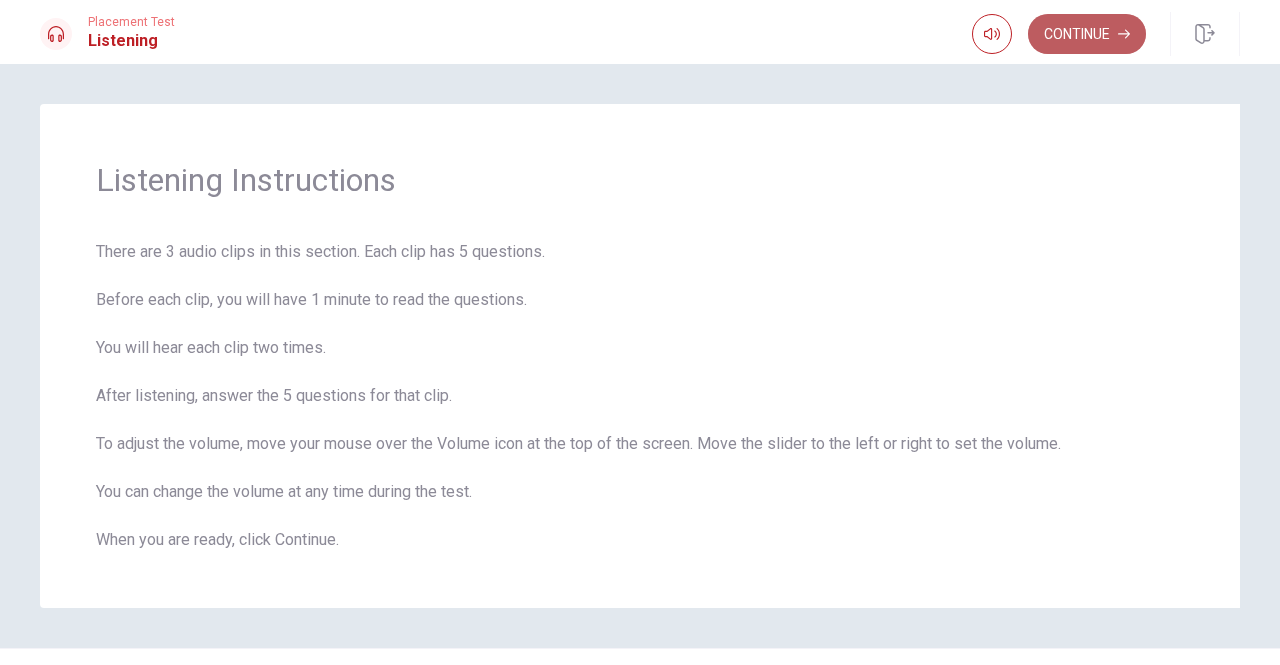 click on "Continue" at bounding box center [1087, 34] 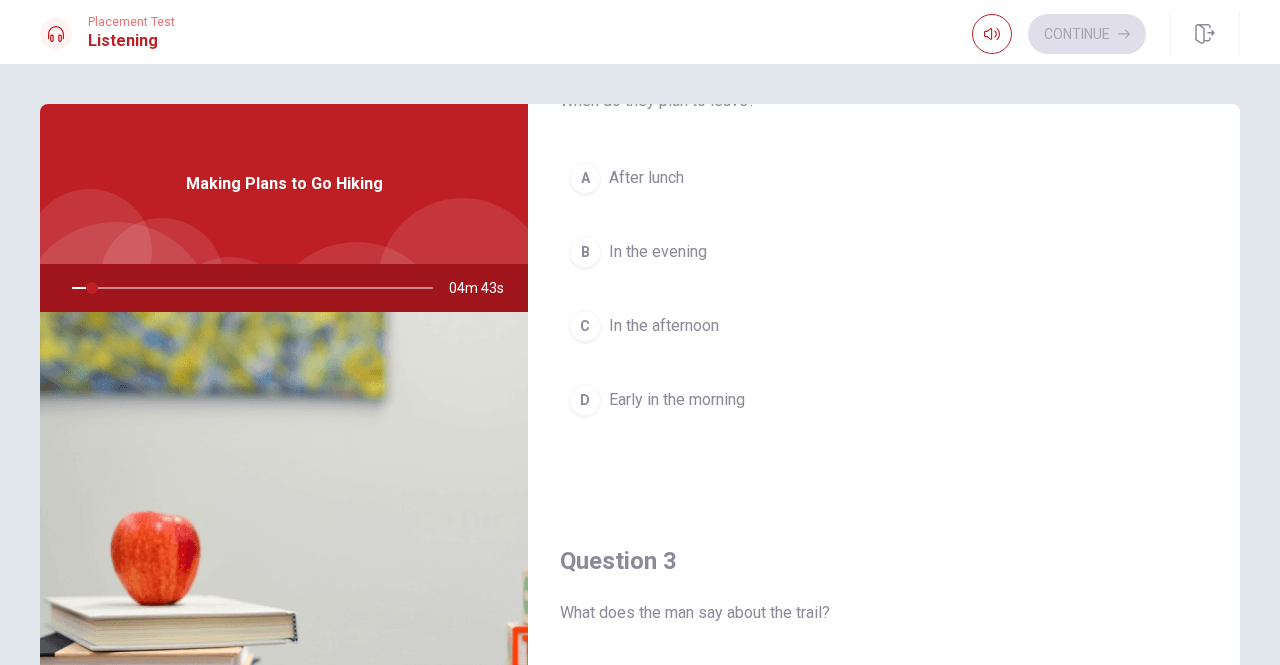 scroll, scrollTop: 551, scrollLeft: 0, axis: vertical 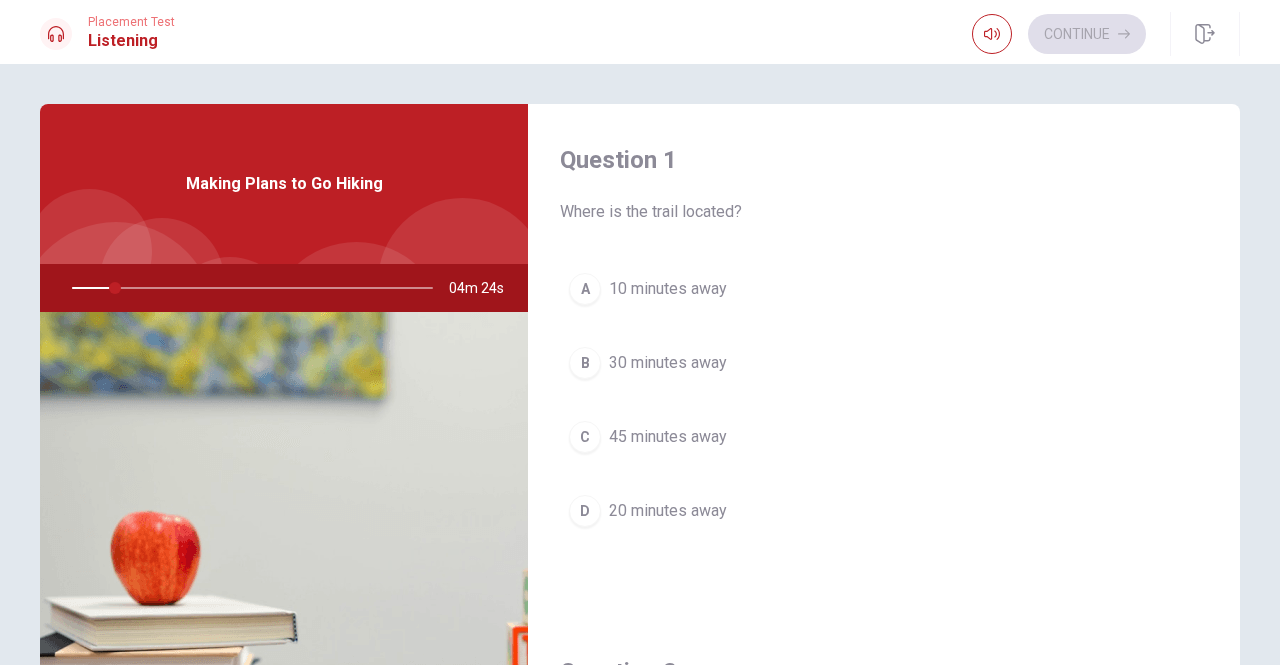click on "C" at bounding box center (585, 437) 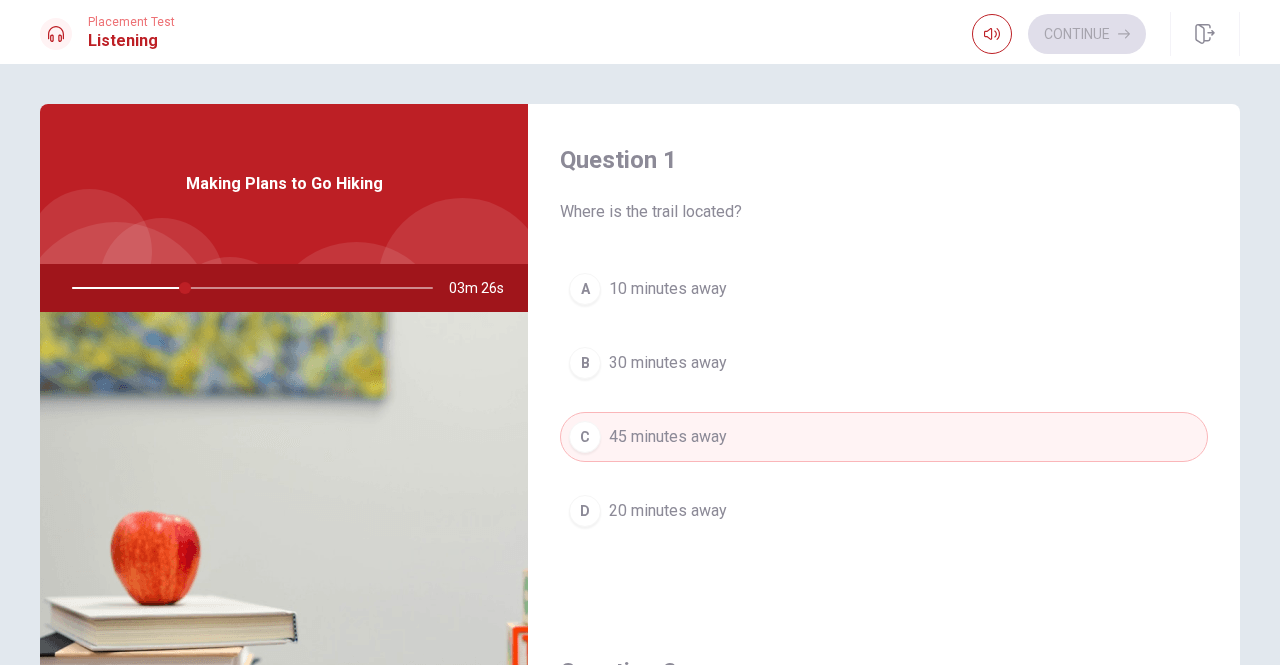 scroll, scrollTop: 100, scrollLeft: 0, axis: vertical 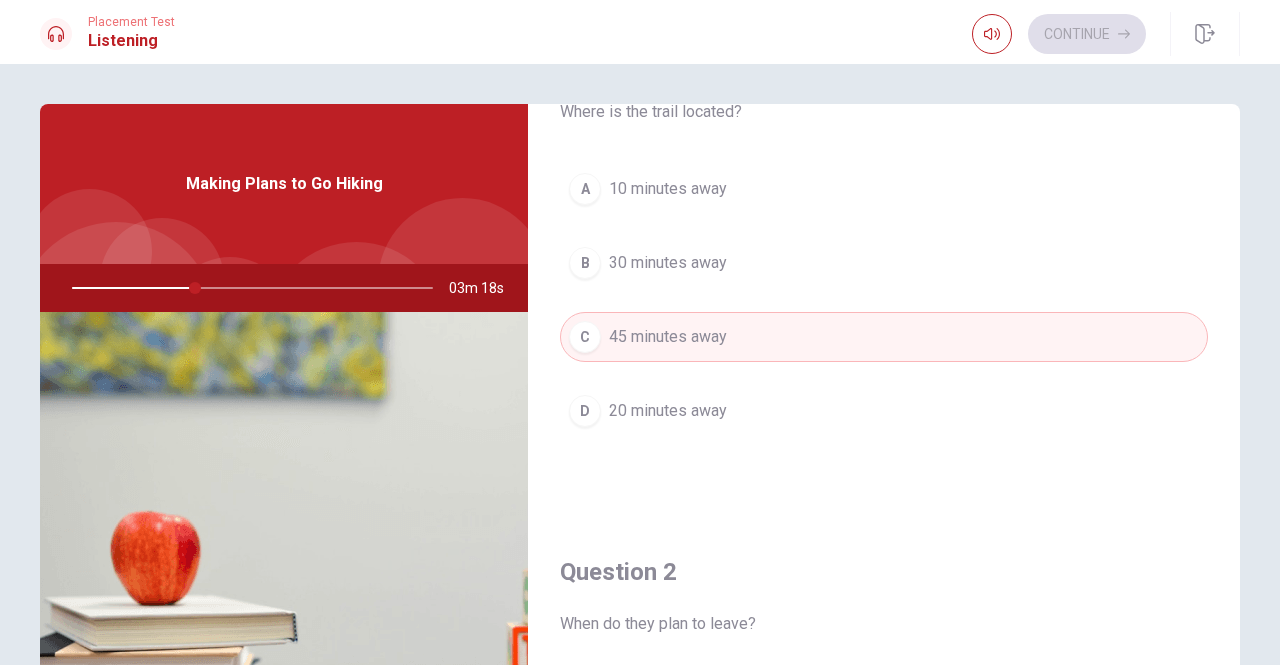 click on "B 30 minutes away" at bounding box center [884, 263] 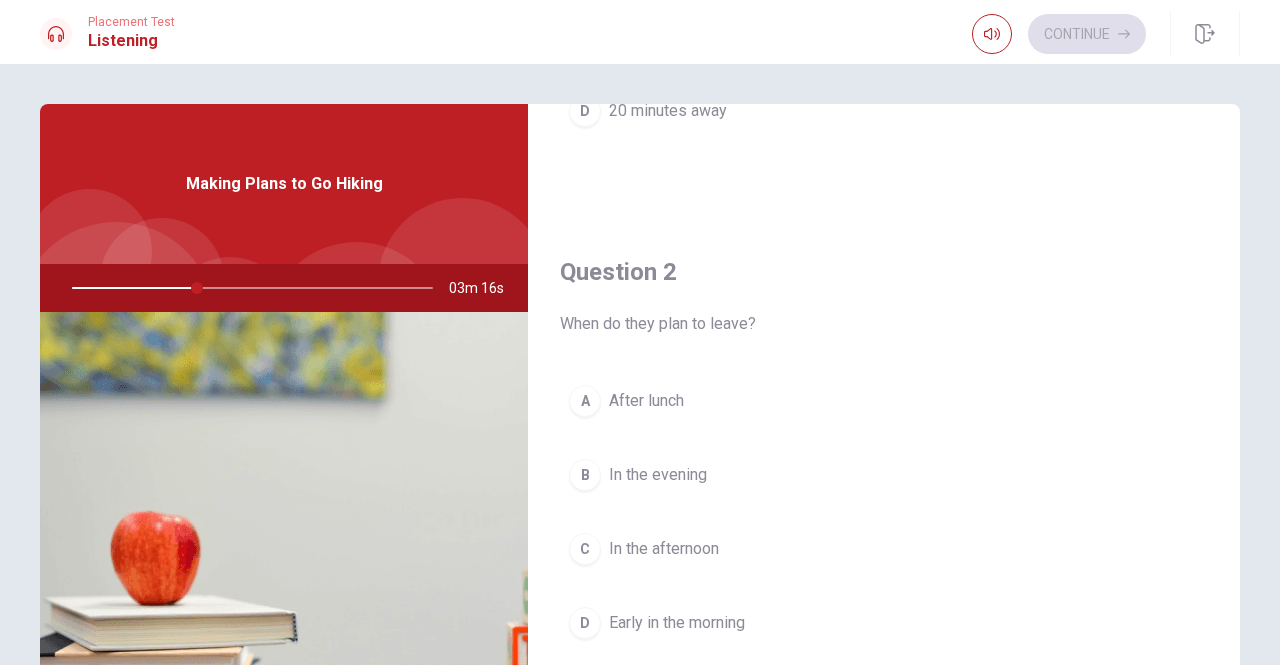 scroll, scrollTop: 500, scrollLeft: 0, axis: vertical 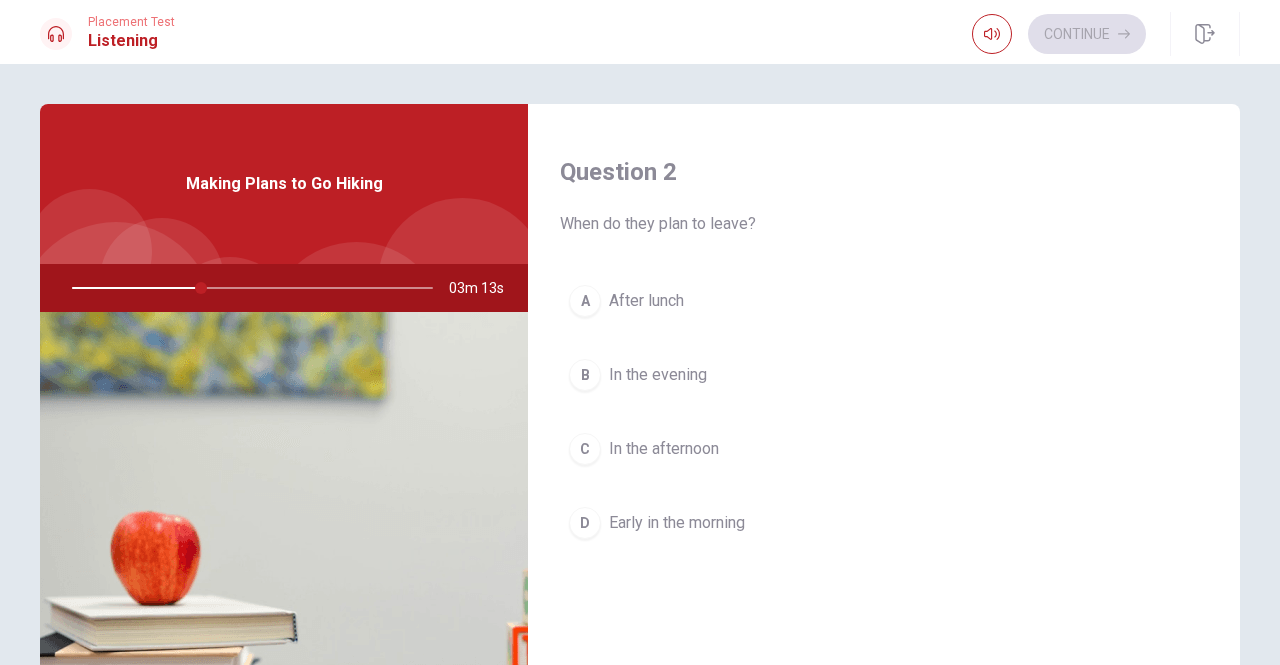 click on "D" at bounding box center (585, 523) 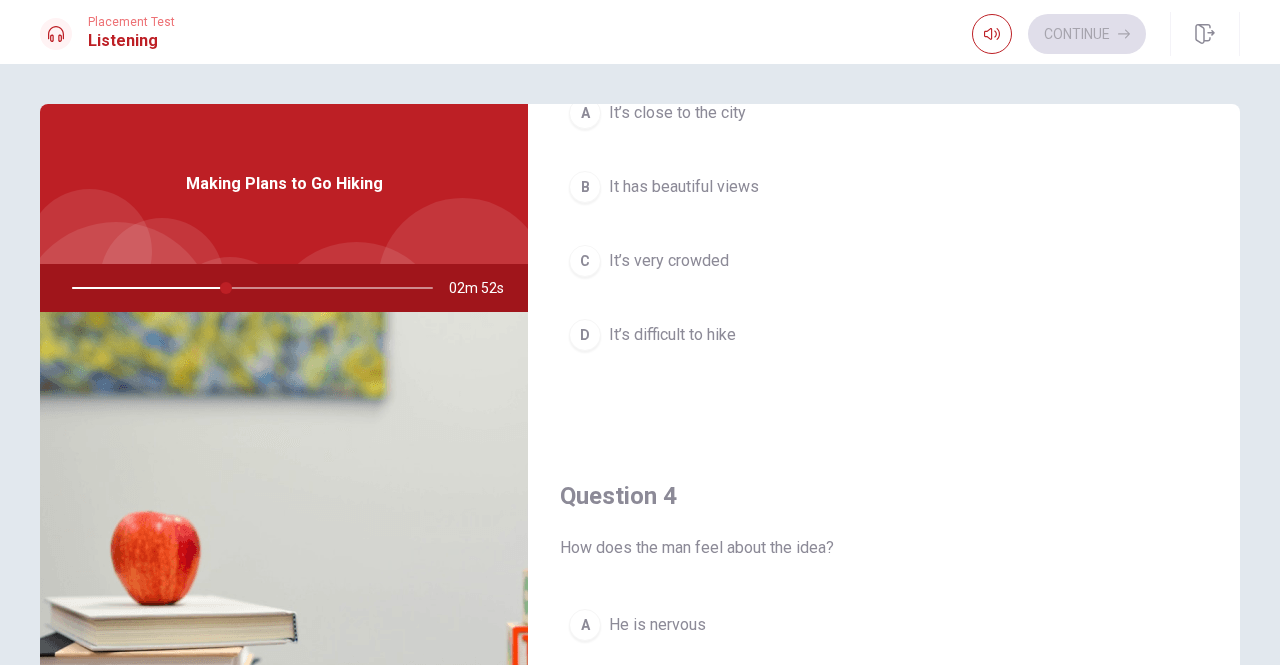 scroll, scrollTop: 1100, scrollLeft: 0, axis: vertical 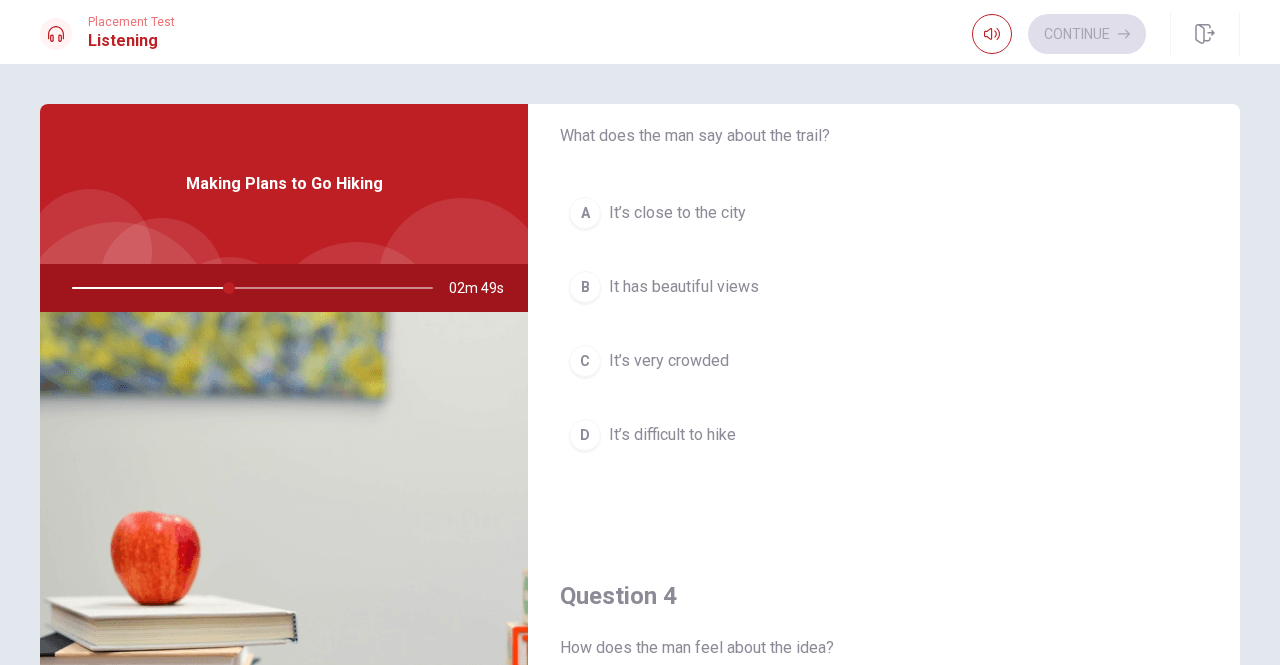 click on "B" at bounding box center [585, 287] 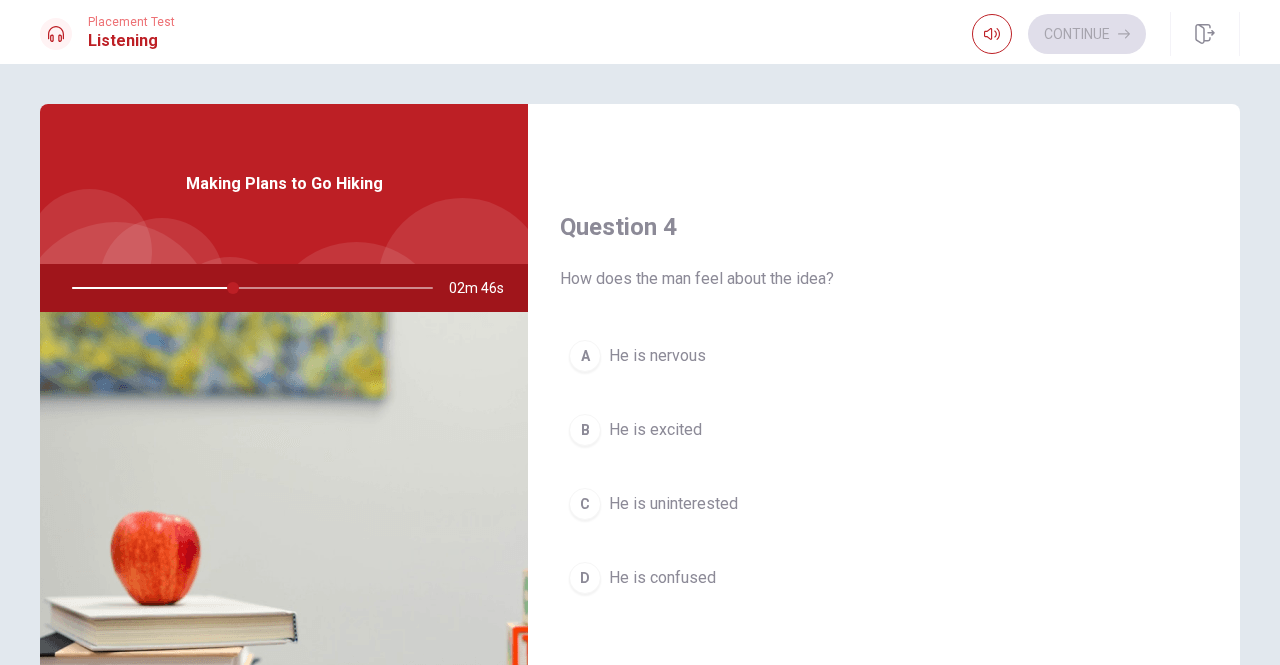 scroll, scrollTop: 1500, scrollLeft: 0, axis: vertical 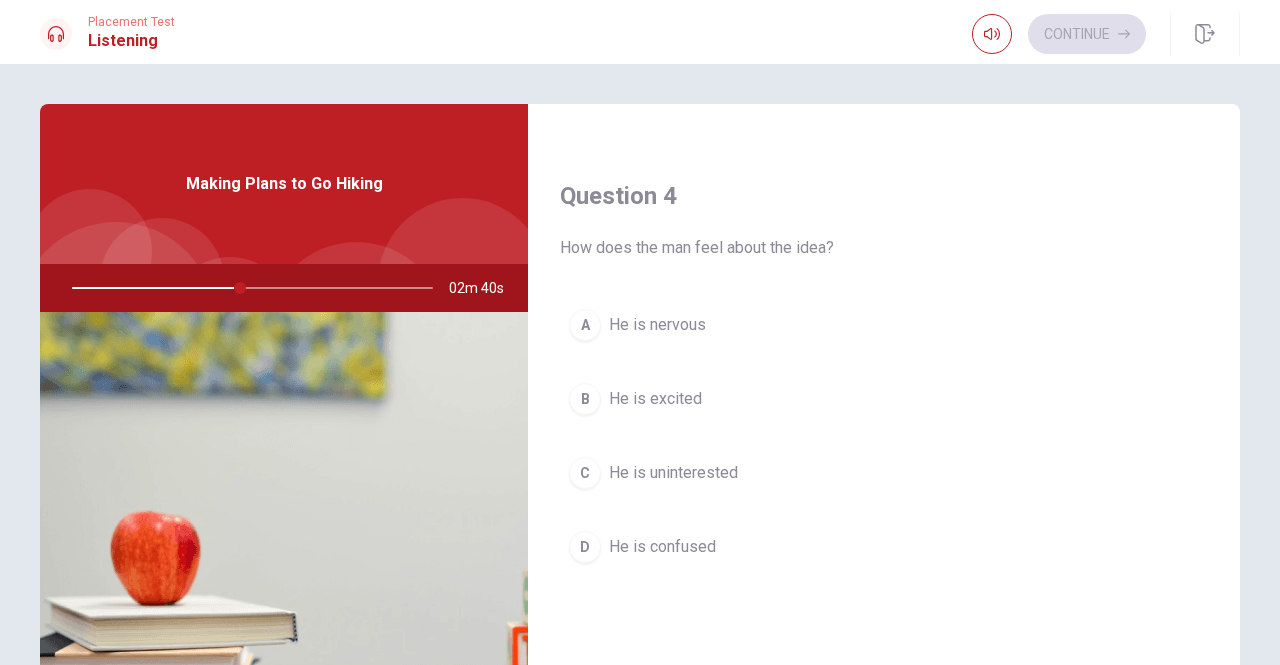 drag, startPoint x: 232, startPoint y: 287, endPoint x: 215, endPoint y: 287, distance: 17 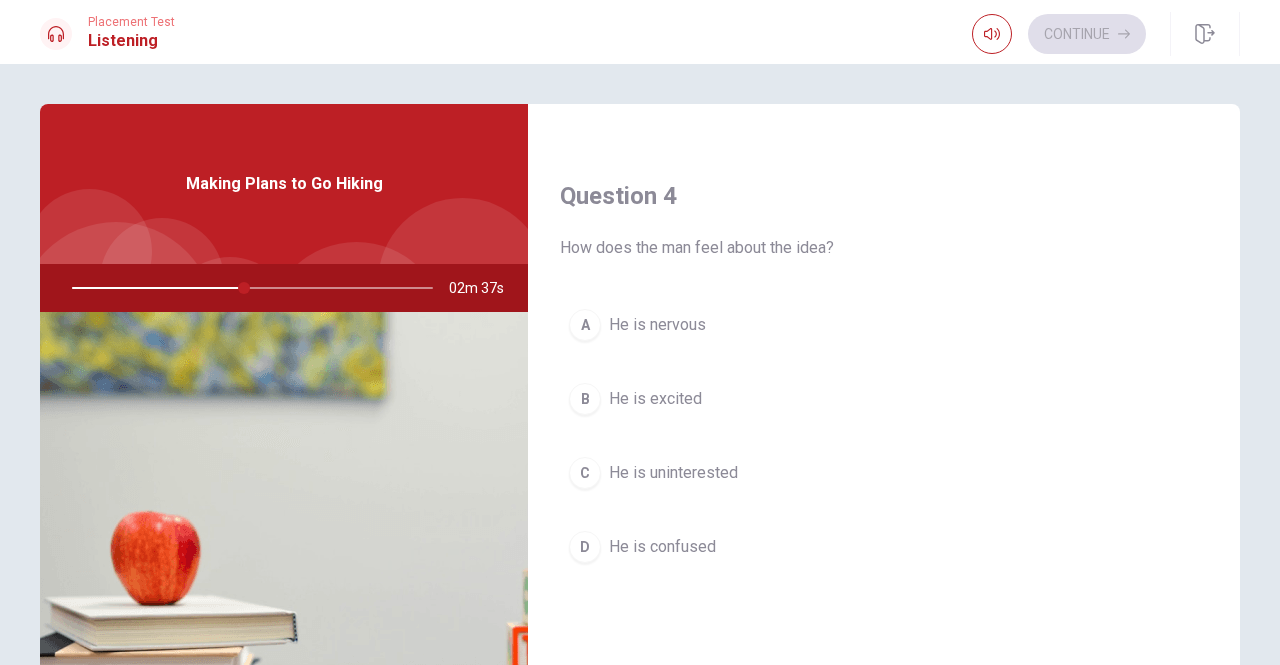 click on "B" at bounding box center [585, 399] 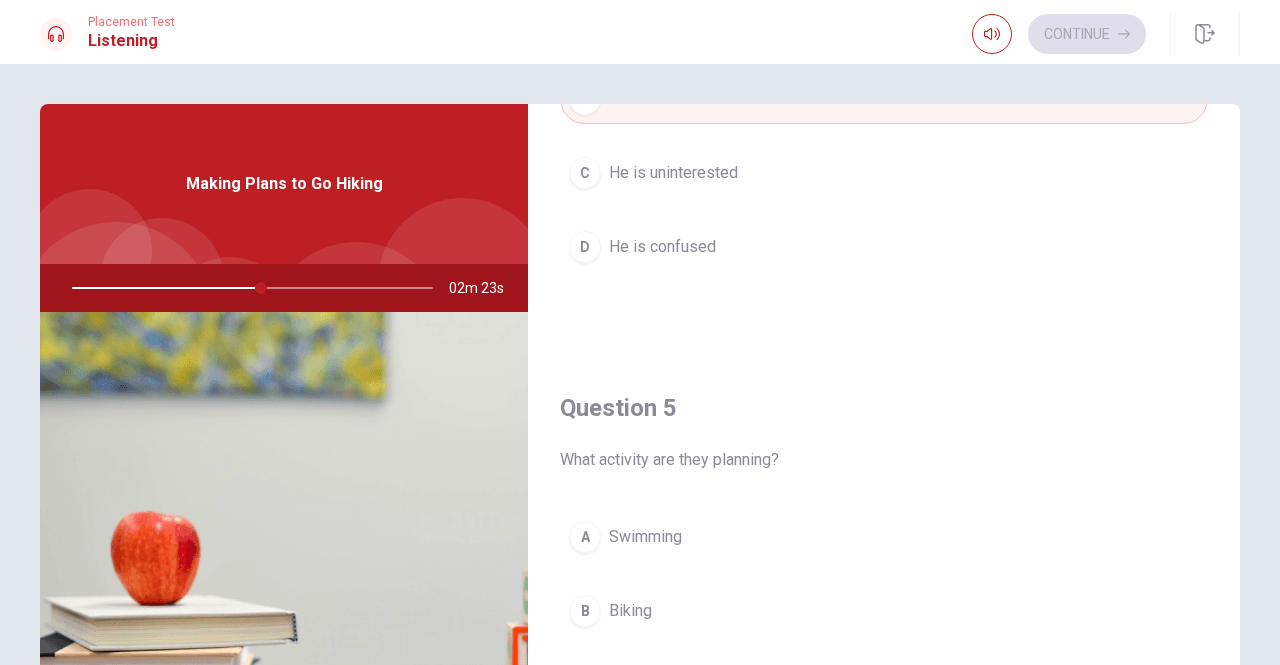 scroll, scrollTop: 1851, scrollLeft: 0, axis: vertical 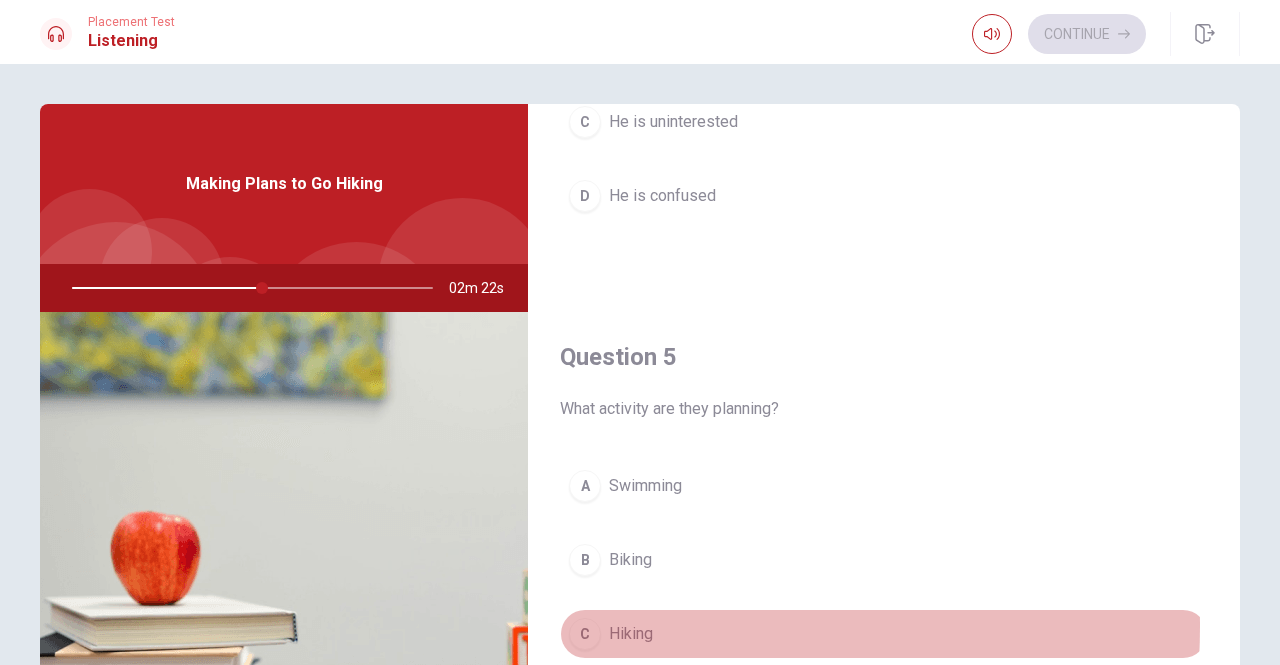 click on "C" at bounding box center (585, 634) 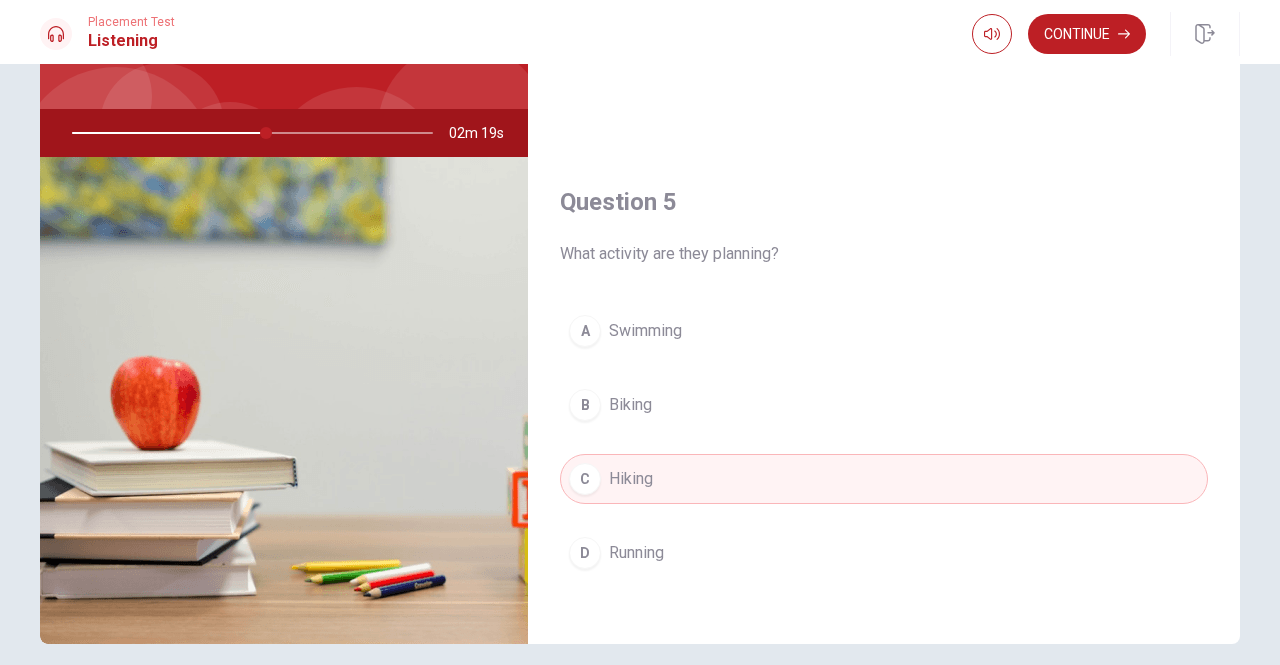scroll, scrollTop: 200, scrollLeft: 0, axis: vertical 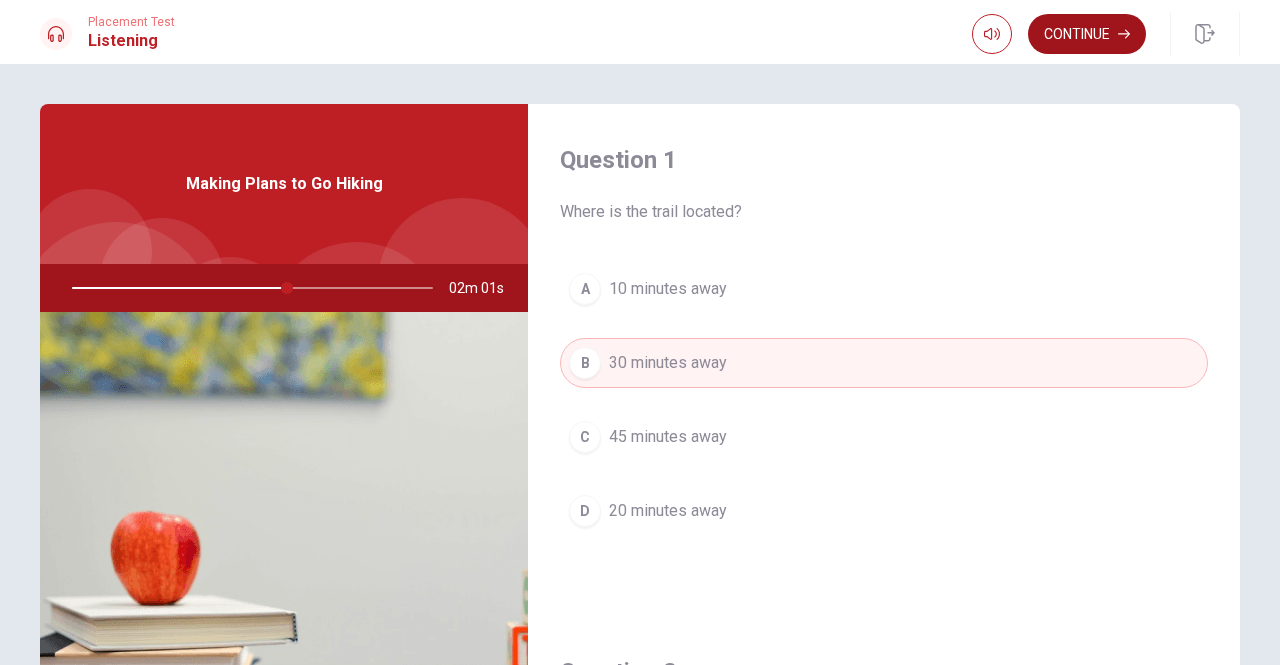 click on "Continue" at bounding box center [1087, 34] 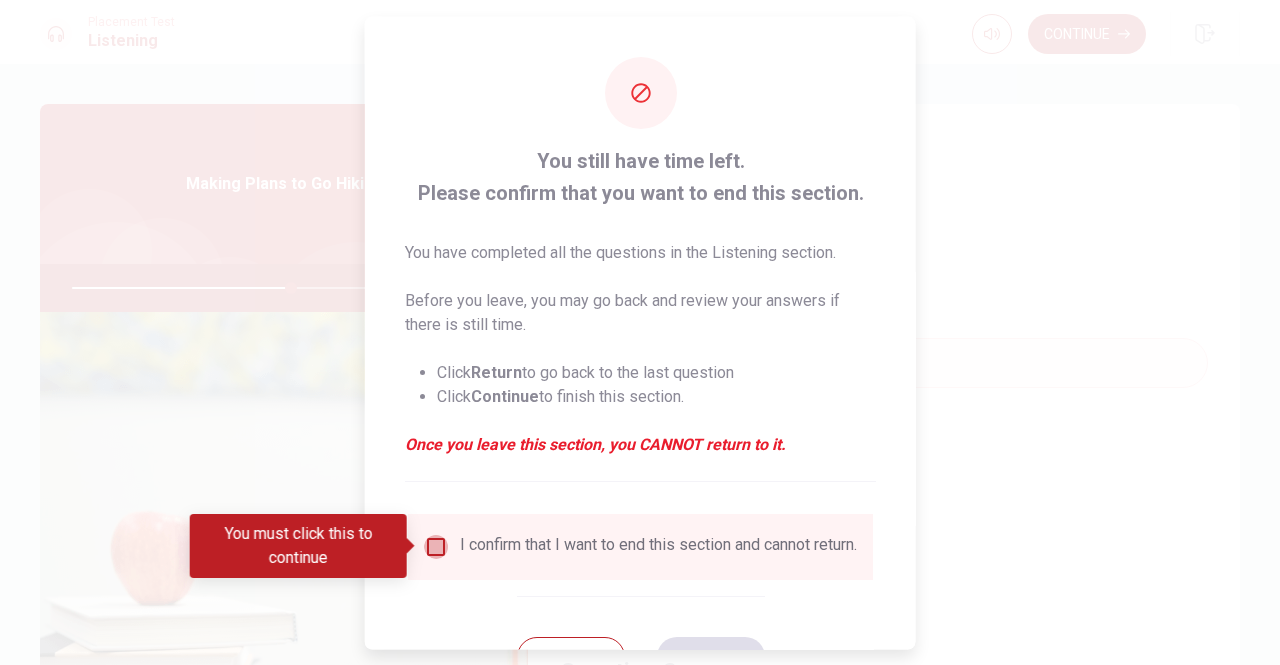 click at bounding box center [436, 546] 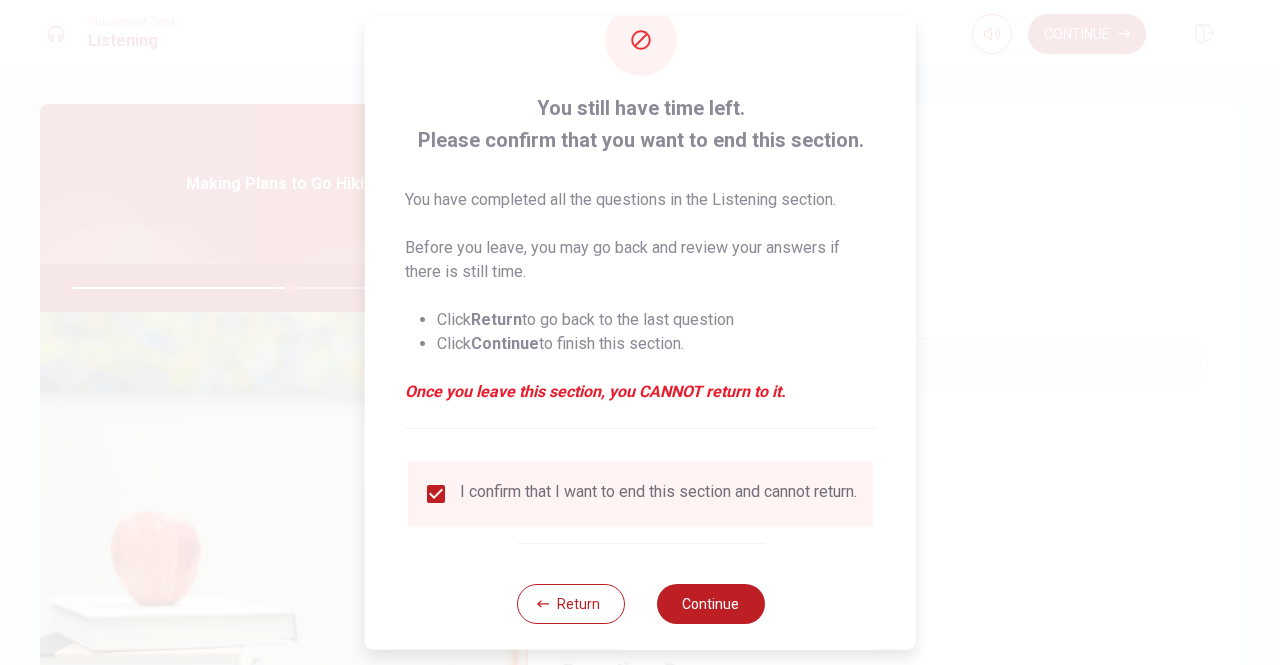 scroll, scrollTop: 80, scrollLeft: 0, axis: vertical 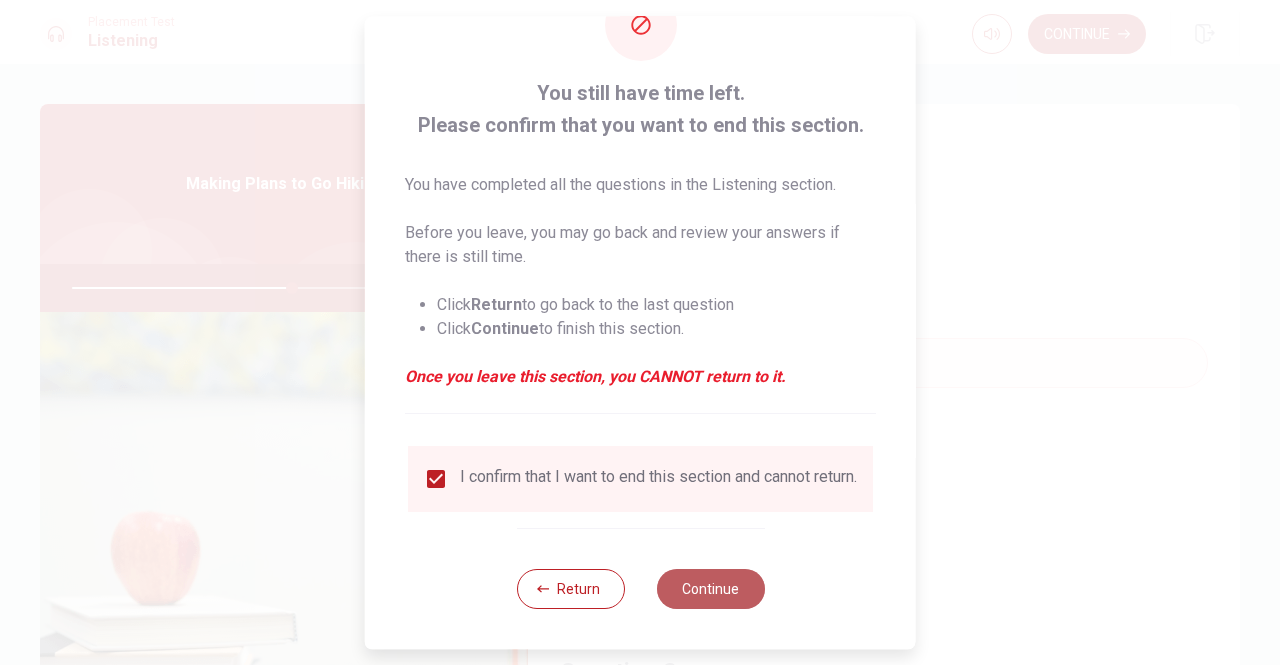 click on "Continue" at bounding box center (710, 589) 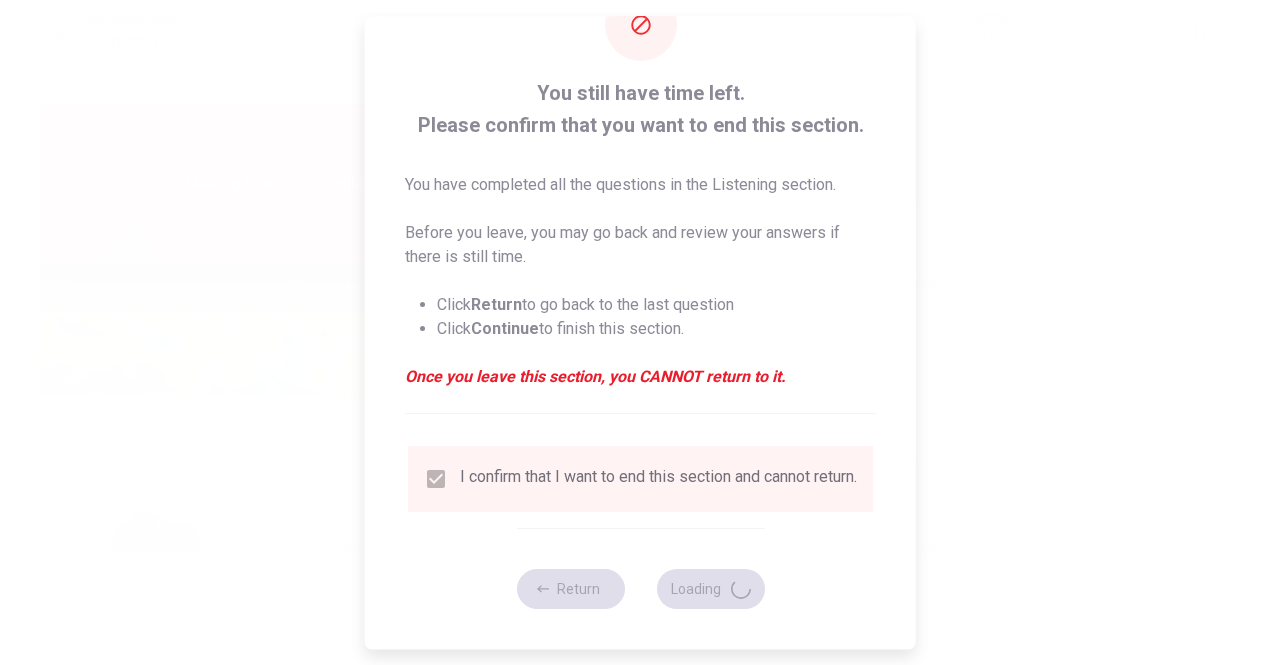 type on "62" 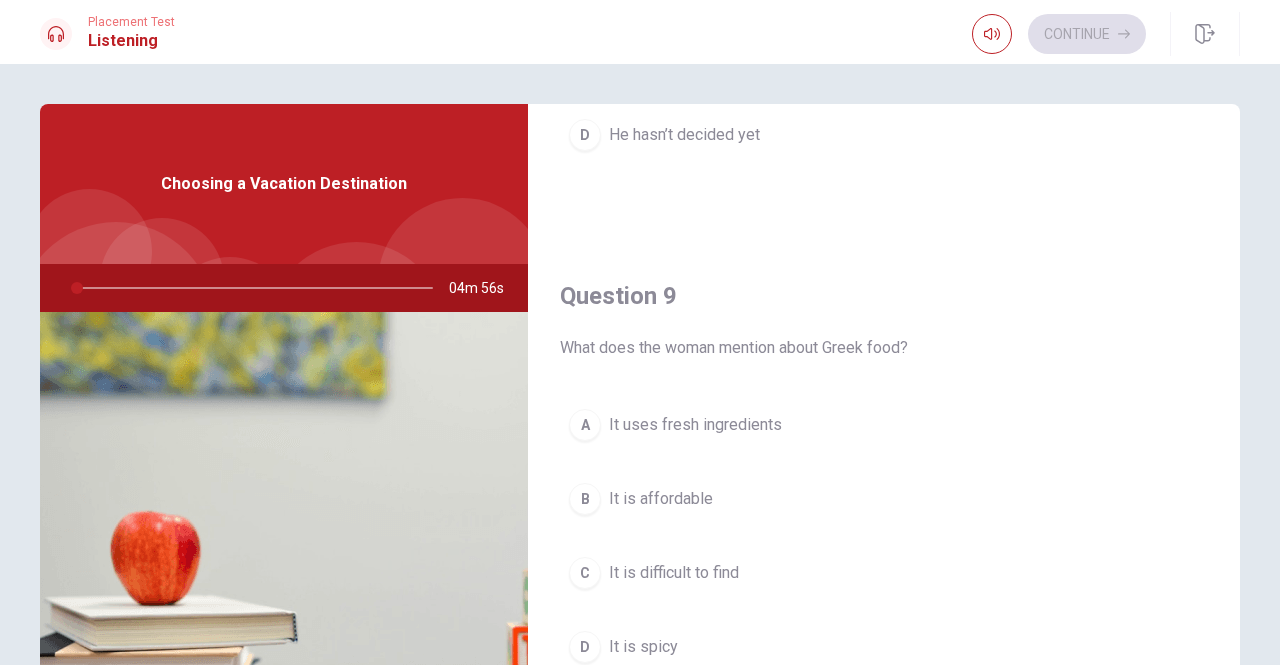 scroll, scrollTop: 1851, scrollLeft: 0, axis: vertical 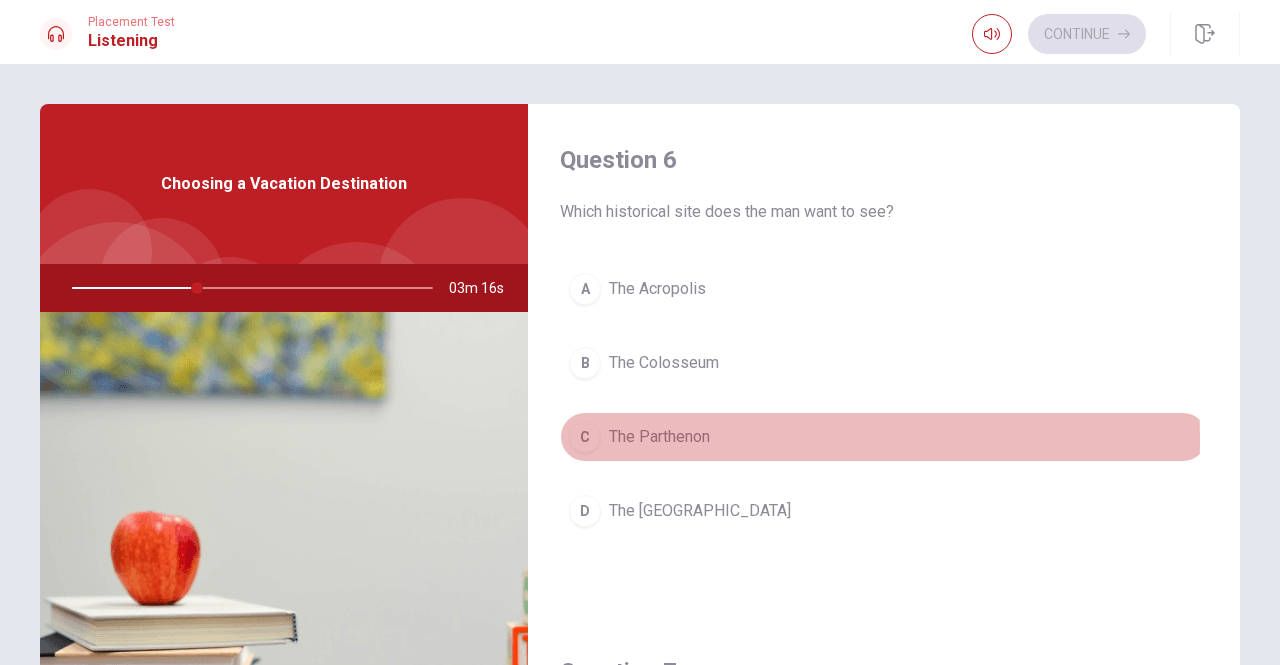 click on "C The Parthenon" at bounding box center [884, 437] 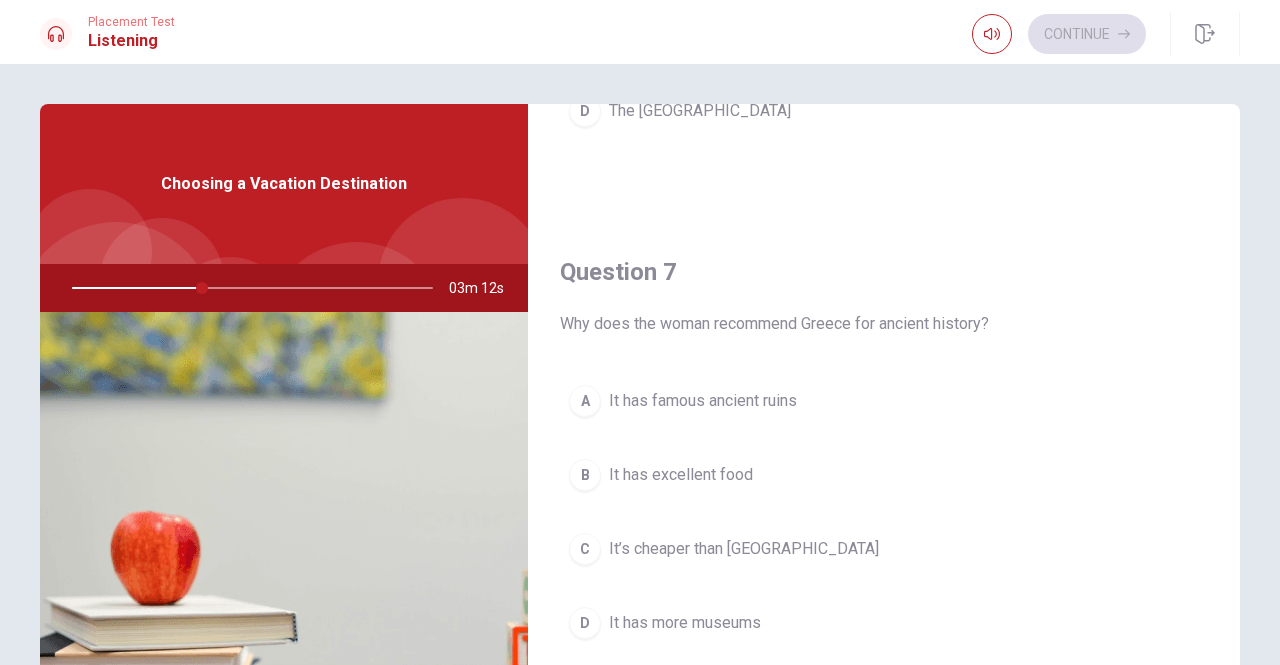scroll, scrollTop: 500, scrollLeft: 0, axis: vertical 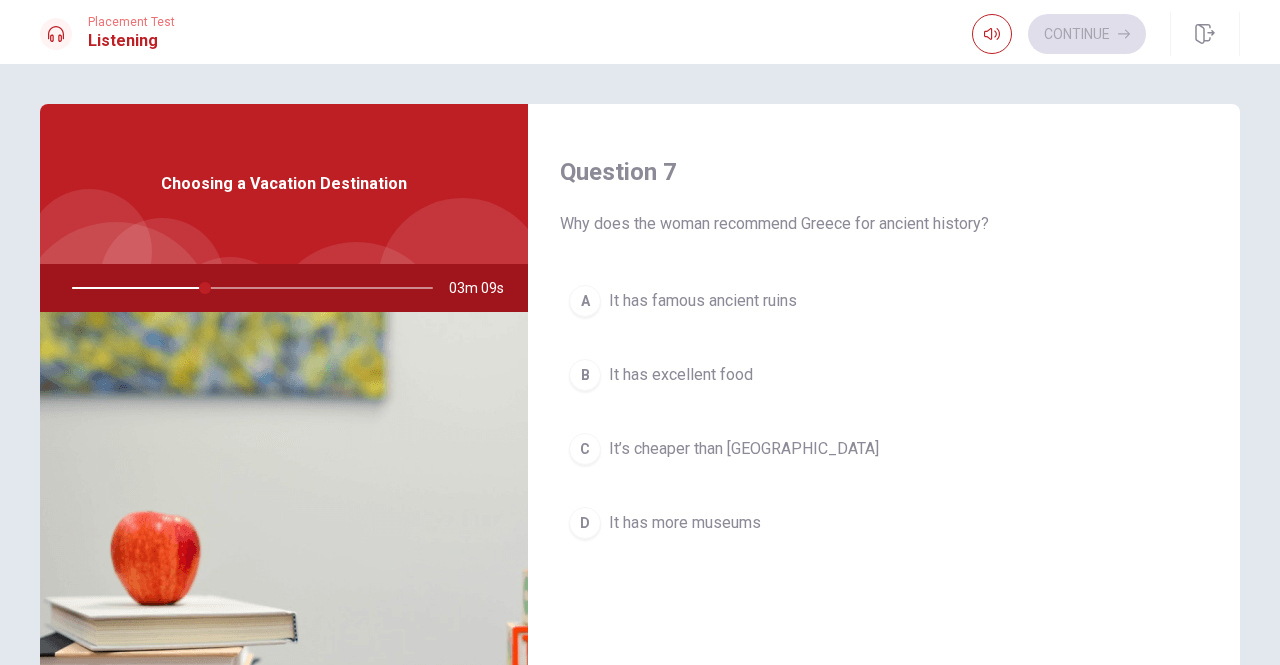 click on "It has excellent food" at bounding box center [681, 375] 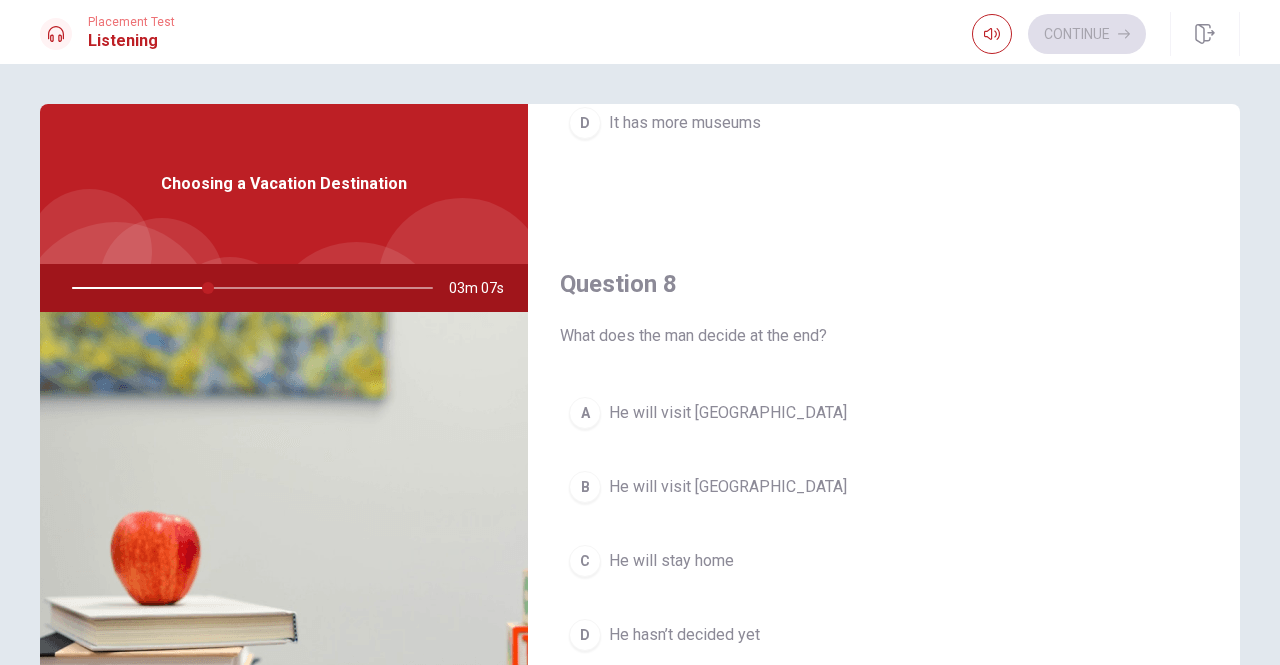 scroll, scrollTop: 1000, scrollLeft: 0, axis: vertical 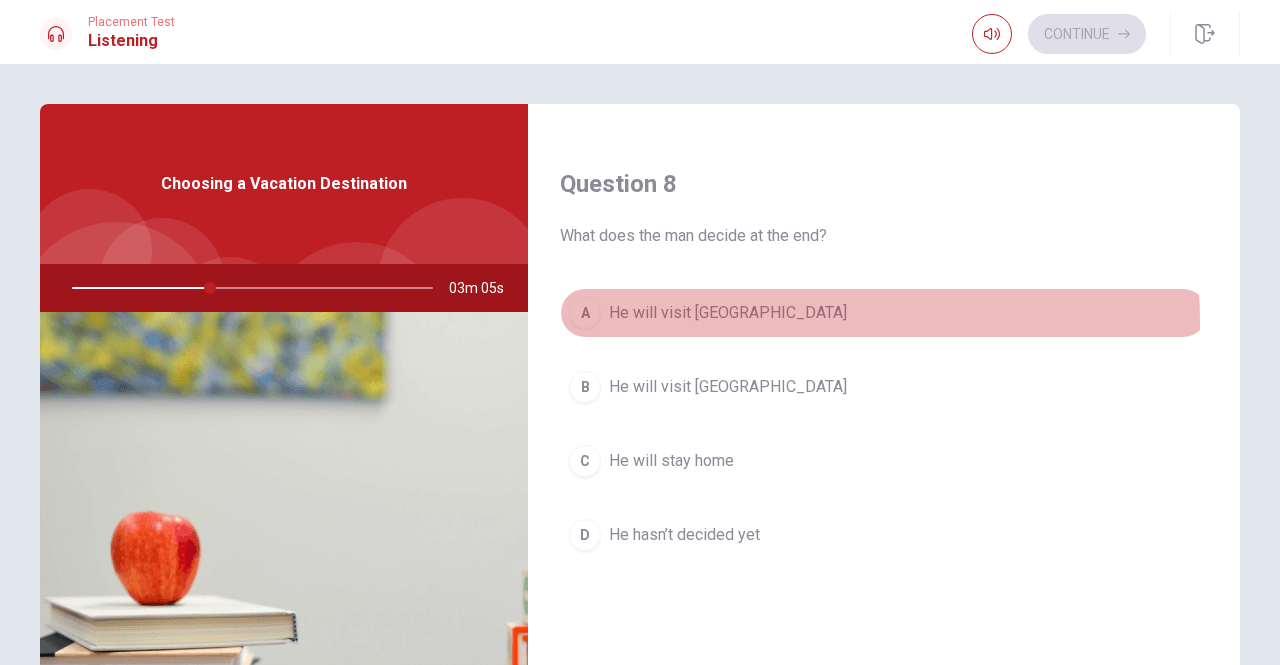 click on "He will visit [GEOGRAPHIC_DATA]" at bounding box center [728, 313] 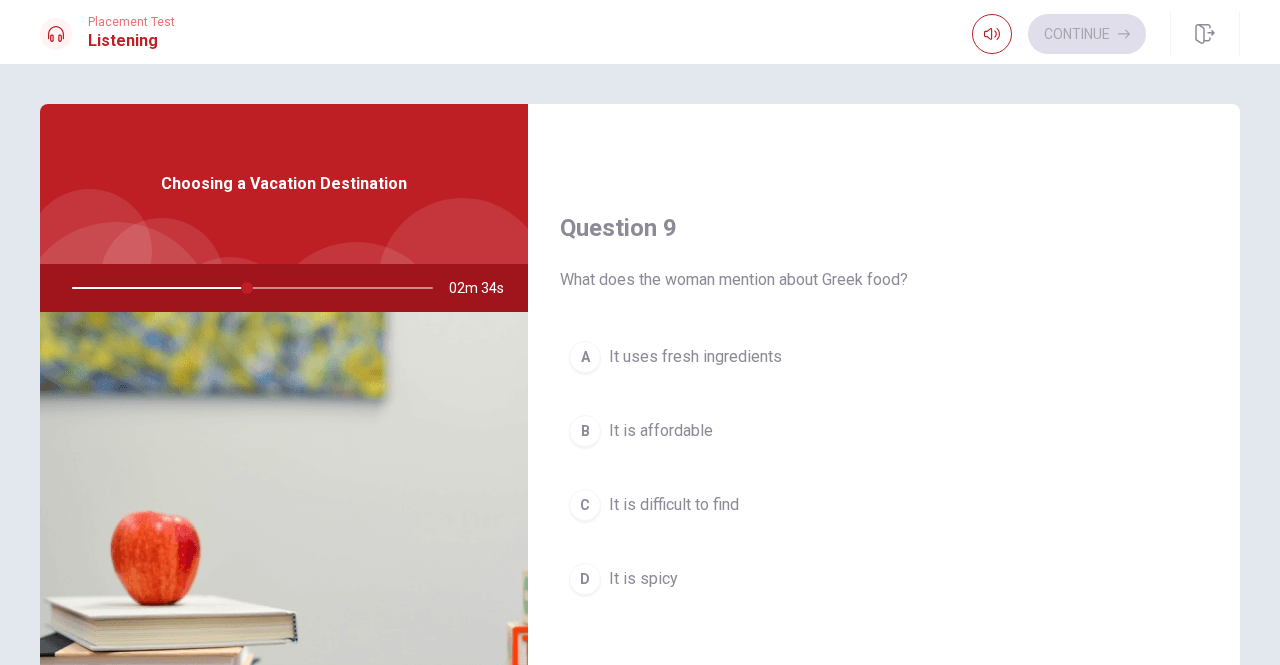scroll, scrollTop: 1500, scrollLeft: 0, axis: vertical 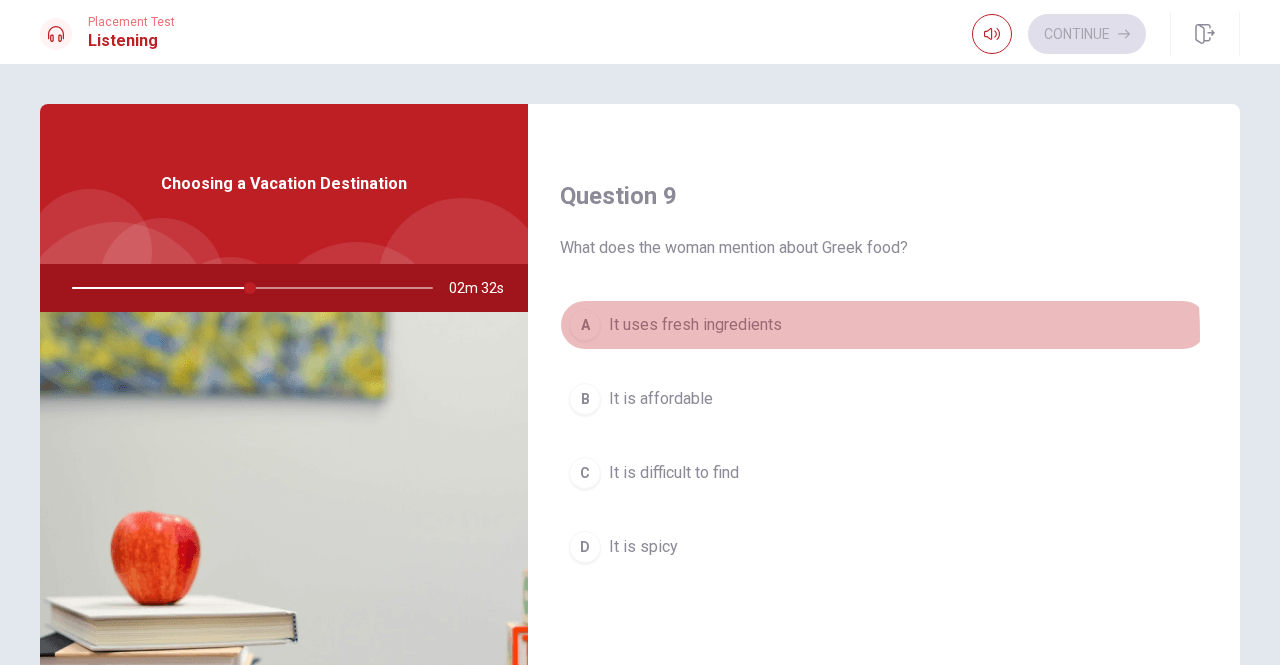 click on "It uses fresh ingredients" at bounding box center (695, 325) 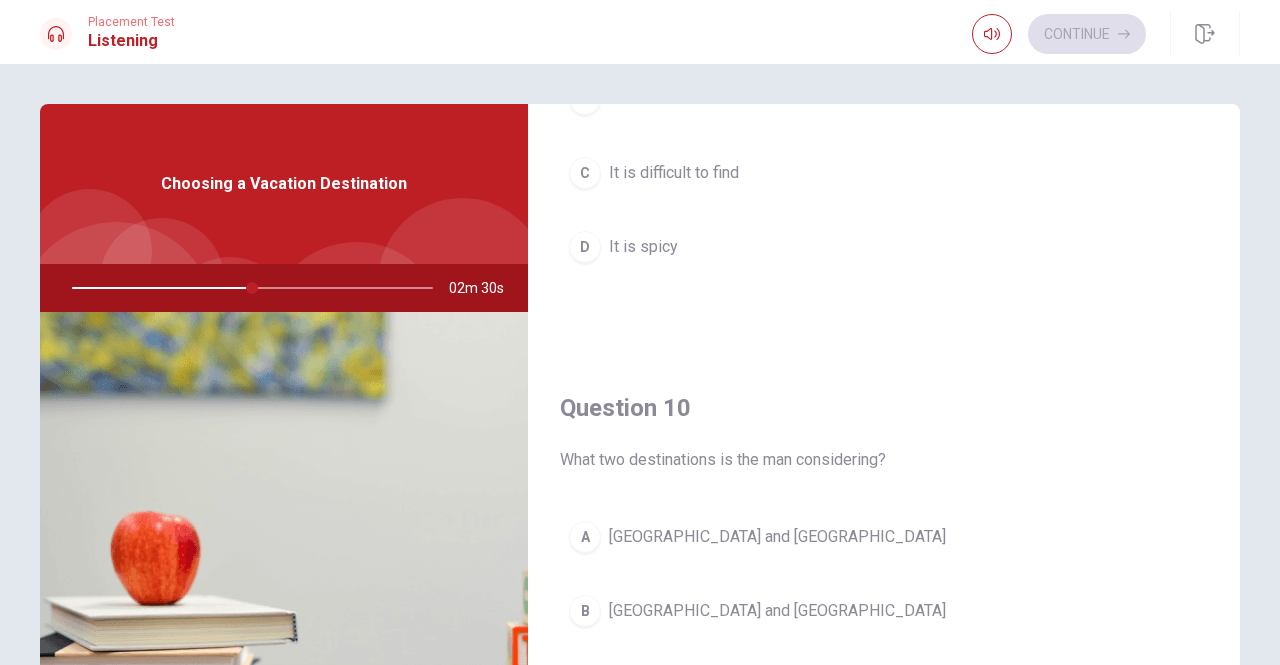 scroll, scrollTop: 1851, scrollLeft: 0, axis: vertical 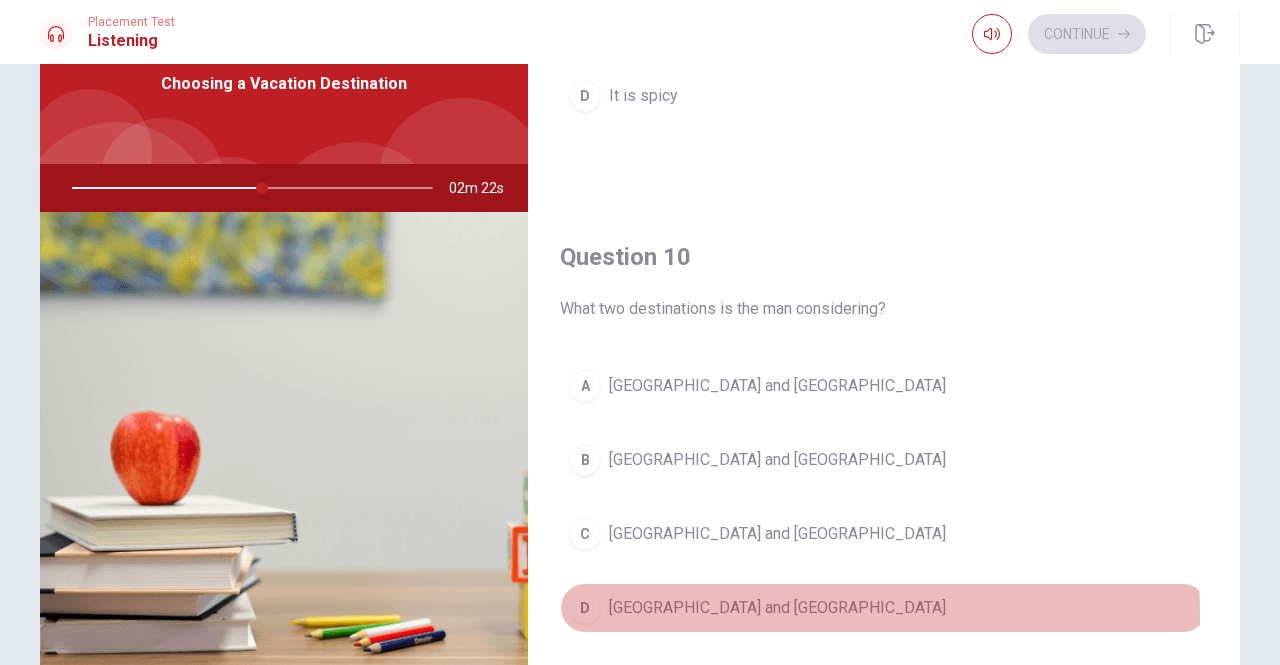click on "D" at bounding box center (585, 608) 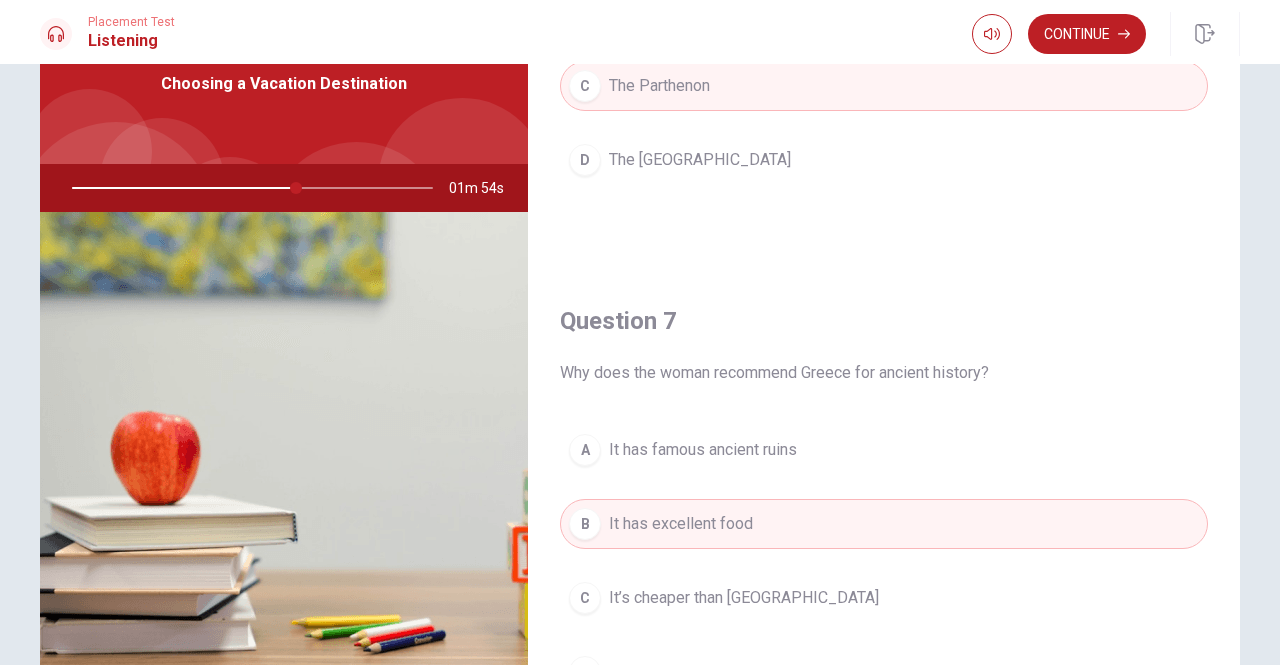 scroll, scrollTop: 0, scrollLeft: 0, axis: both 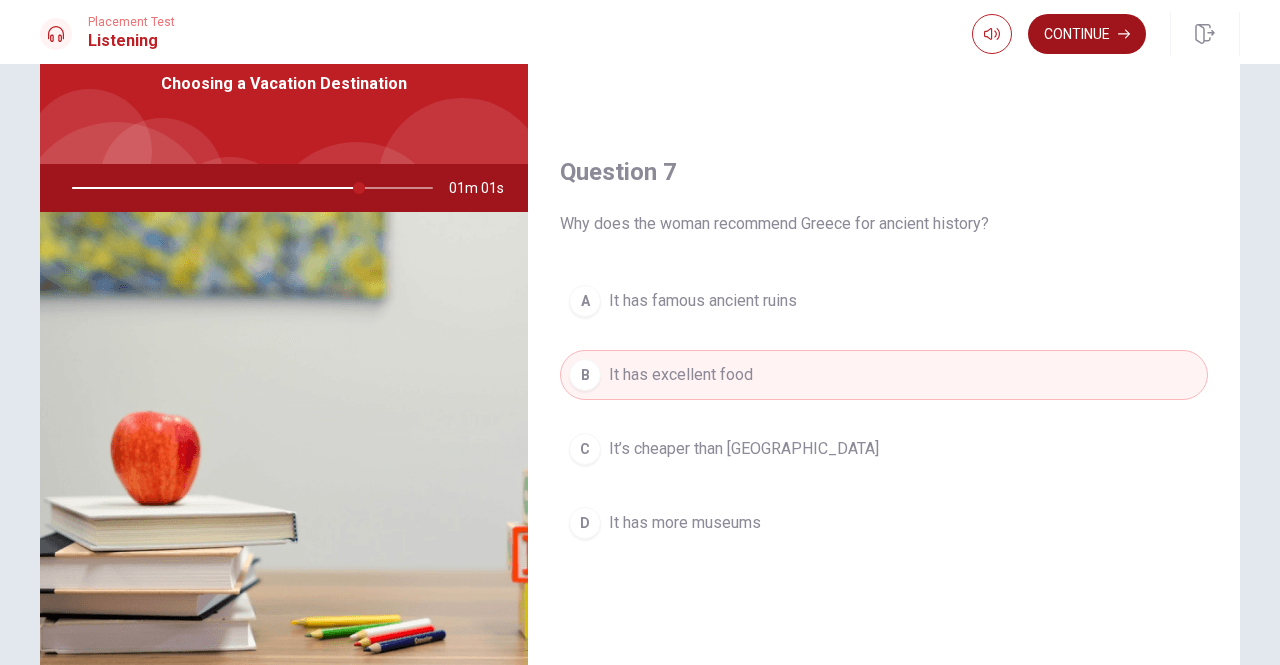 click on "Continue" at bounding box center [1087, 34] 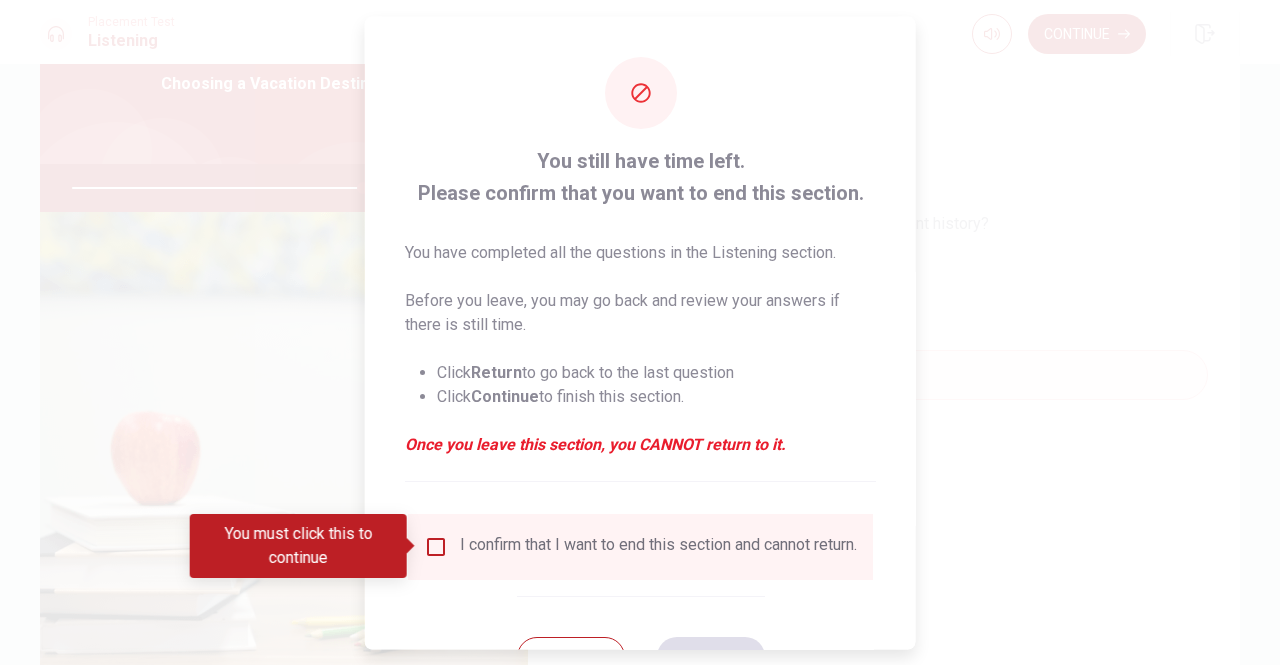 click at bounding box center (436, 546) 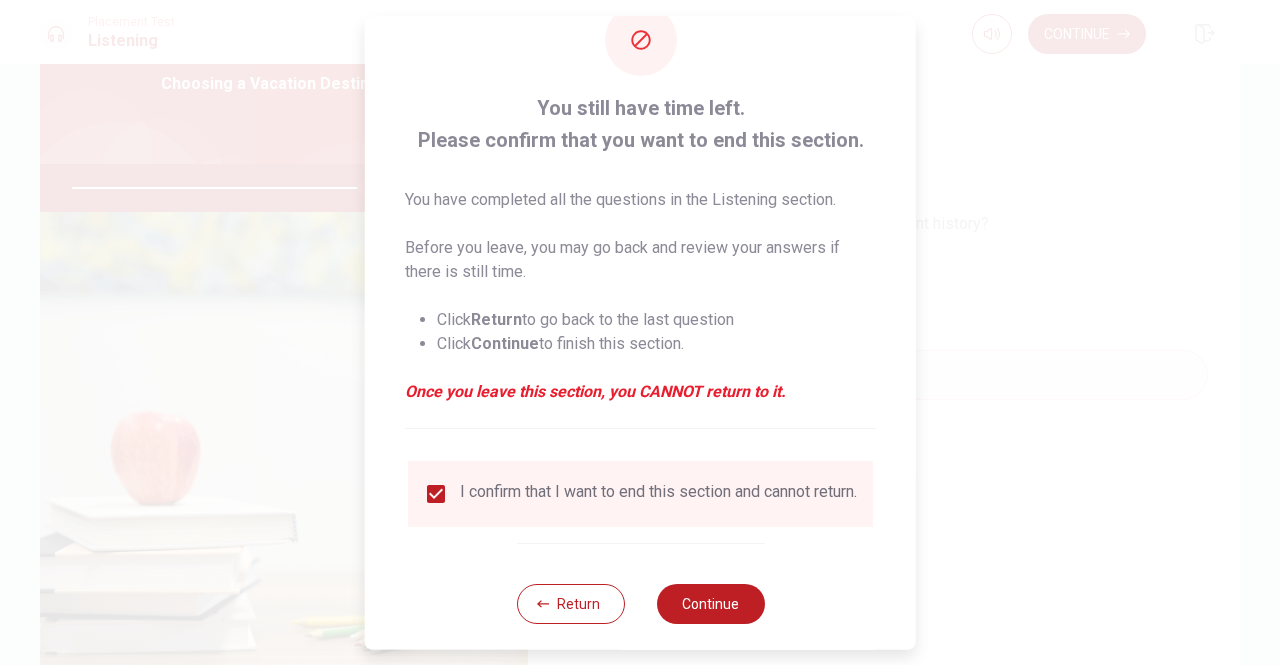 scroll, scrollTop: 80, scrollLeft: 0, axis: vertical 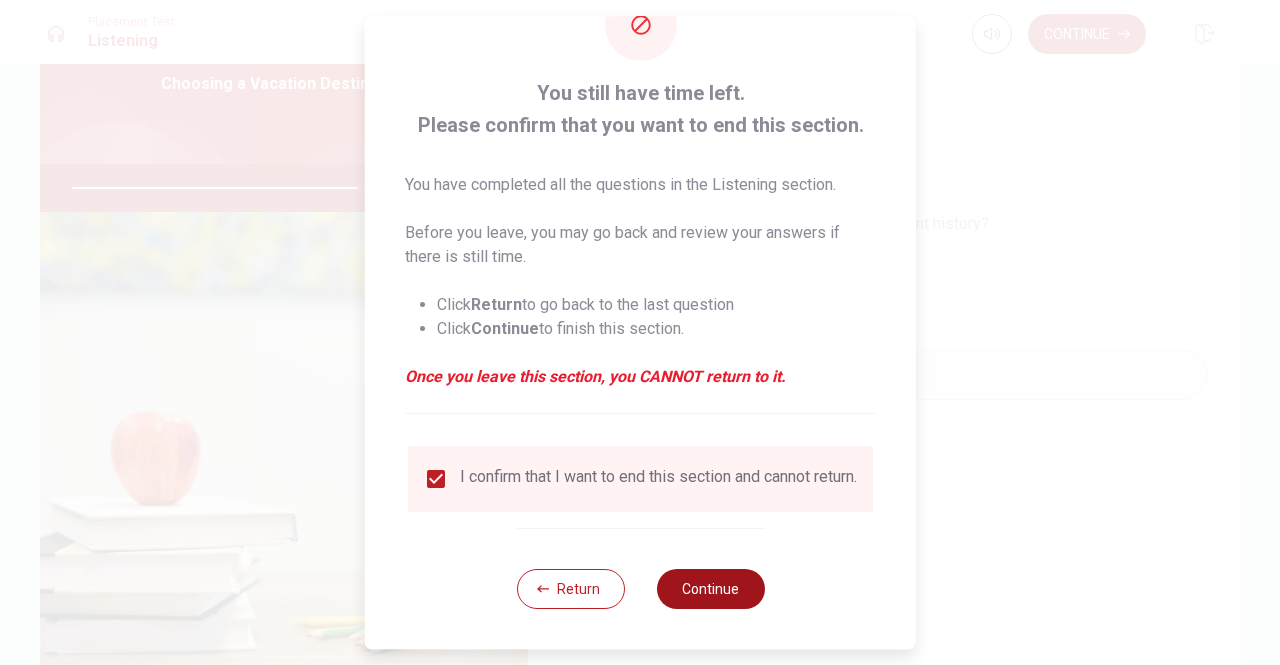 click on "Continue" at bounding box center [710, 589] 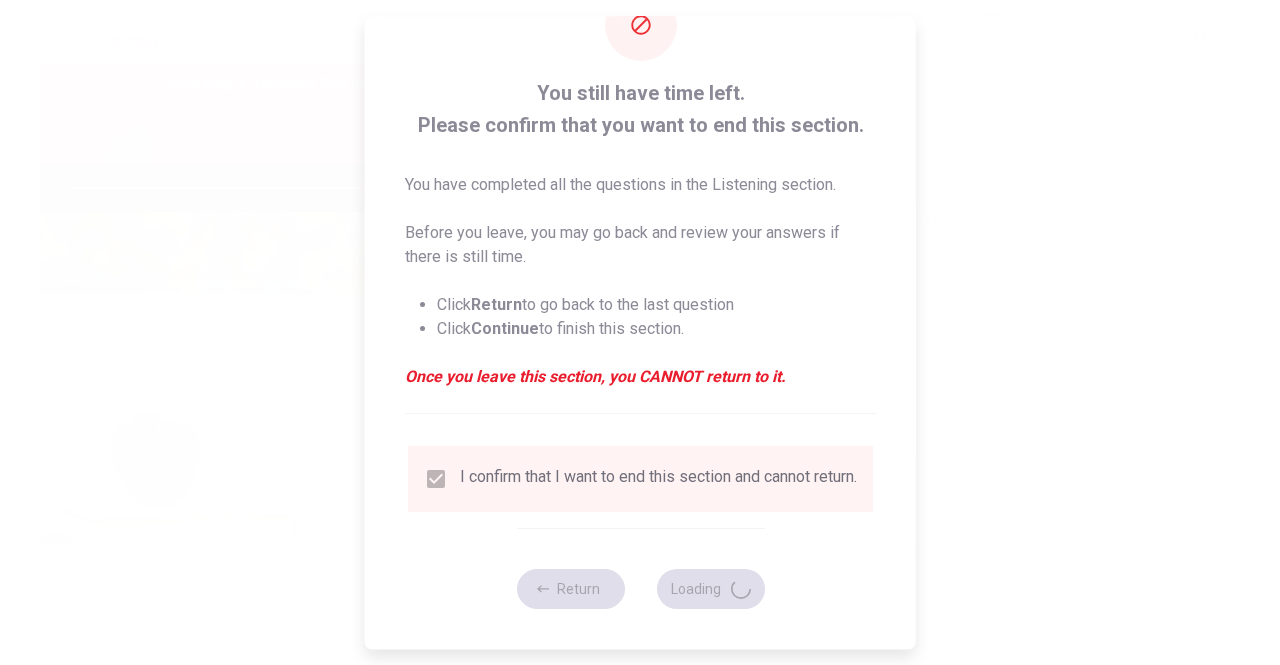 type on "82" 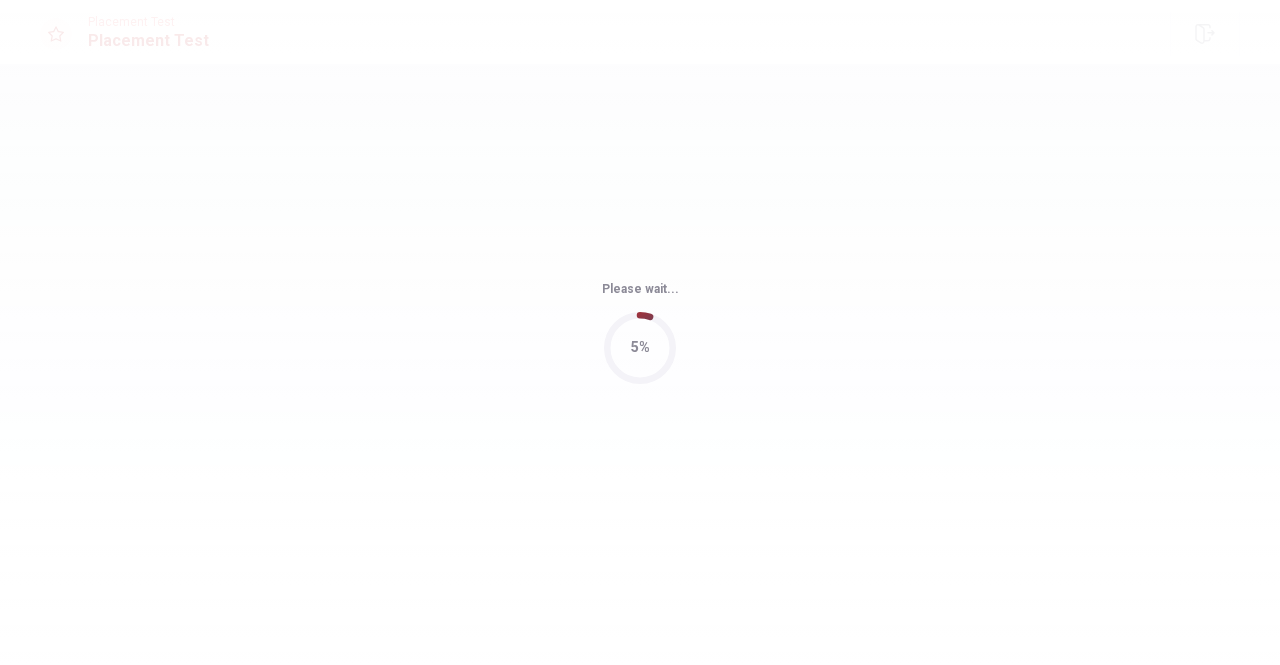 scroll, scrollTop: 0, scrollLeft: 0, axis: both 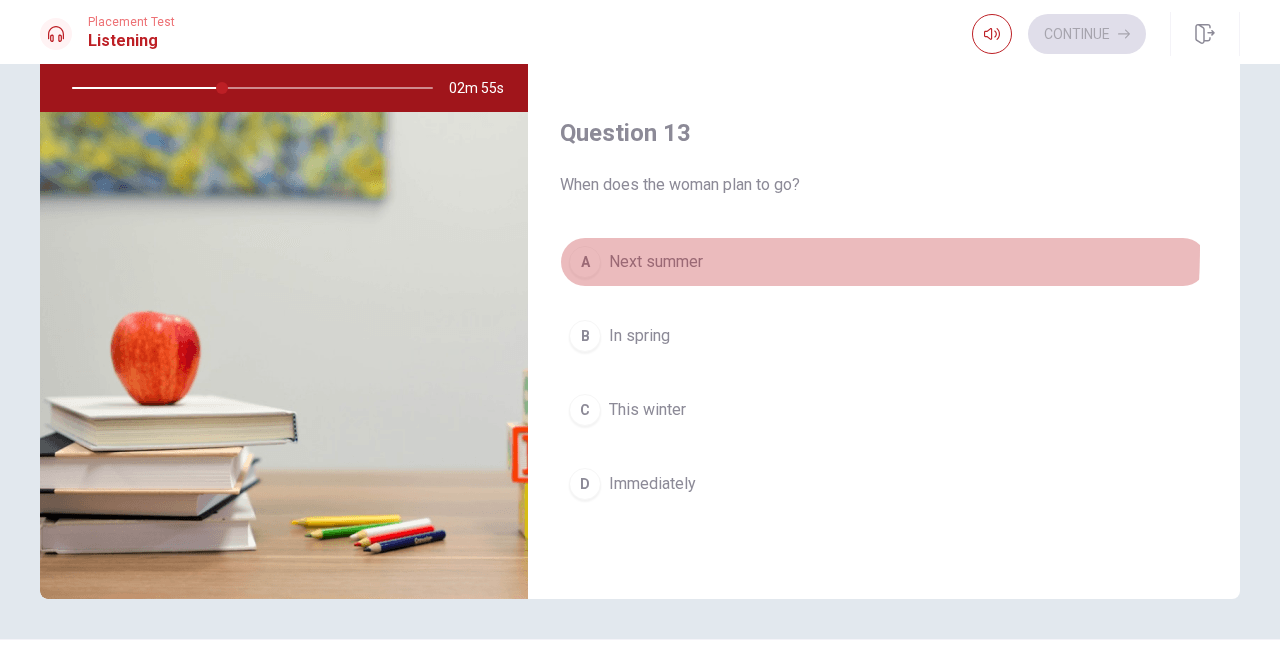 click on "A Next summer" at bounding box center [884, 262] 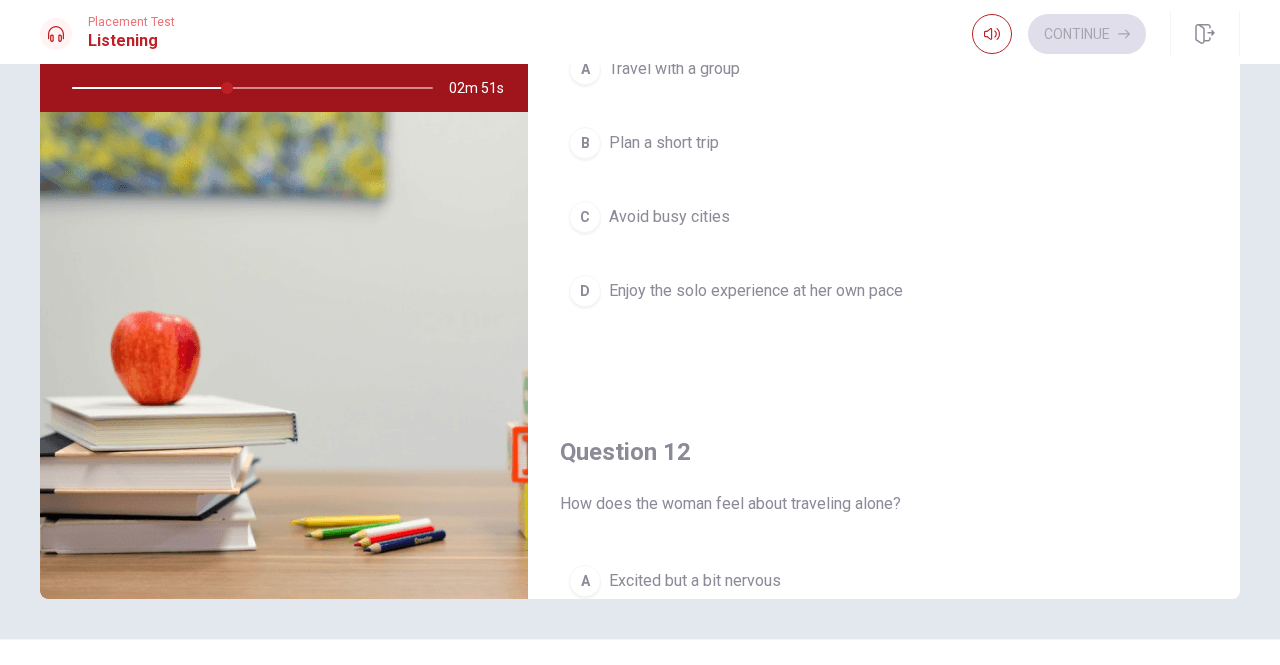 scroll, scrollTop: 0, scrollLeft: 0, axis: both 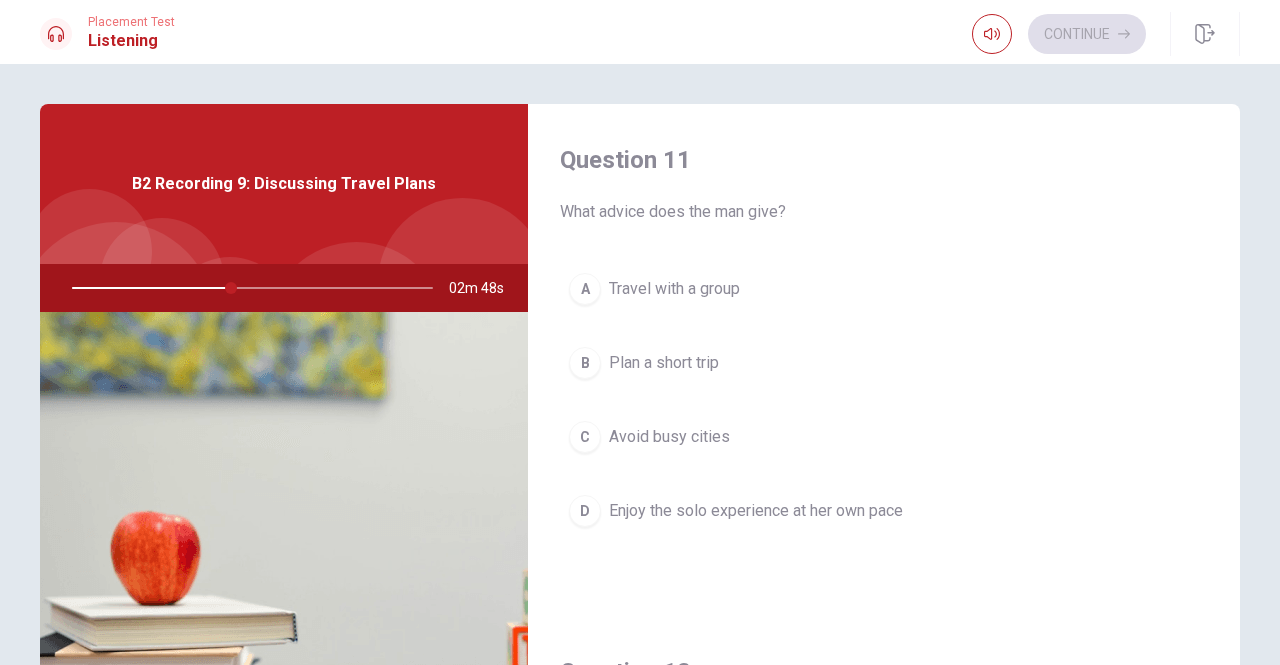click on "D" at bounding box center (585, 511) 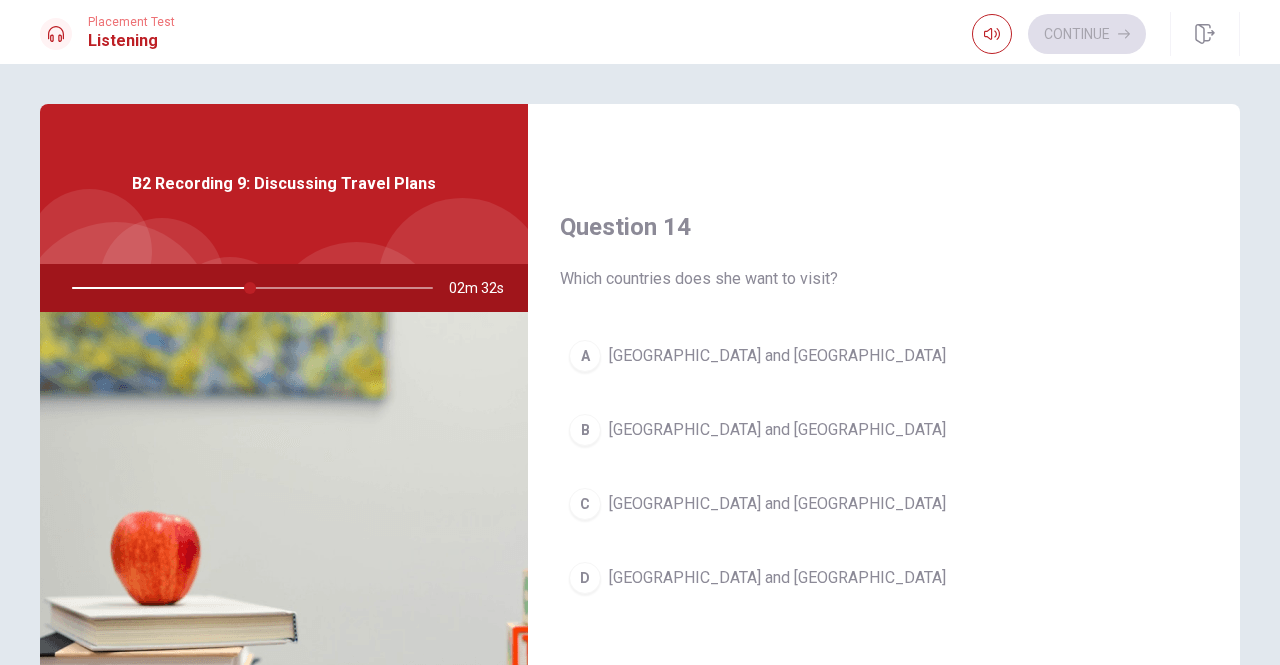 scroll, scrollTop: 1500, scrollLeft: 0, axis: vertical 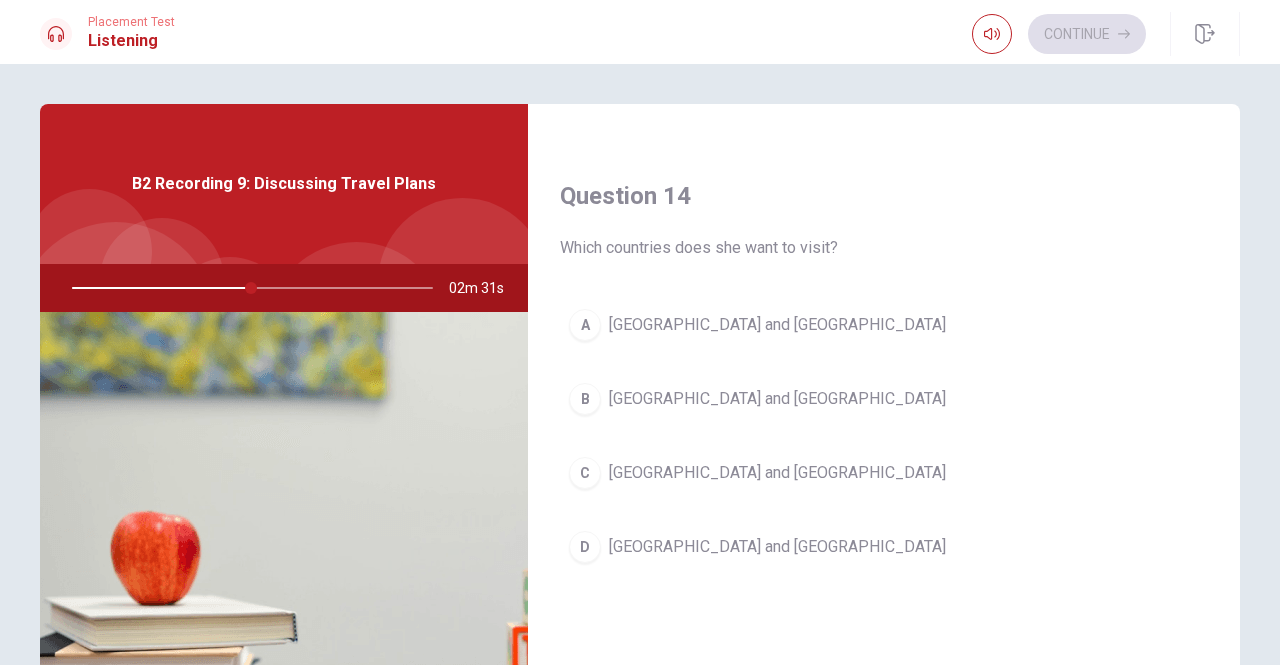 click on "[GEOGRAPHIC_DATA] and [GEOGRAPHIC_DATA]" at bounding box center [777, 547] 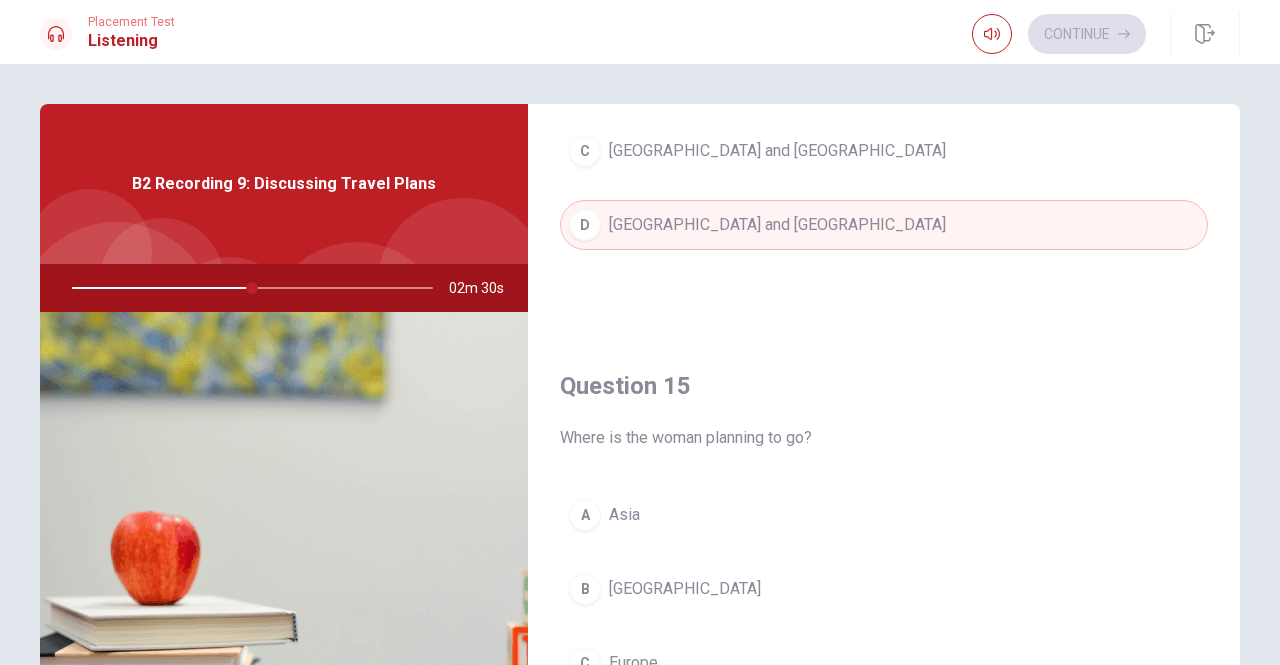scroll, scrollTop: 1851, scrollLeft: 0, axis: vertical 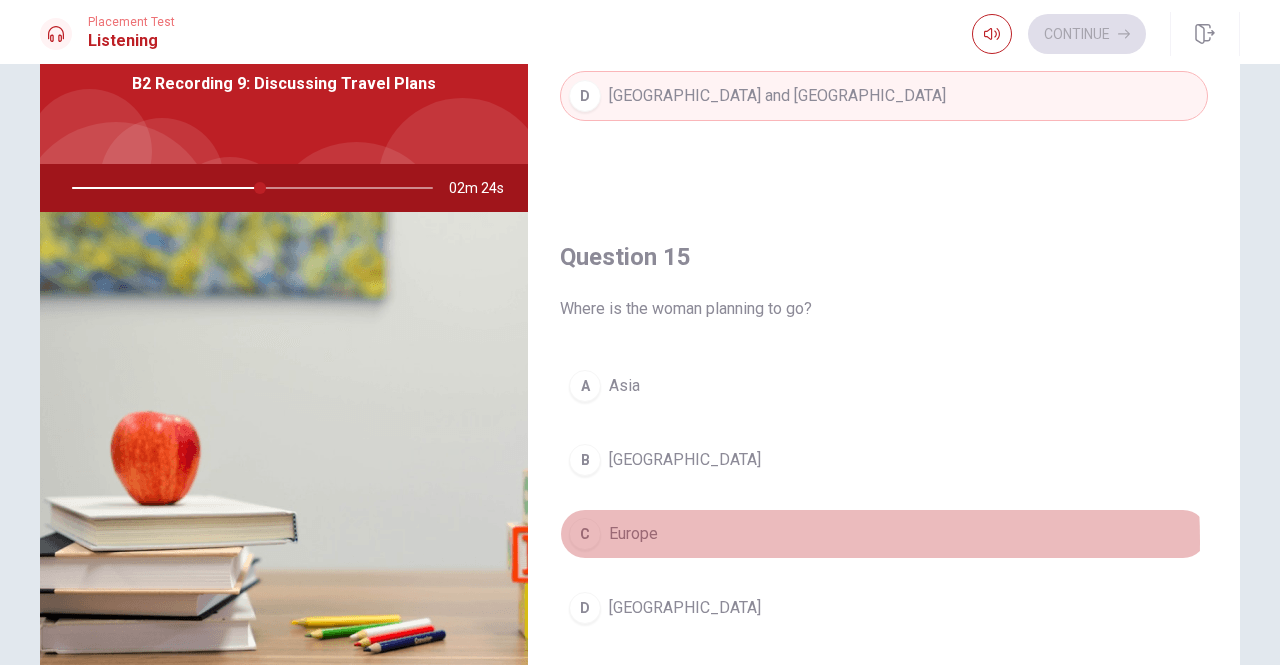 click on "C" at bounding box center (585, 534) 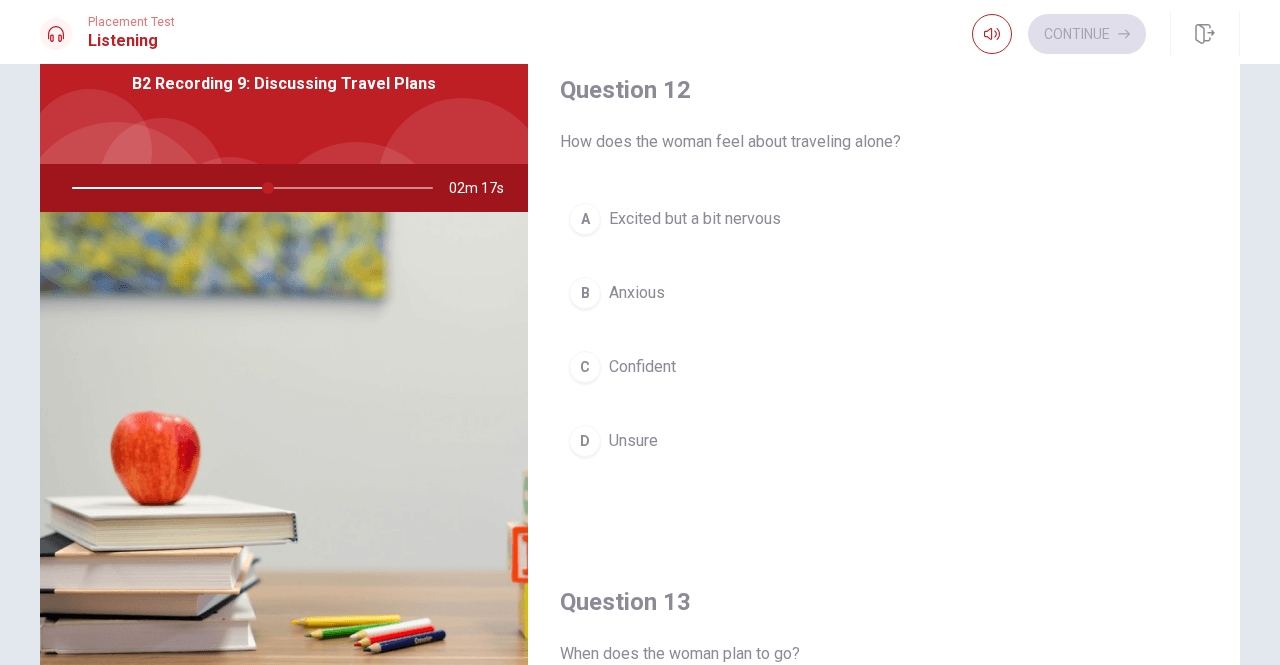 scroll, scrollTop: 451, scrollLeft: 0, axis: vertical 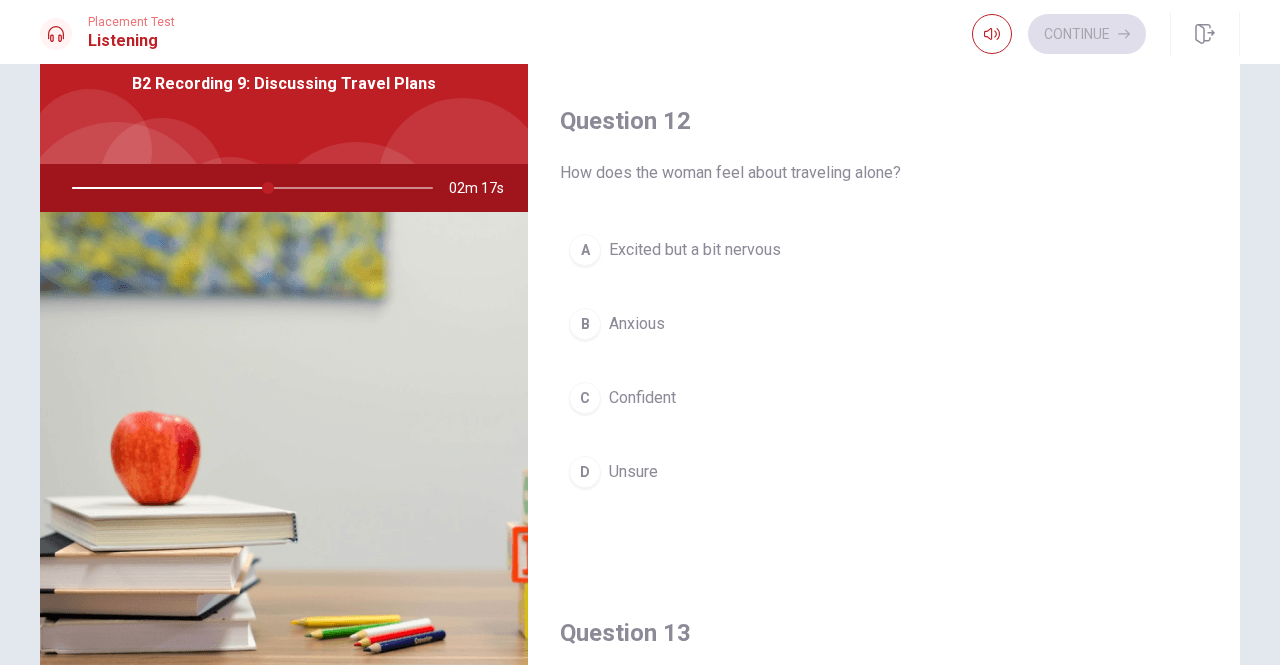 click on "Excited but a bit nervous" at bounding box center (695, 250) 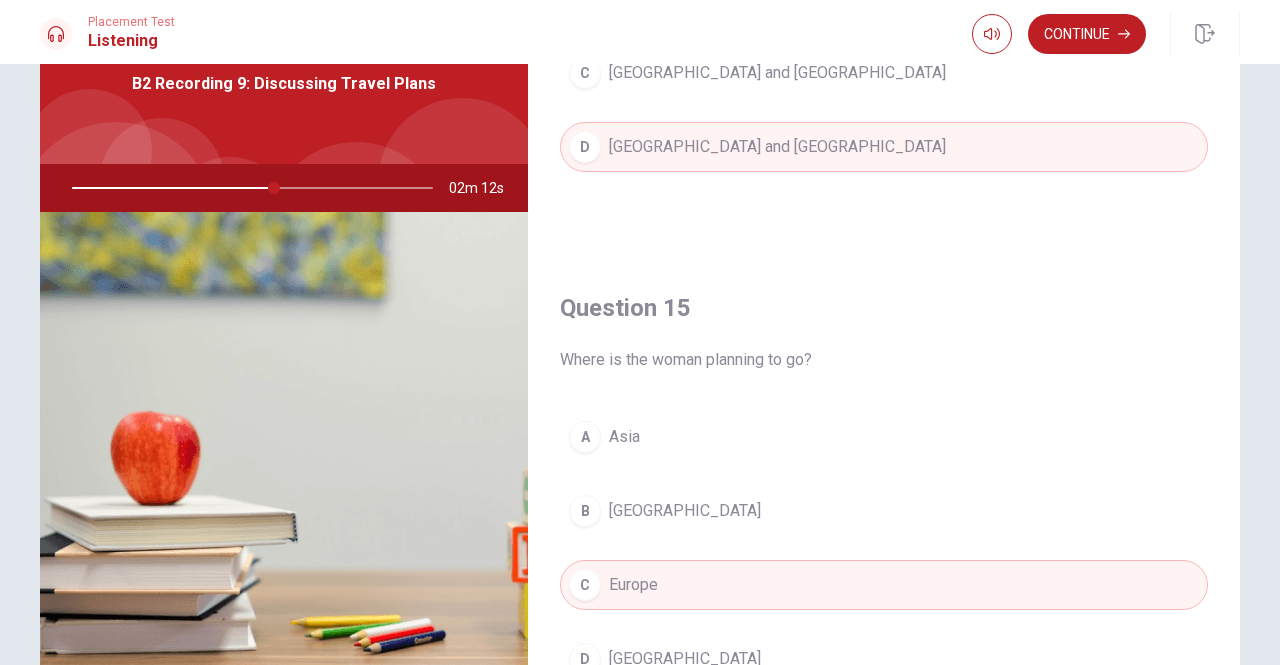 scroll, scrollTop: 1851, scrollLeft: 0, axis: vertical 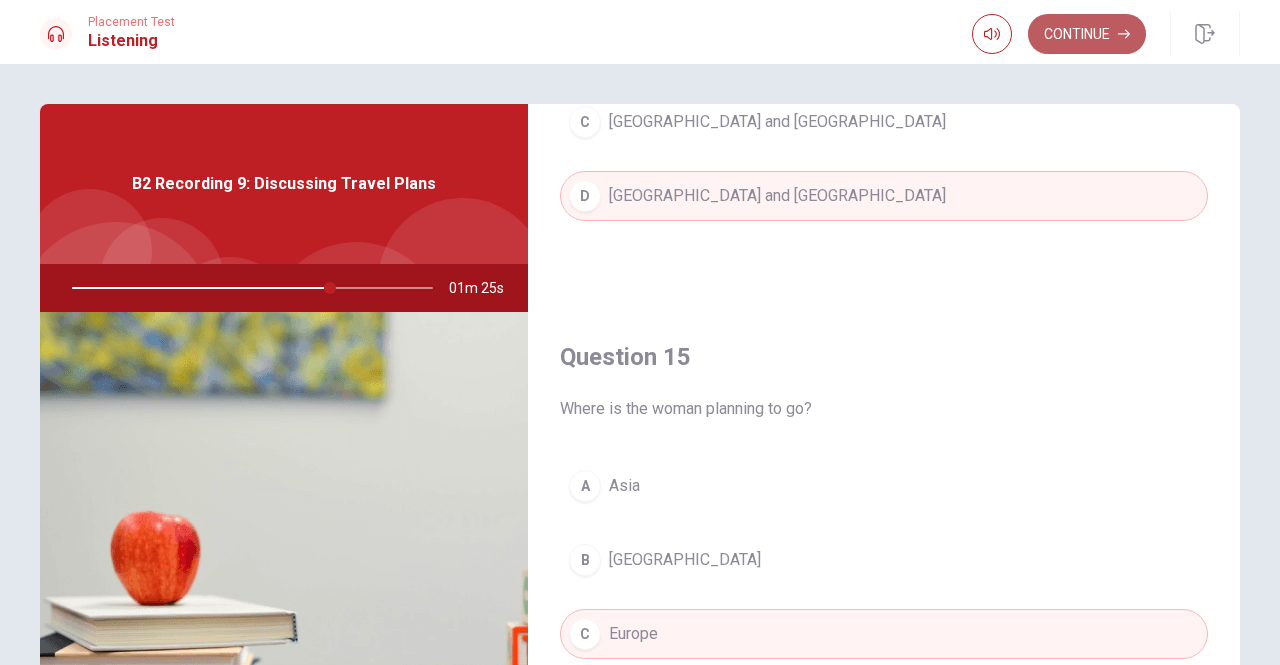 click on "Continue" at bounding box center (1087, 34) 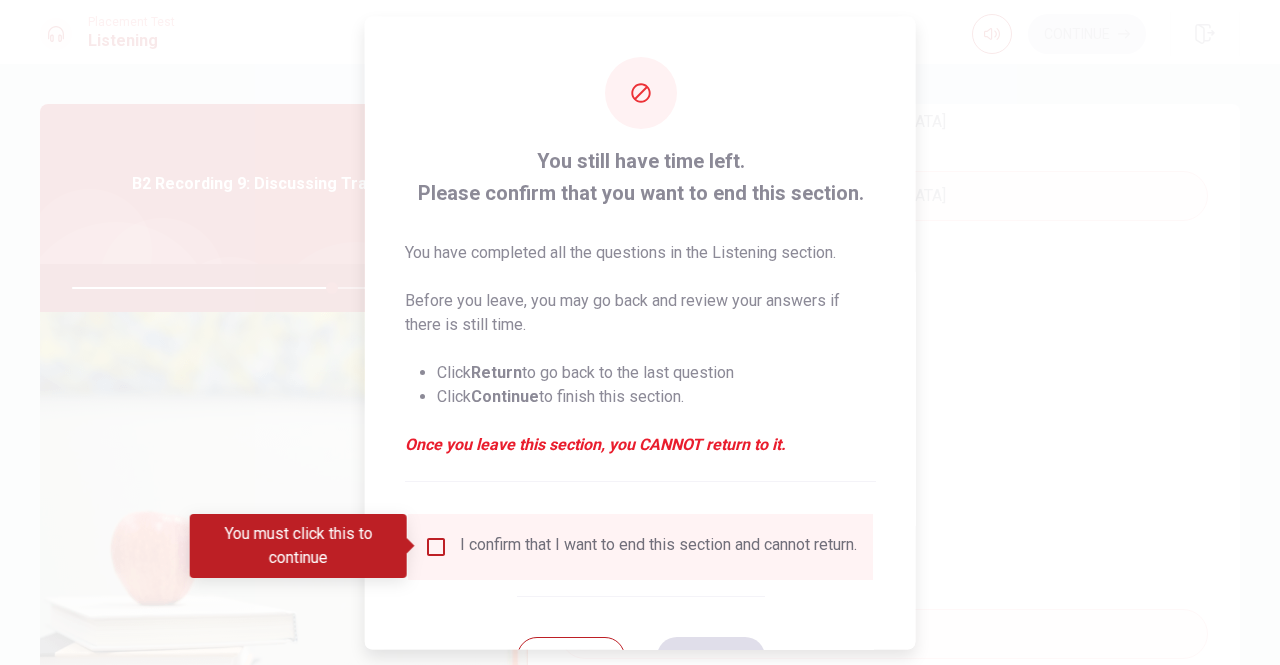 click on "I confirm that I want to end this section and cannot return." at bounding box center (658, 546) 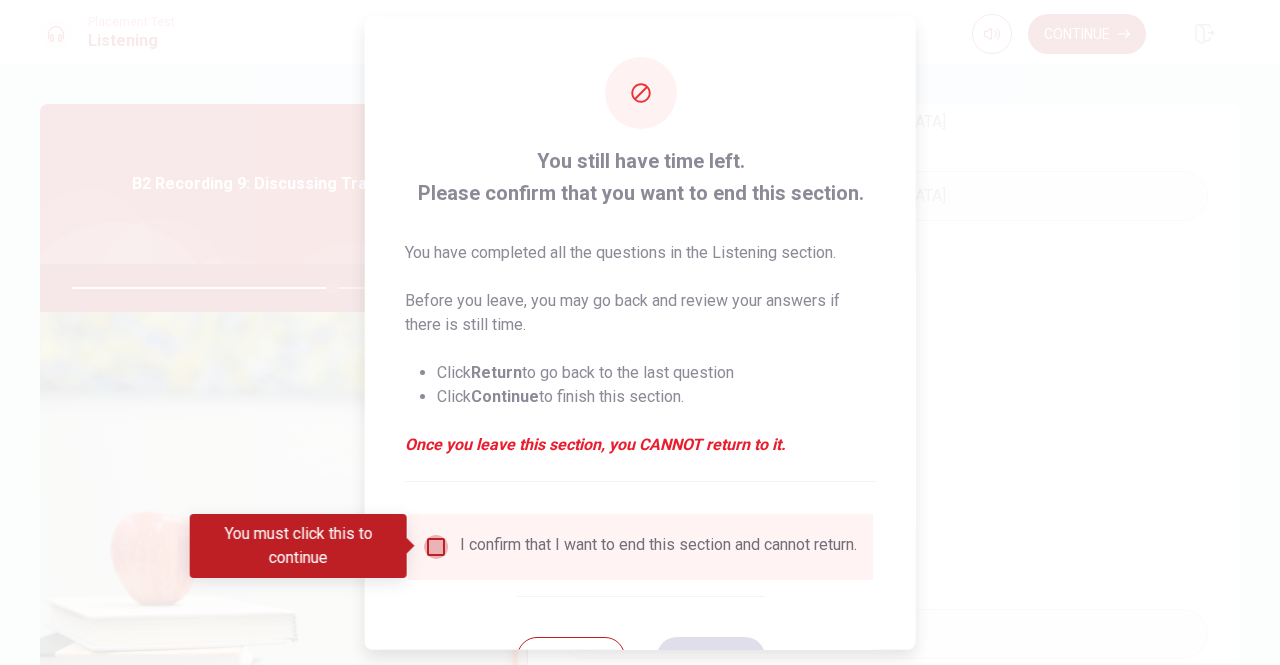 click at bounding box center [436, 546] 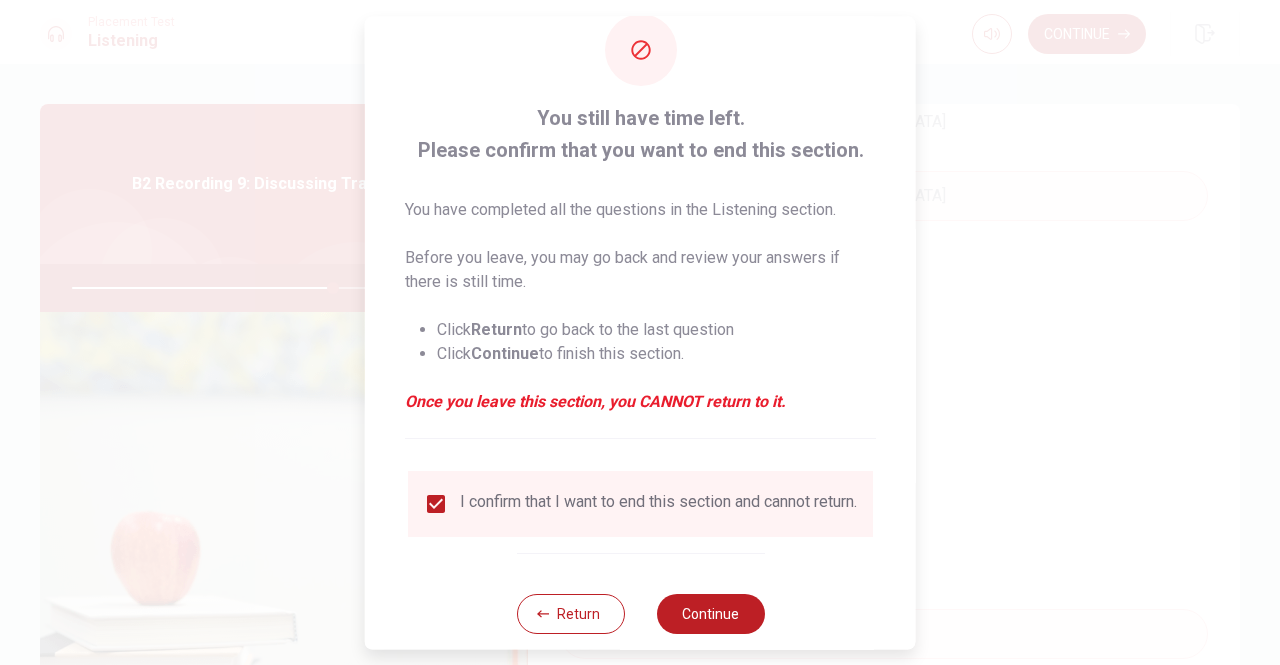 scroll, scrollTop: 80, scrollLeft: 0, axis: vertical 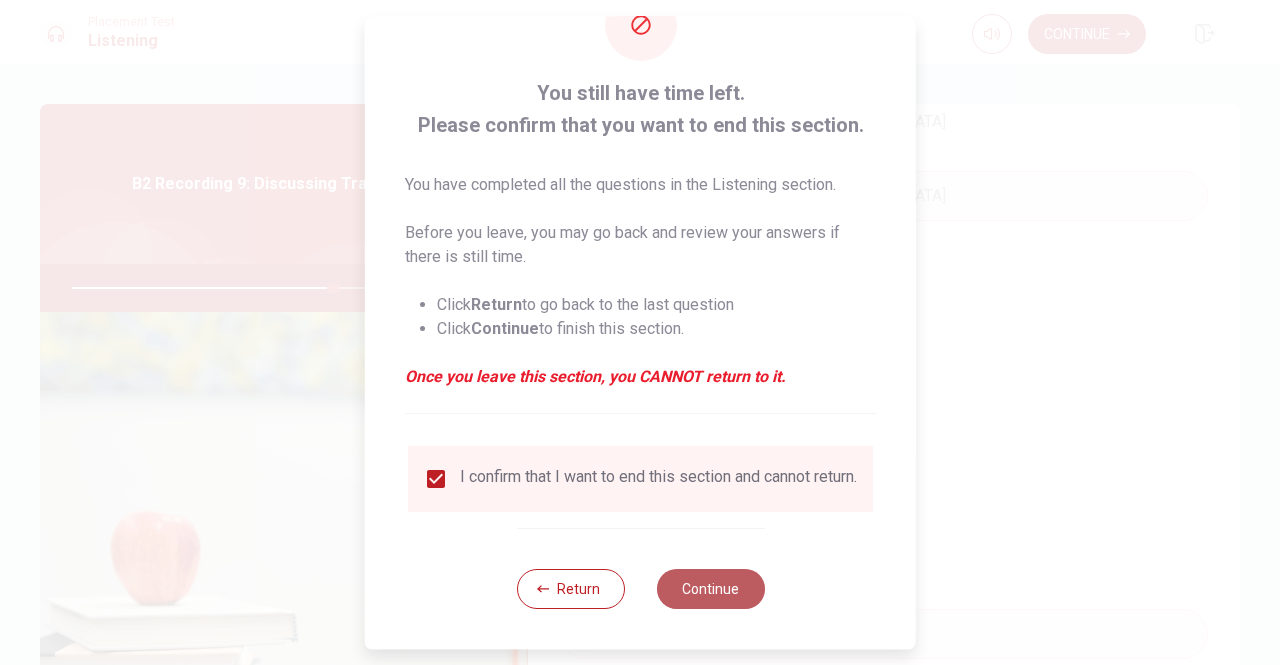 drag, startPoint x: 733, startPoint y: 588, endPoint x: 746, endPoint y: 574, distance: 19.104973 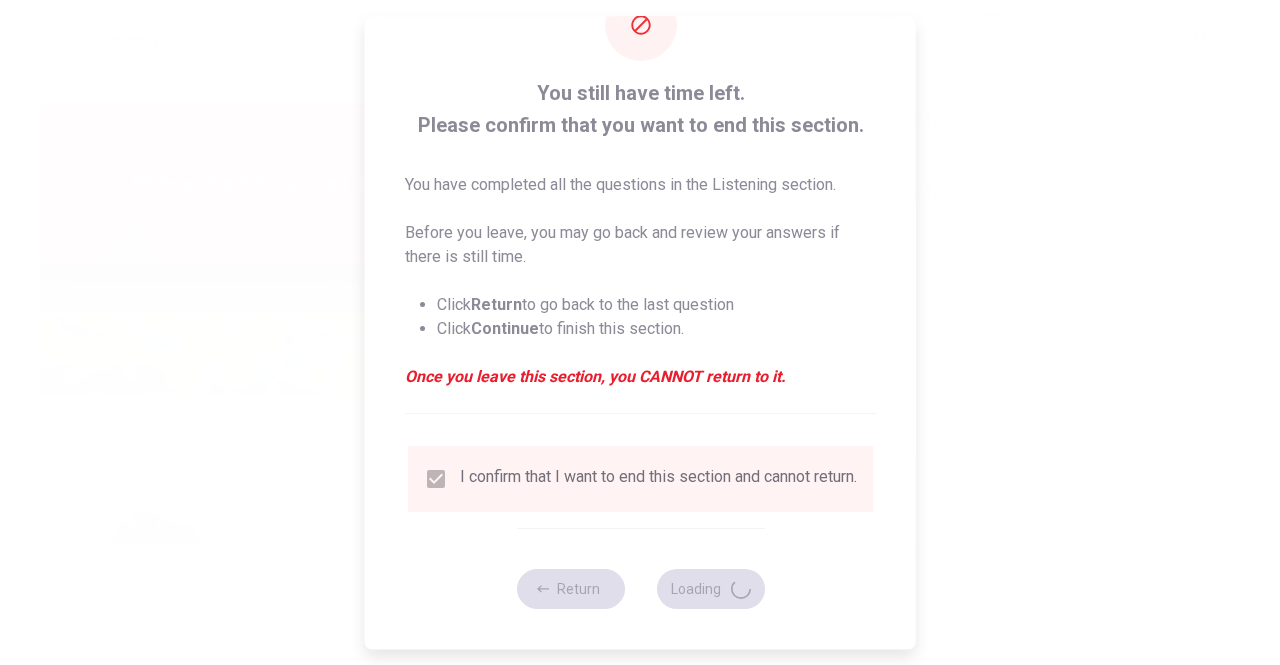 type on "74" 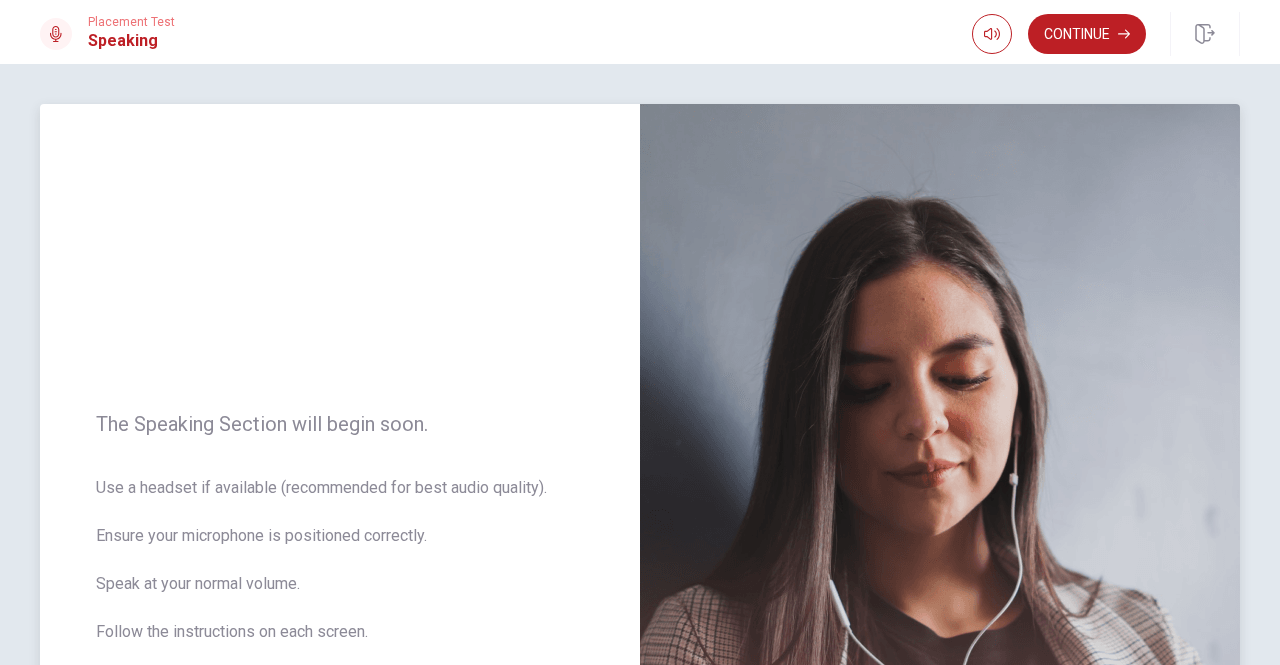 scroll, scrollTop: 100, scrollLeft: 0, axis: vertical 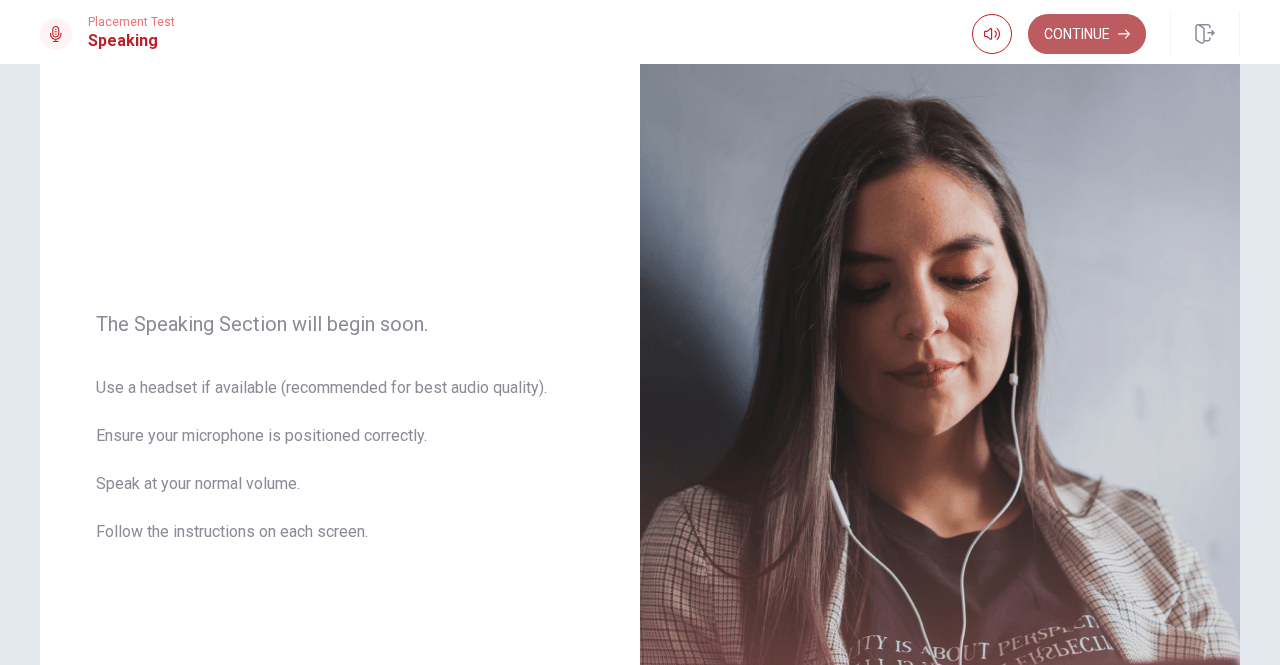 click on "Continue" at bounding box center [1087, 34] 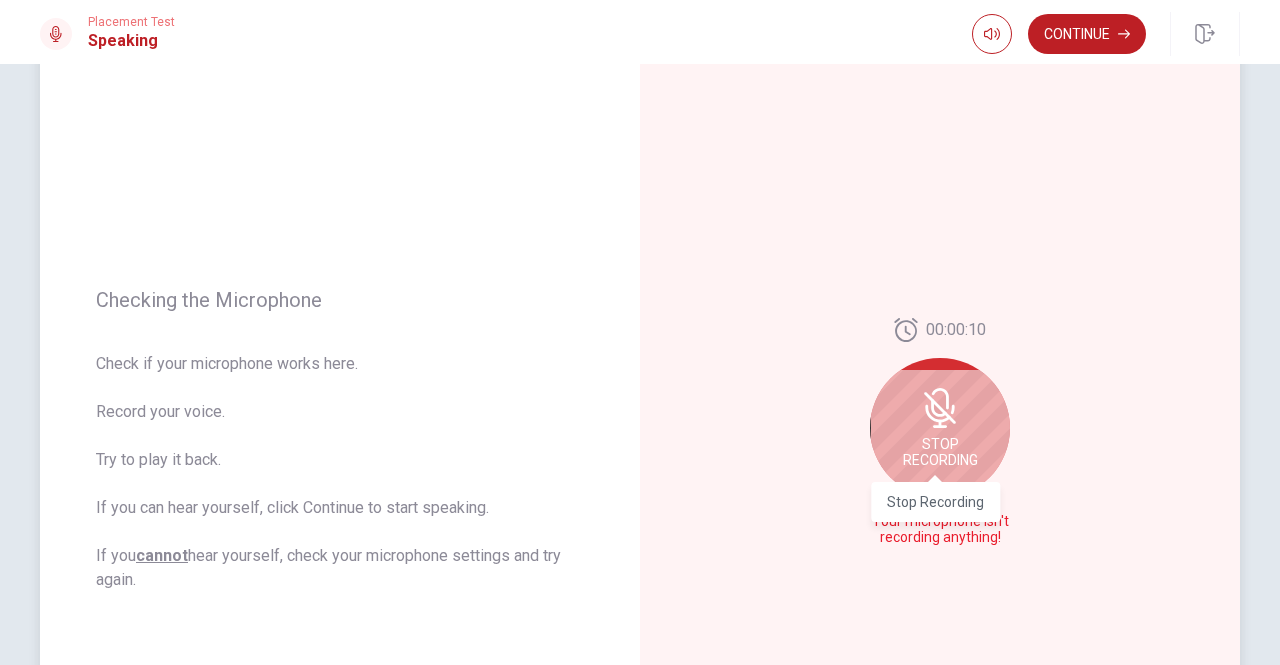 click on "This site uses cookies, as explained in our  Privacy Policy . If you agree to the use of cookies, please click the Accept button and continue to browse our site.   Privacy Policy Accept Placement Test   Speaking Continue Continue Checking the Microphone Check if your microphone works here.
Record your voice.
Try to play it back.
If you can hear yourself, click Continue to start speaking.
If you  cannot  hear yourself, check your microphone settings and try again. 00:00:10 Stop   Recording Your microphone isn't recording anything! © Copyright  2025 Going somewhere? You are not allowed to open other tabs/pages or switch windows during a test. Doing this will be reported as cheating to the Administrators. Are you sure you want to leave this page? Please continue until you finish your test. It looks like there is a problem with your internet connection. You have 10 minutes to reconnect. 00:00 Click to reconnect WARNING: You’ve run out of time. Your time is up. This is end of the Speaking section." at bounding box center (640, 332) 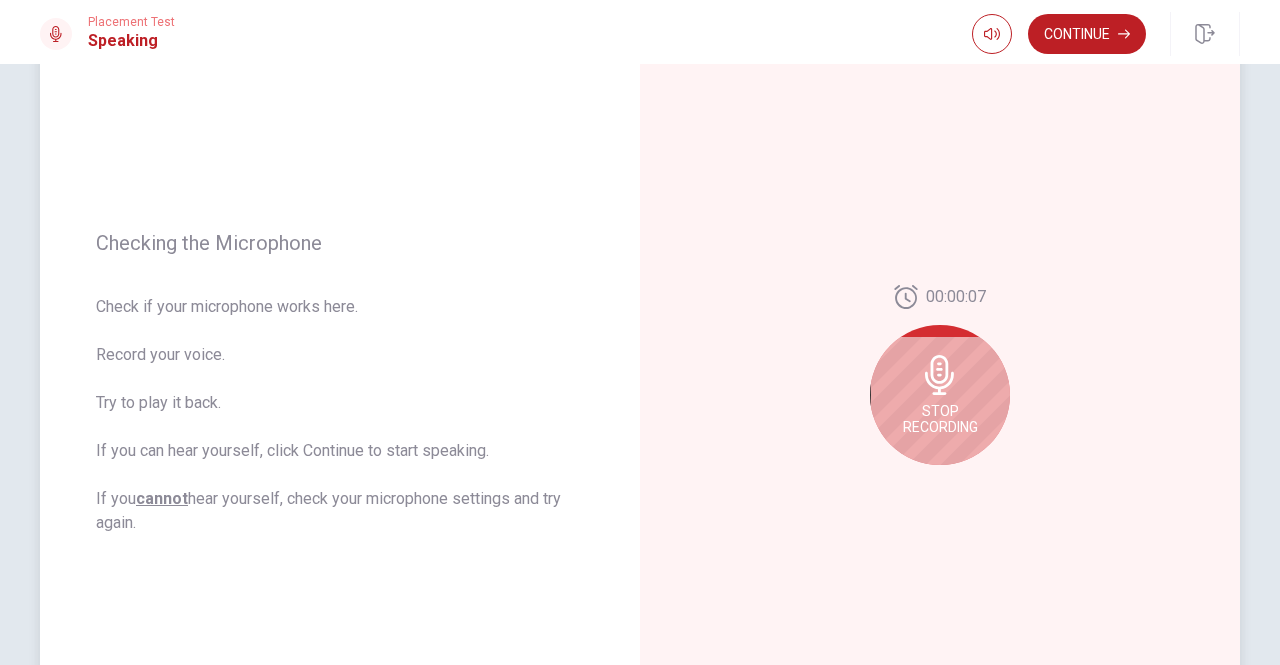 scroll, scrollTop: 200, scrollLeft: 0, axis: vertical 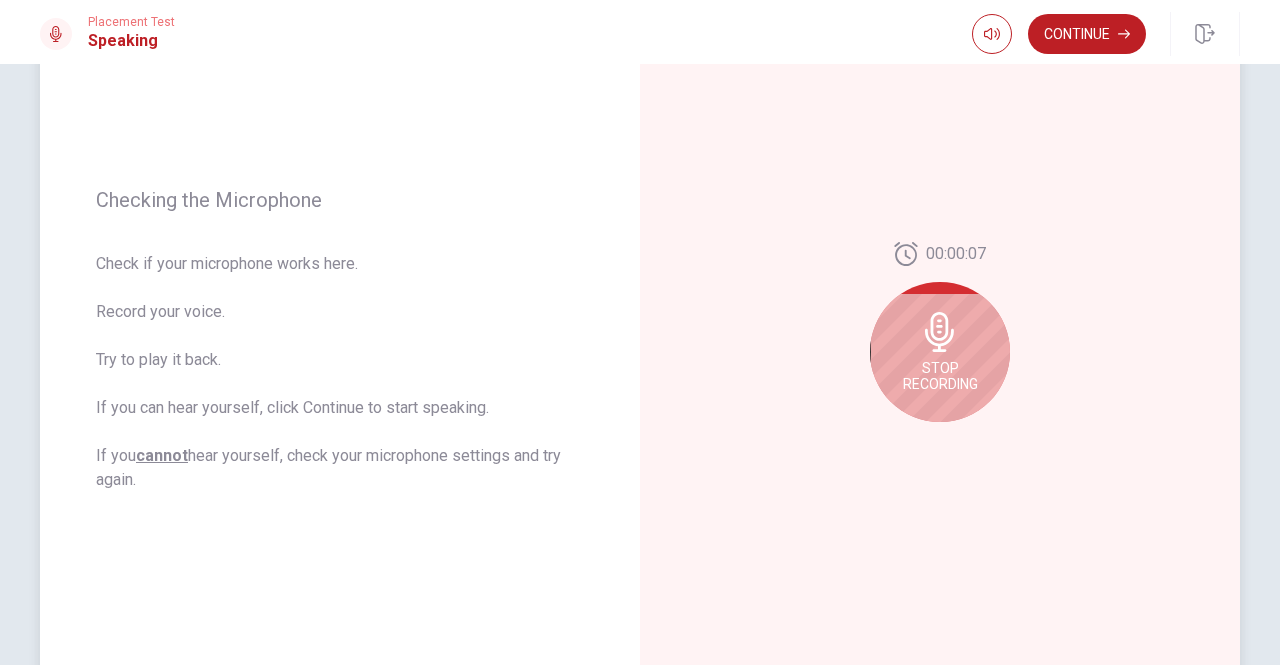 click 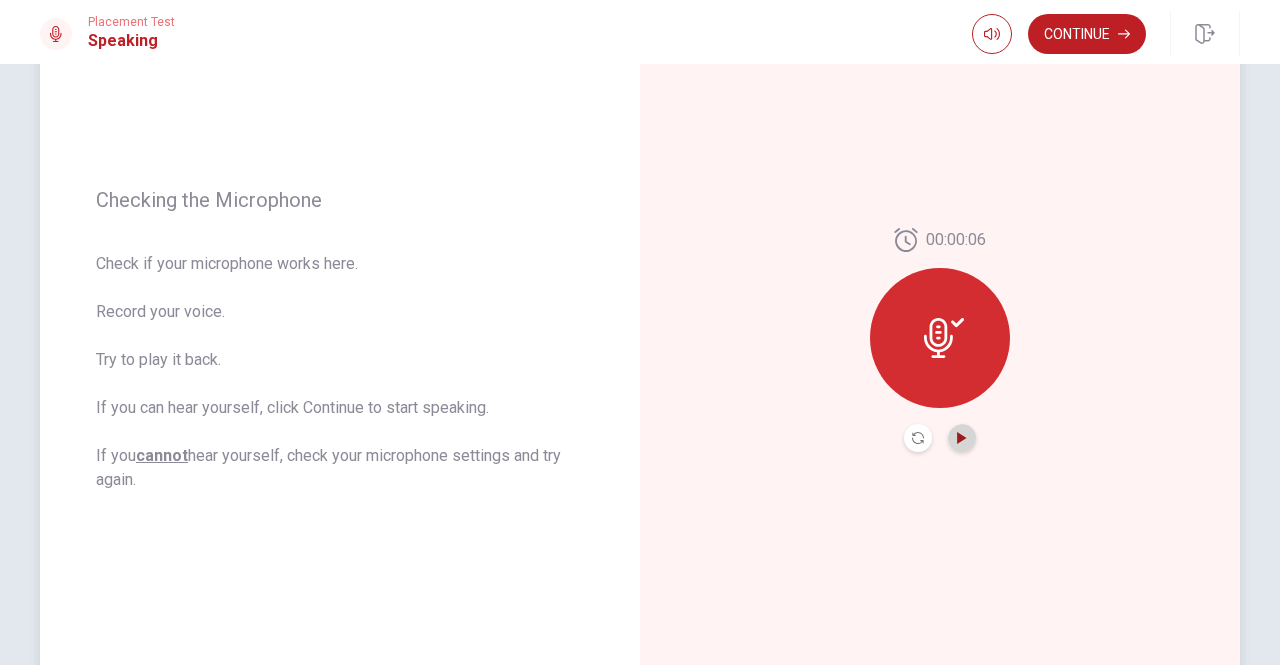 click 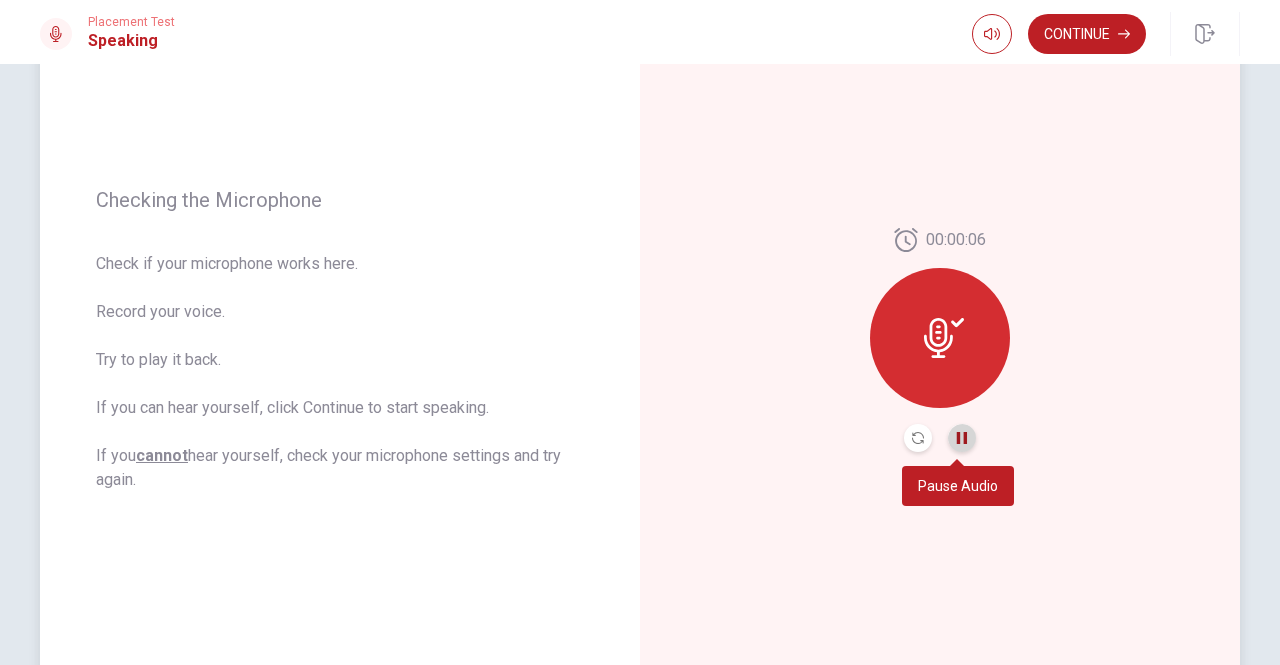 click 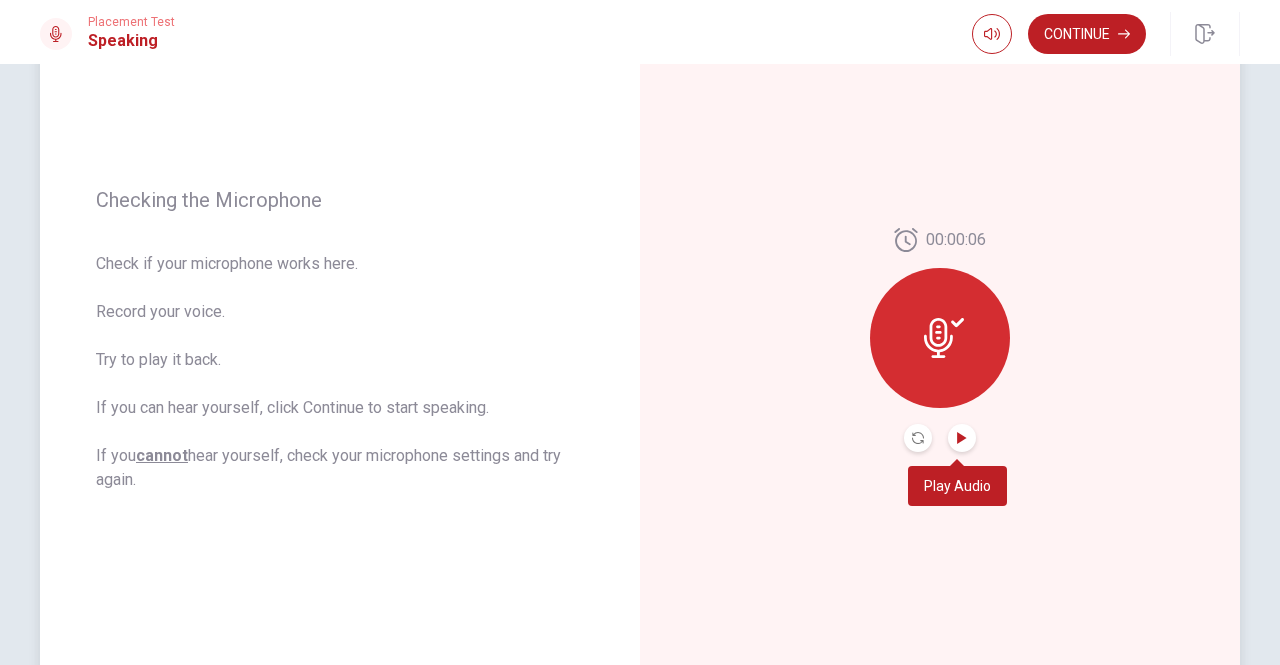 click 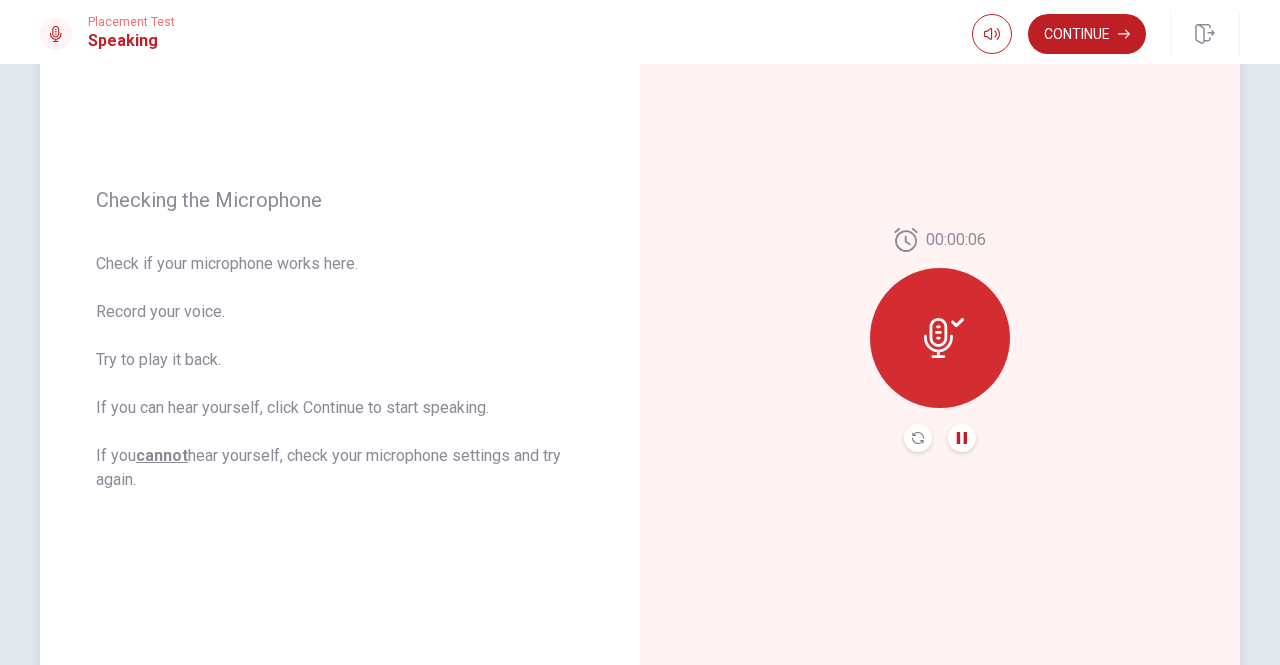 click 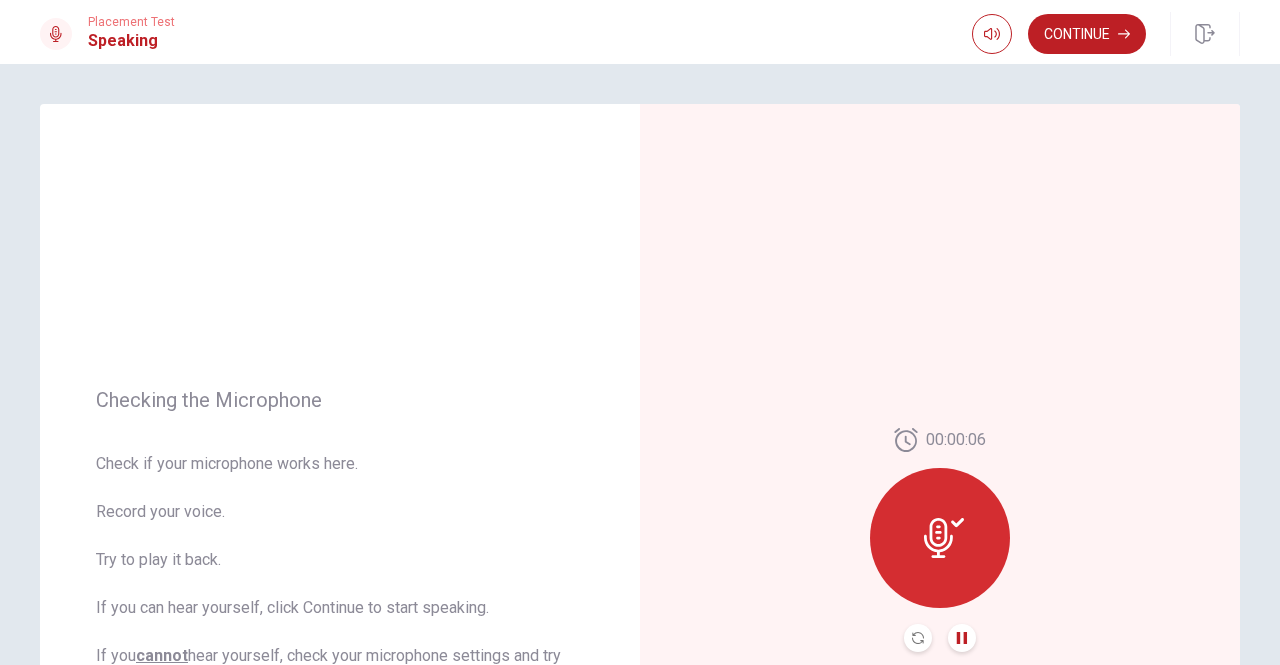 scroll, scrollTop: 200, scrollLeft: 0, axis: vertical 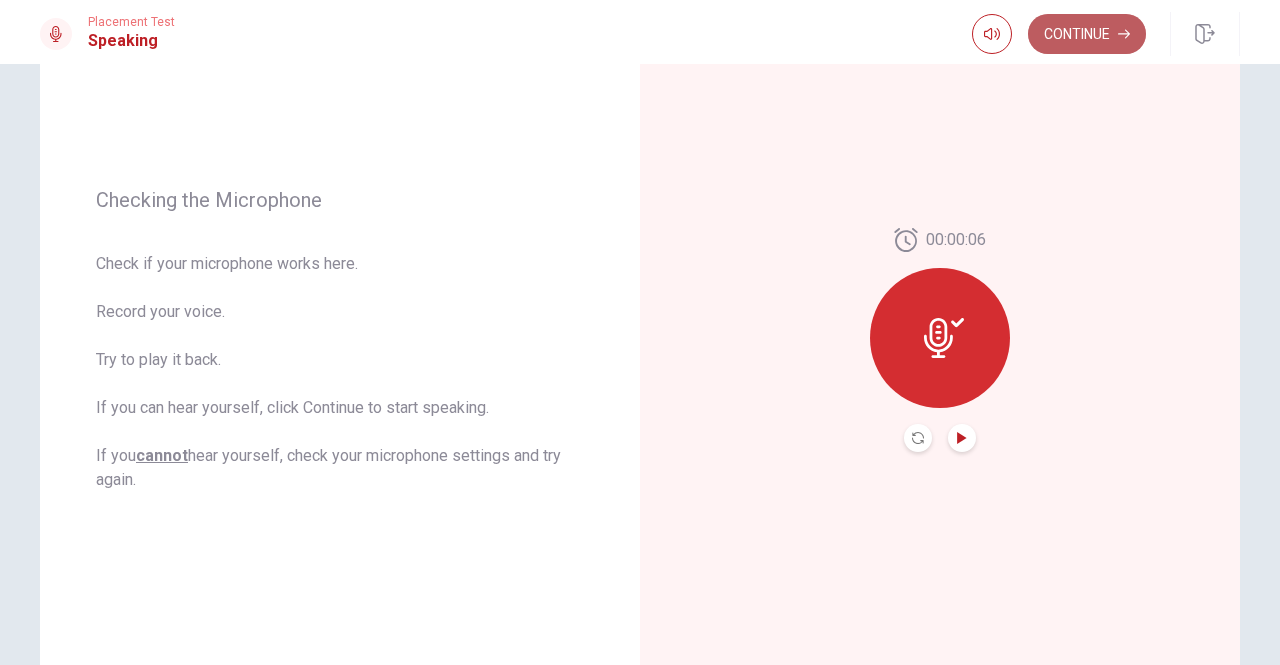 click on "Continue" at bounding box center (1087, 34) 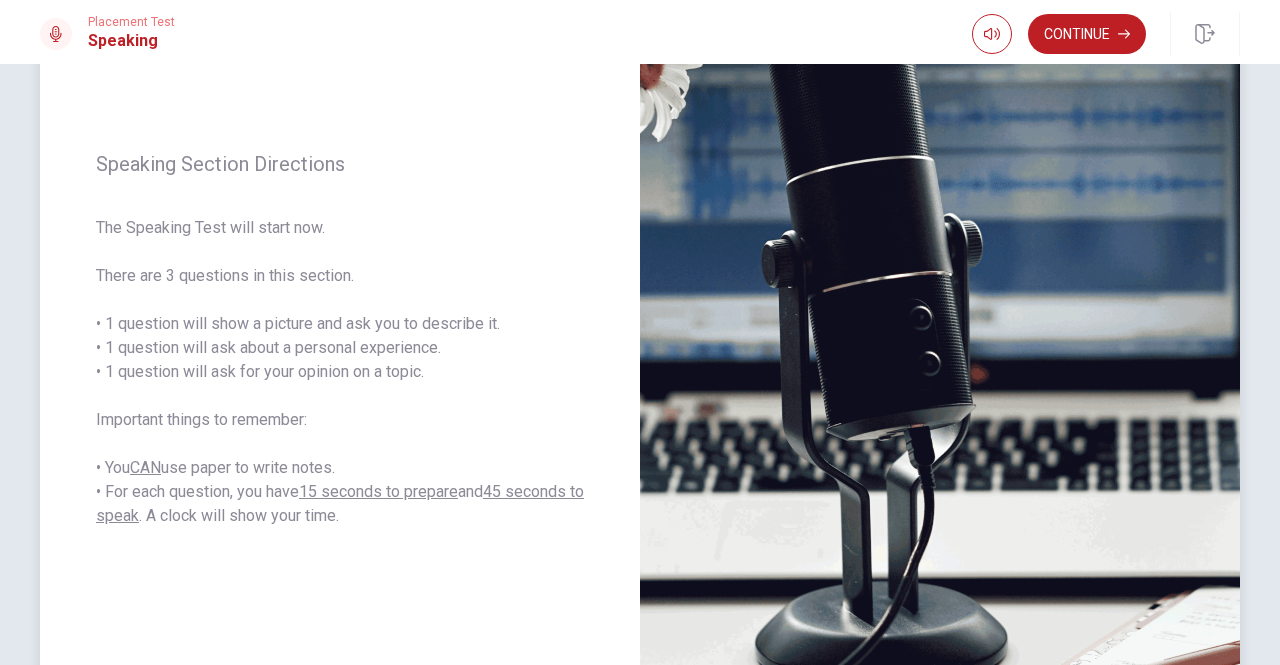 scroll, scrollTop: 100, scrollLeft: 0, axis: vertical 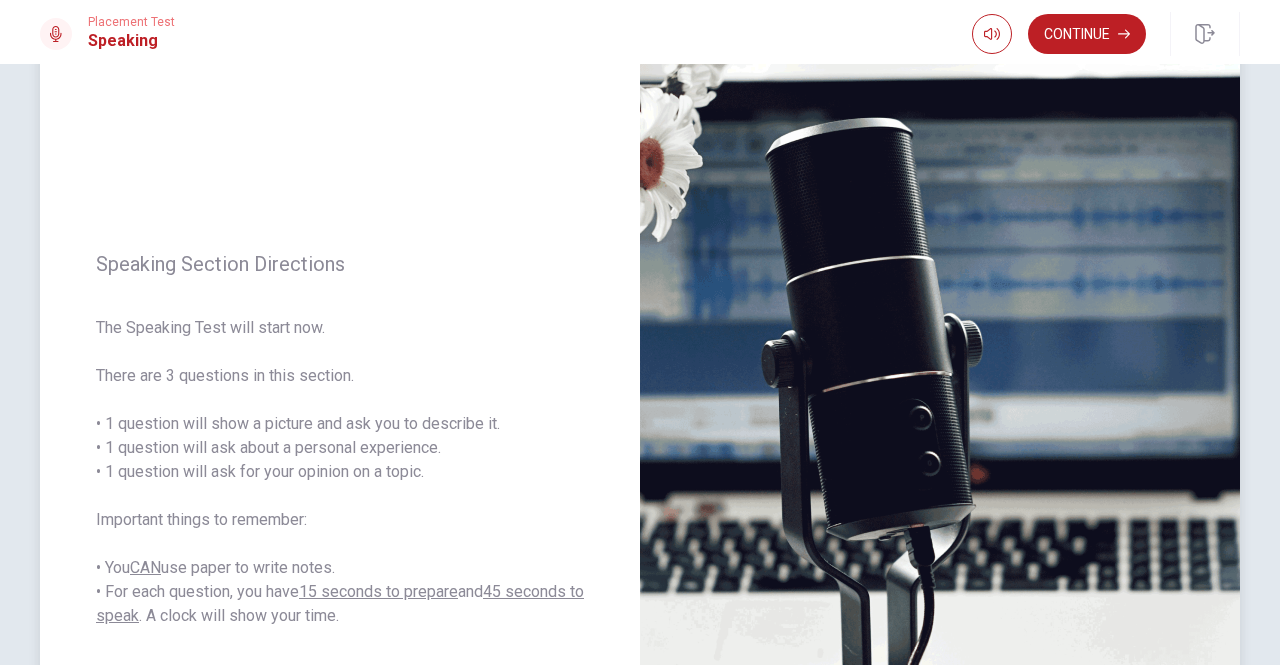 drag, startPoint x: 204, startPoint y: 373, endPoint x: 315, endPoint y: 373, distance: 111 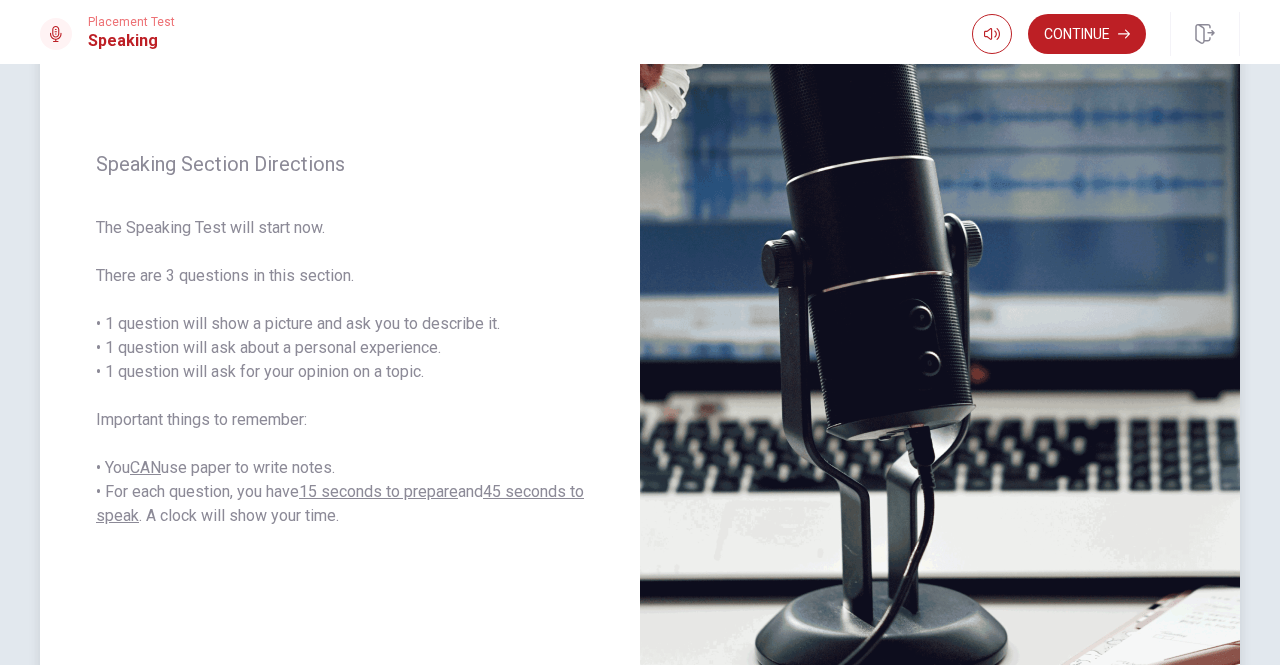 scroll, scrollTop: 0, scrollLeft: 0, axis: both 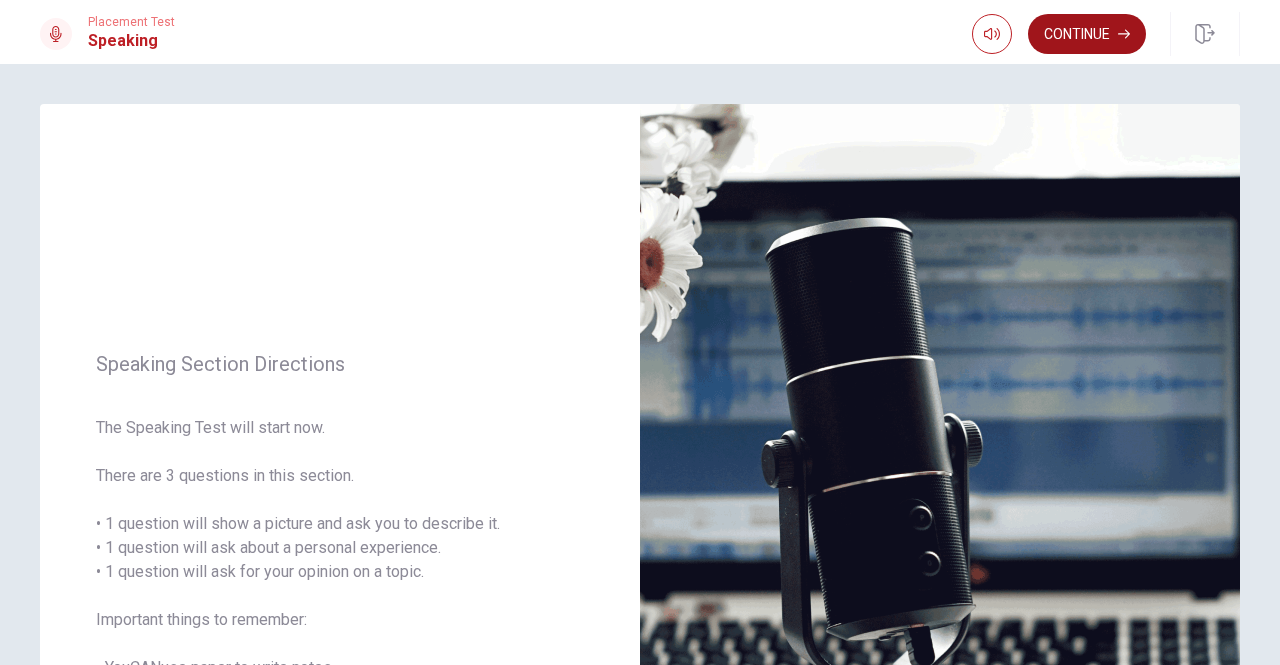 click 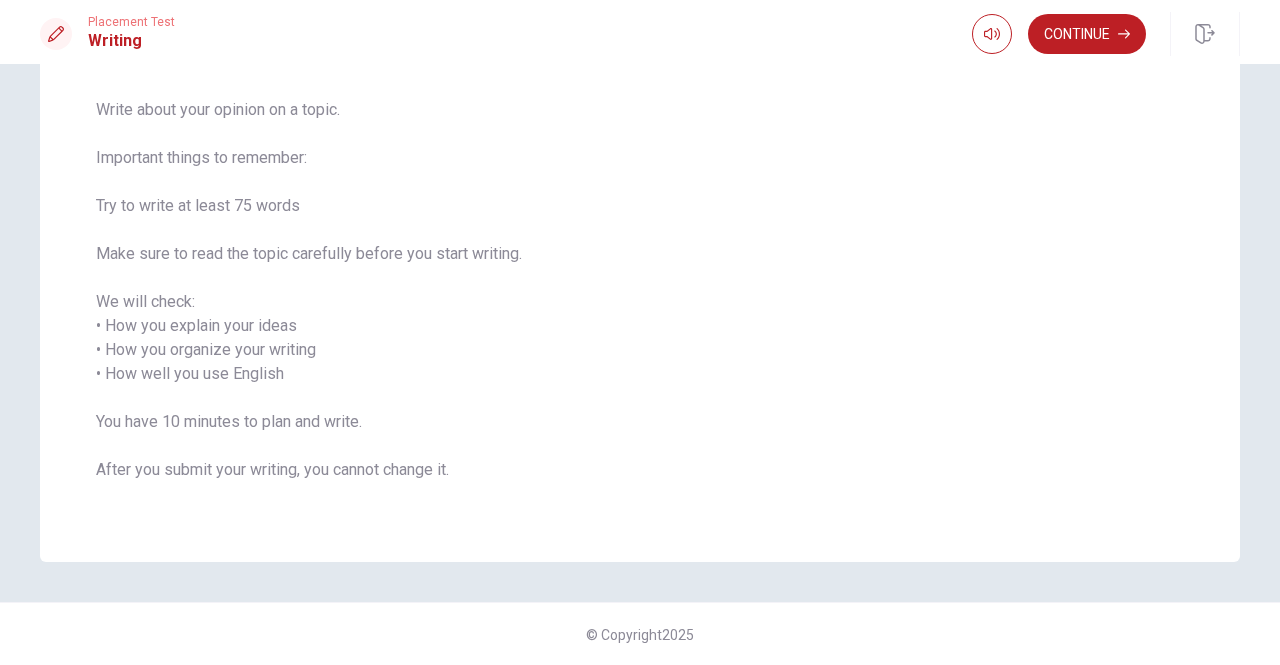 scroll, scrollTop: 0, scrollLeft: 0, axis: both 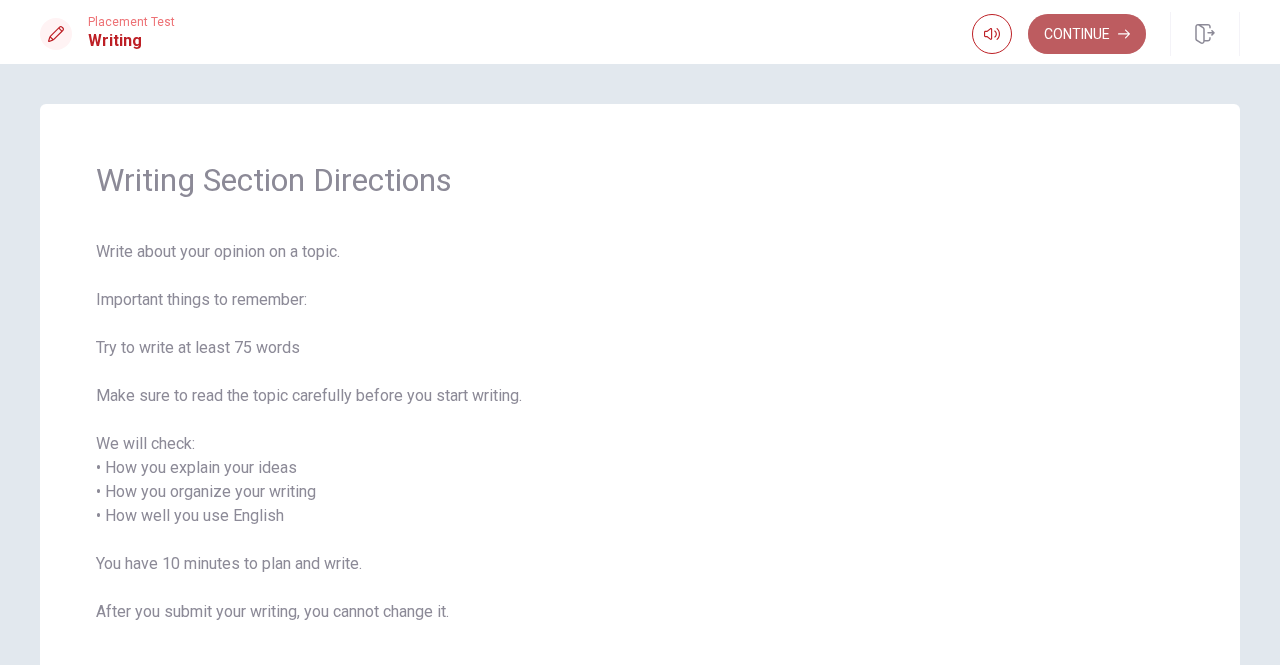 click on "Continue" at bounding box center [1087, 34] 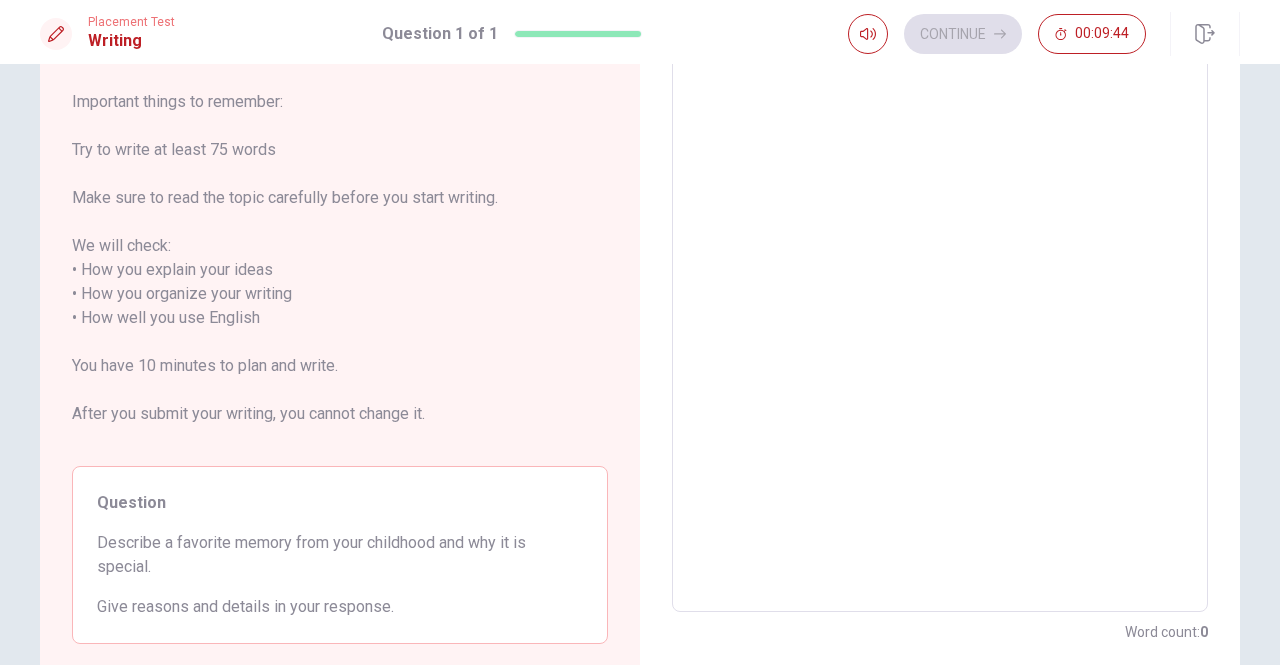 scroll, scrollTop: 0, scrollLeft: 0, axis: both 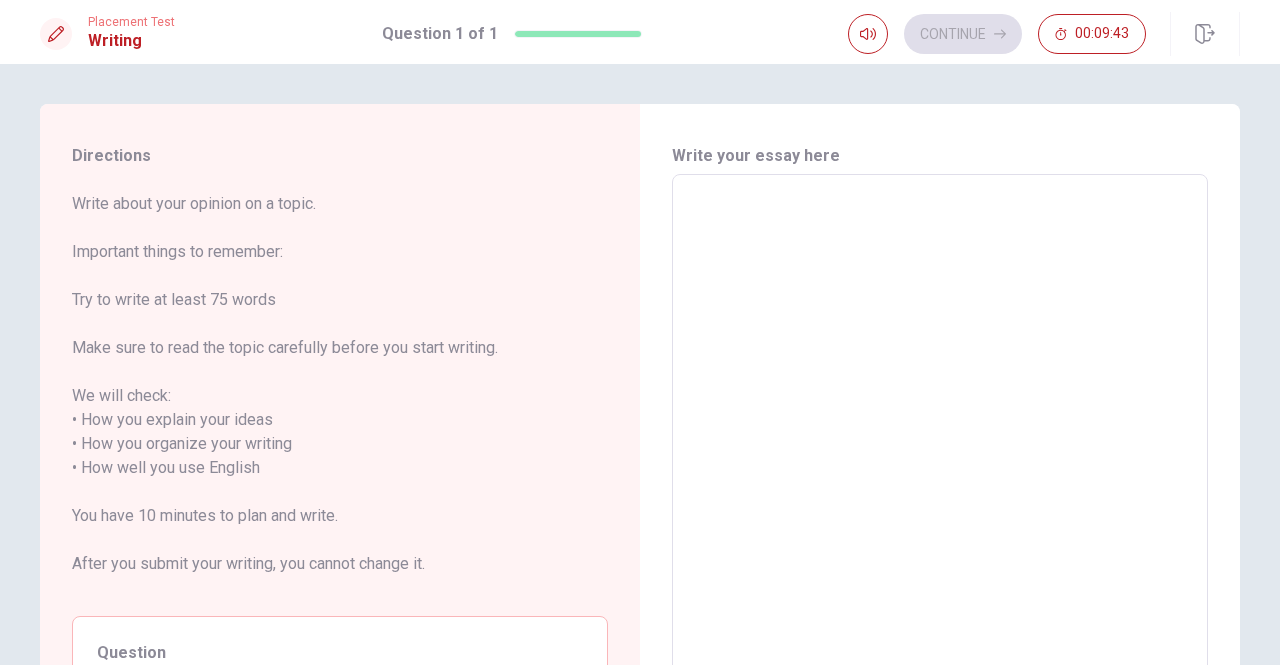 click at bounding box center [940, 468] 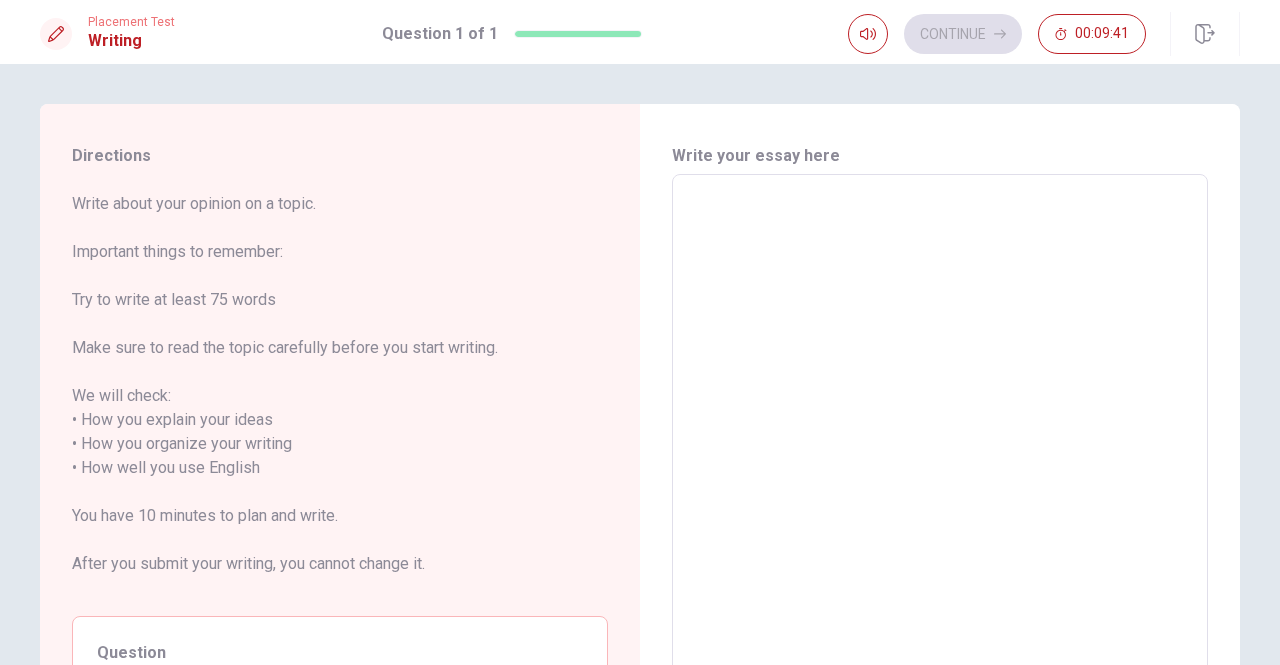 type on "T" 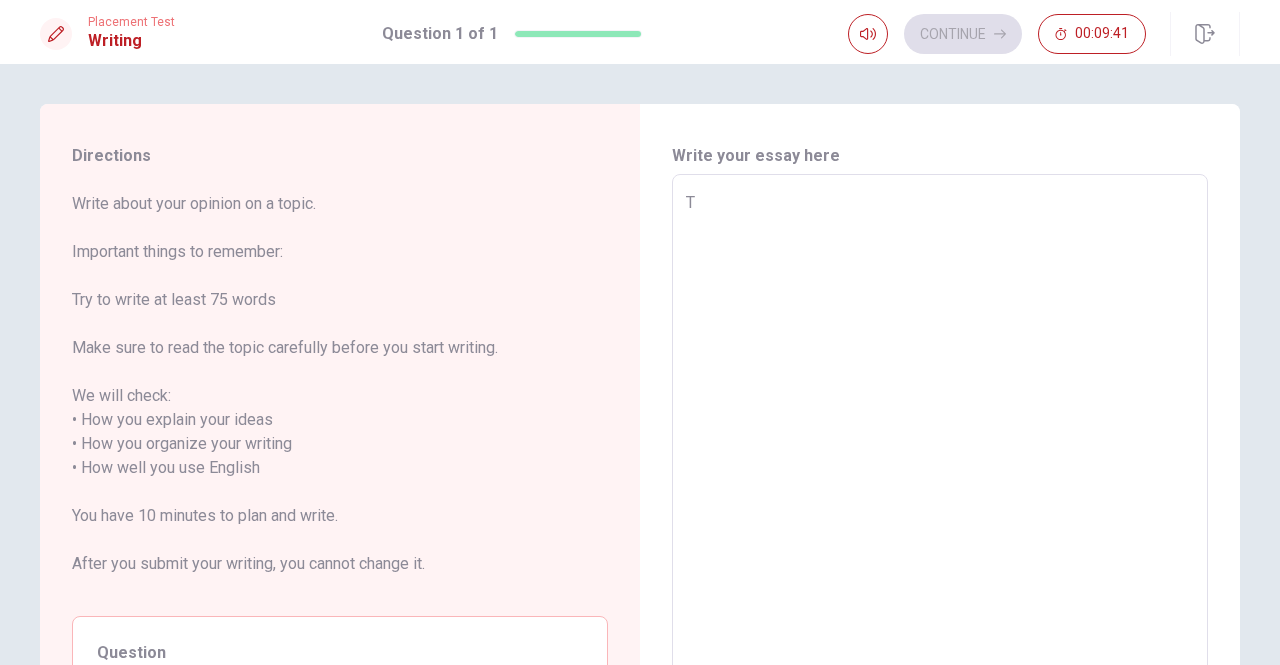 type on "x" 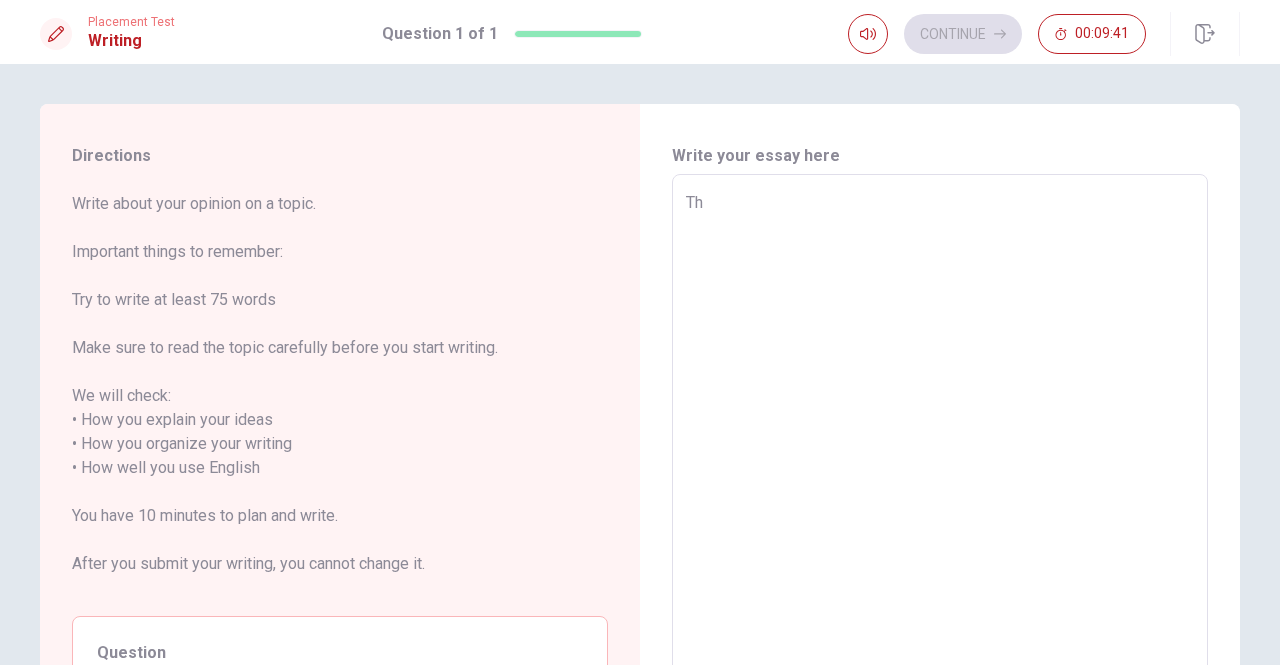 type on "x" 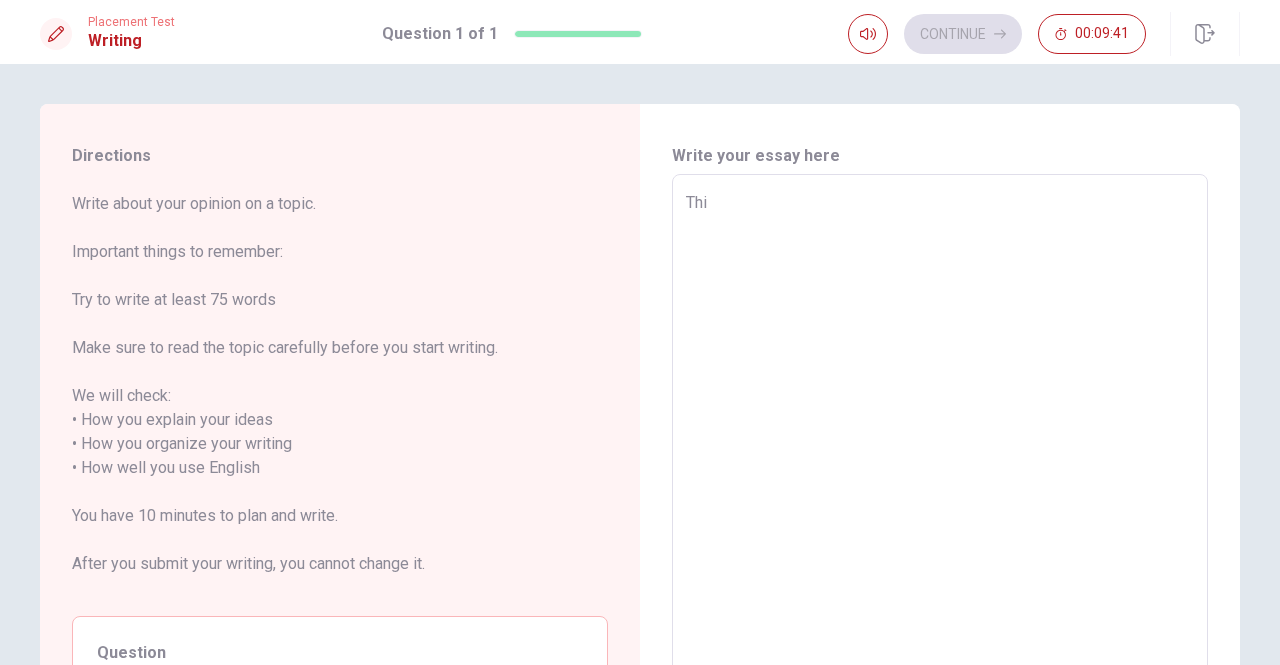 type on "x" 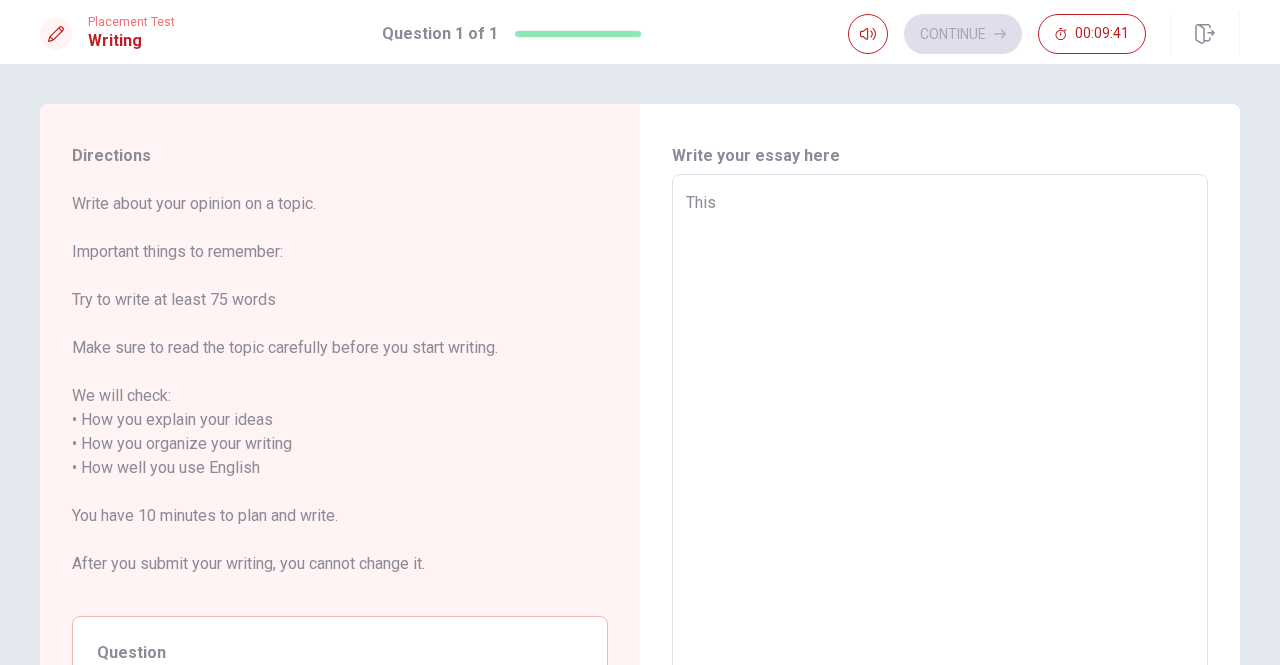 type on "x" 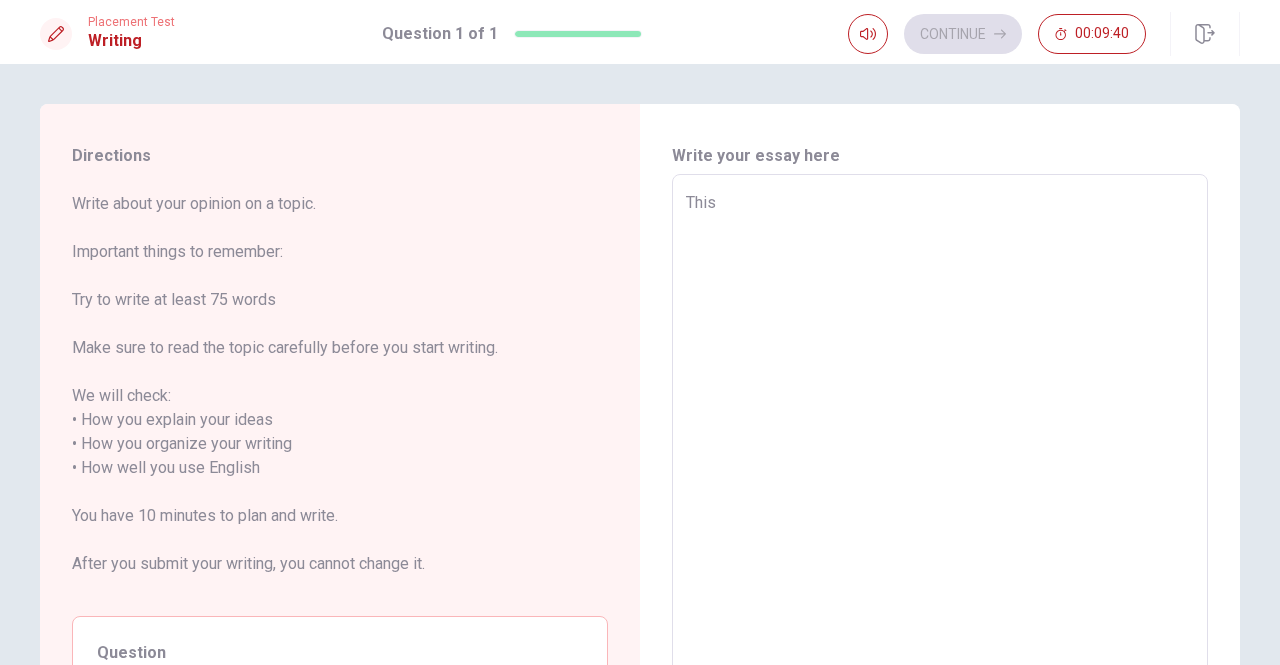 type on "x" 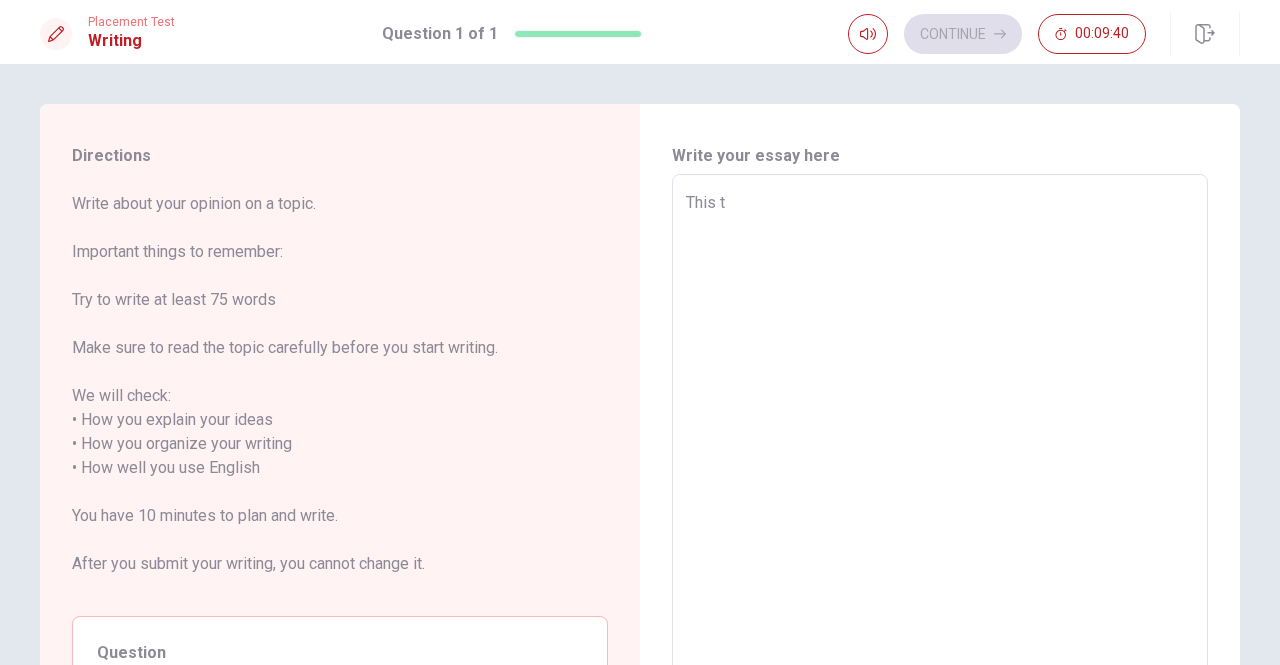 type on "x" 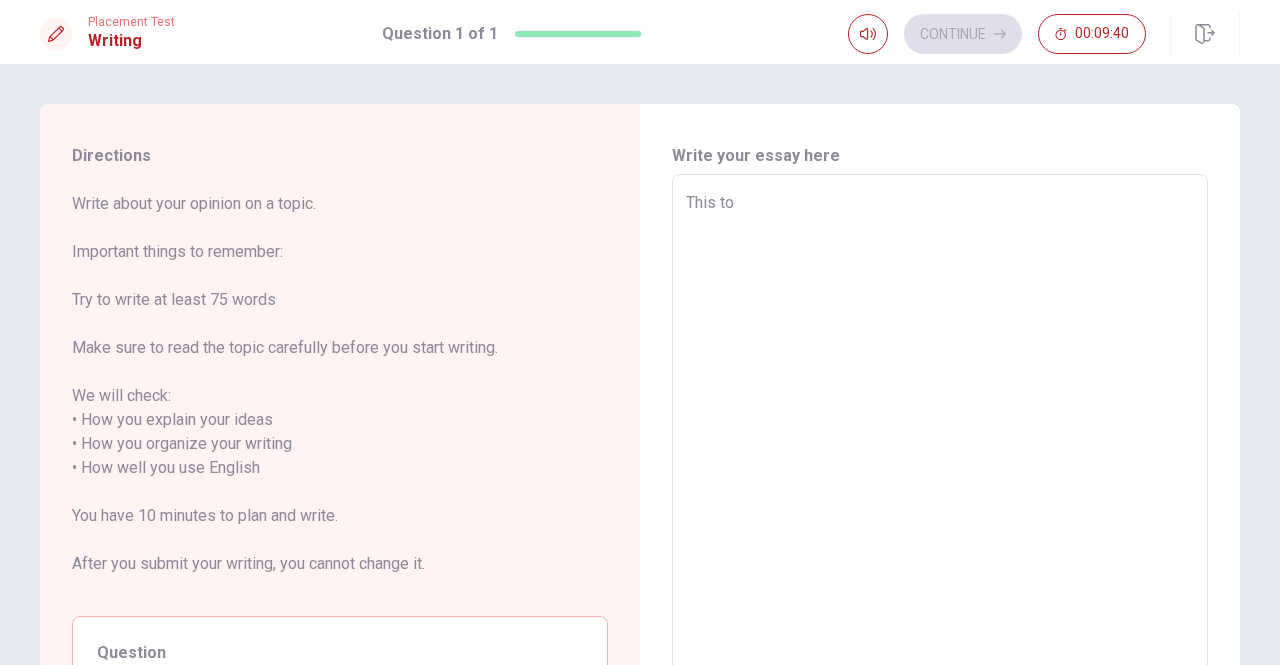 type on "x" 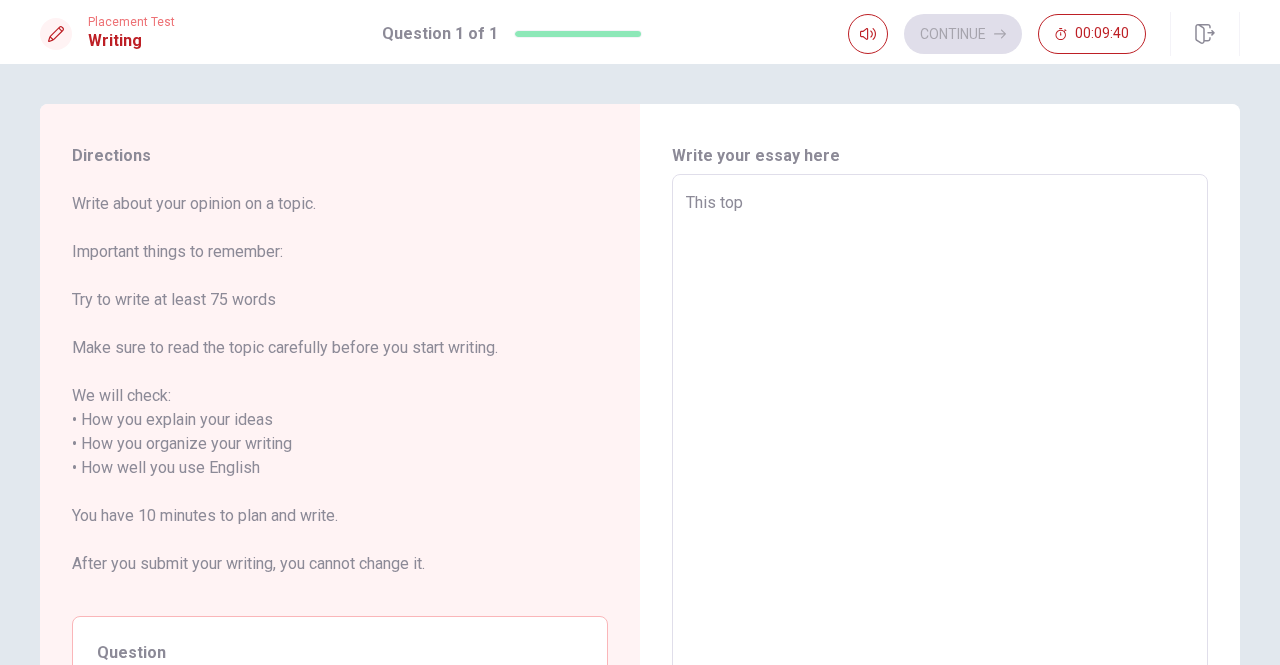 type on "x" 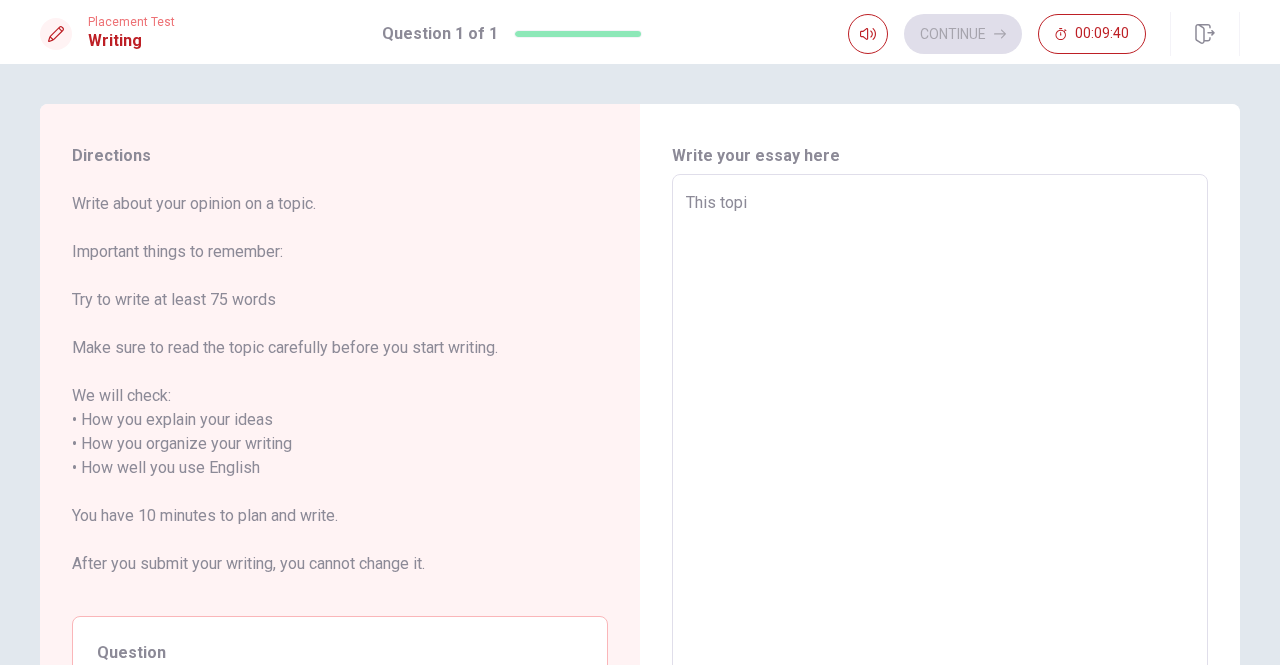 type on "x" 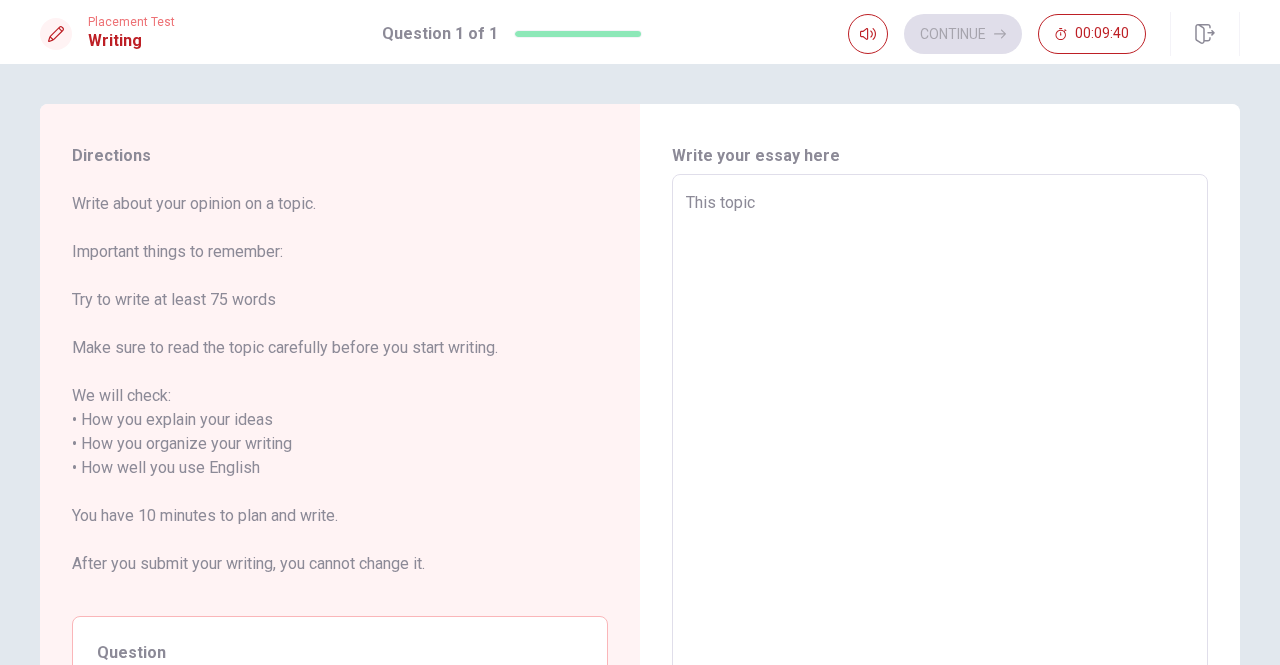 type on "x" 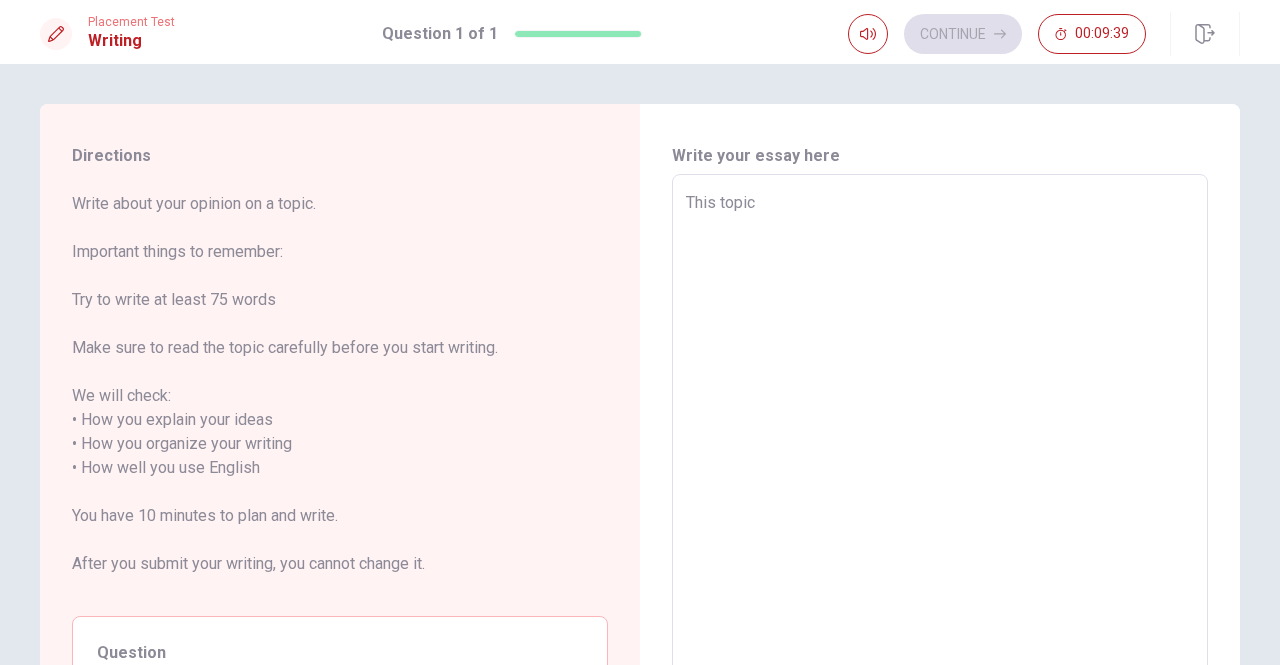 type on "This topic" 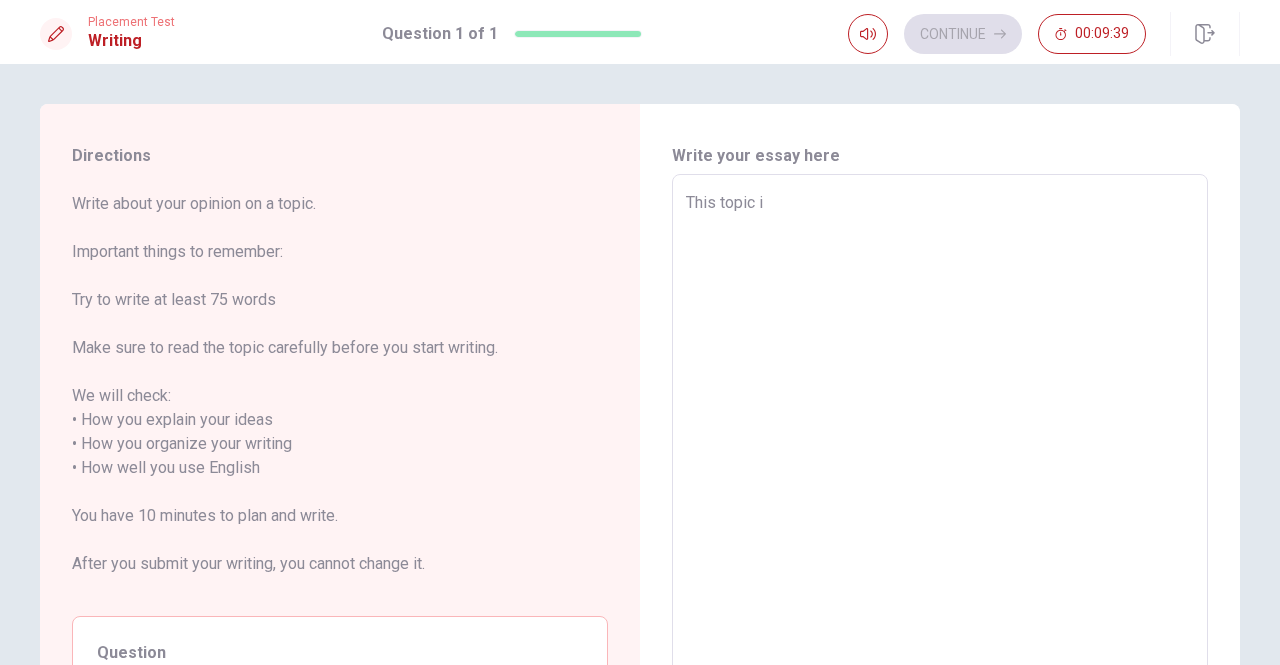 type on "x" 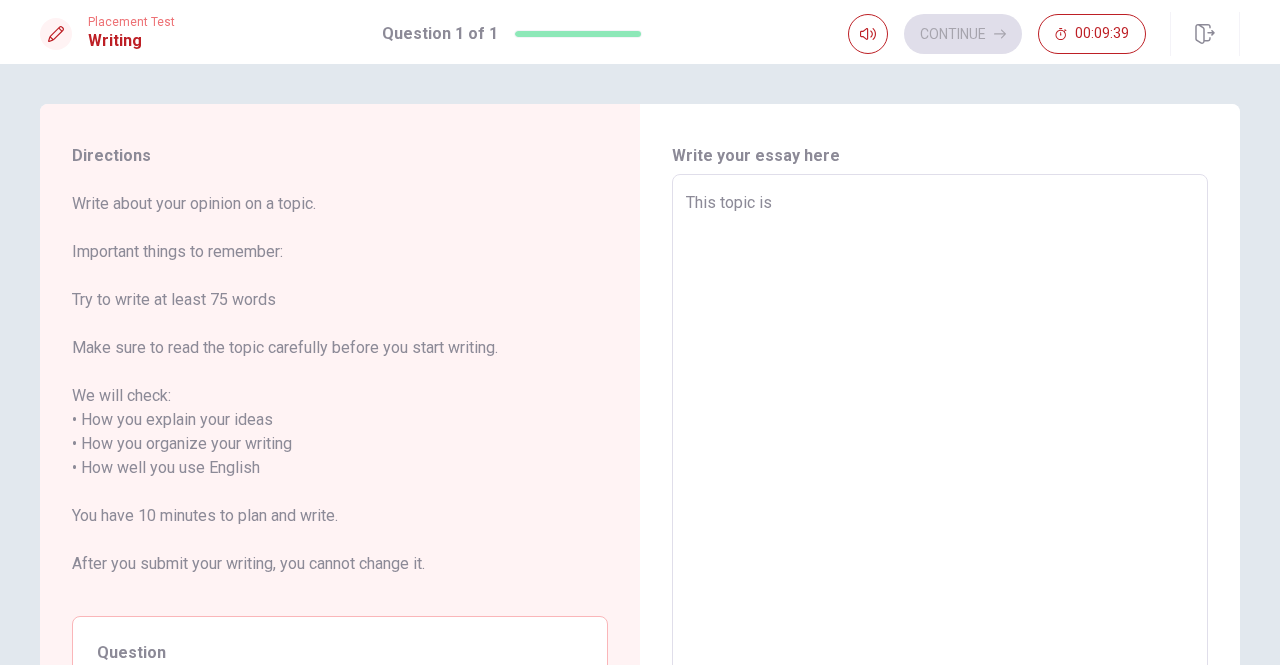 type on "x" 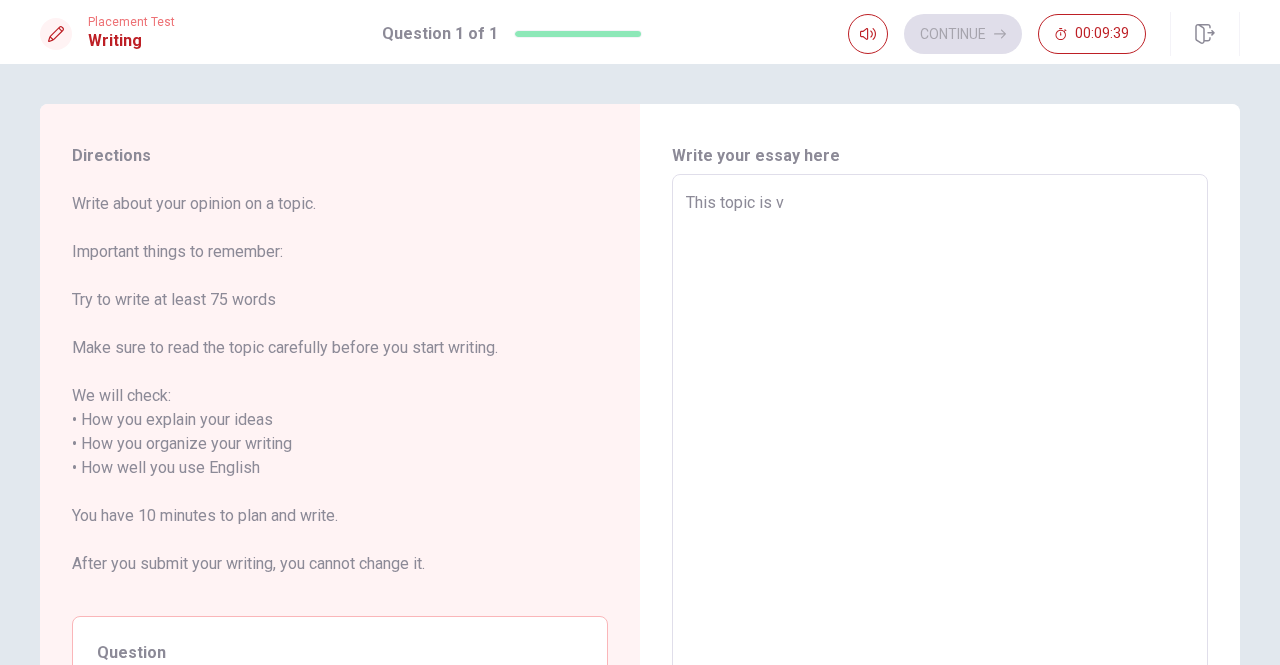 type on "x" 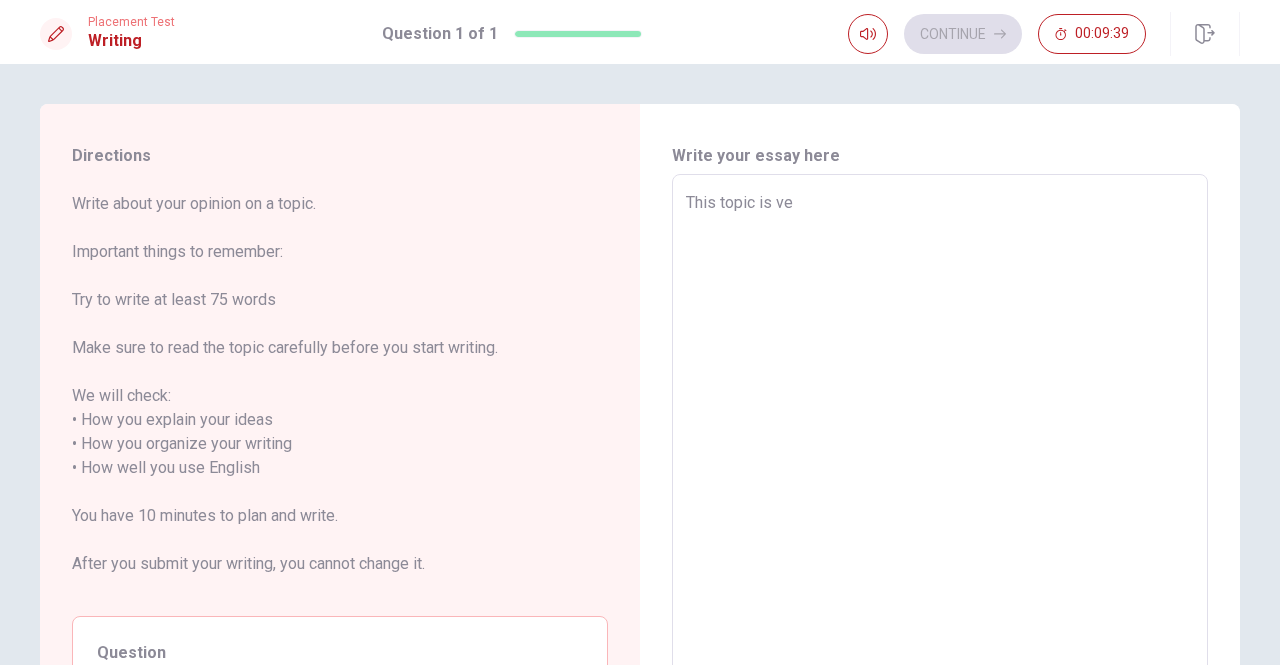 type on "This topic is ver" 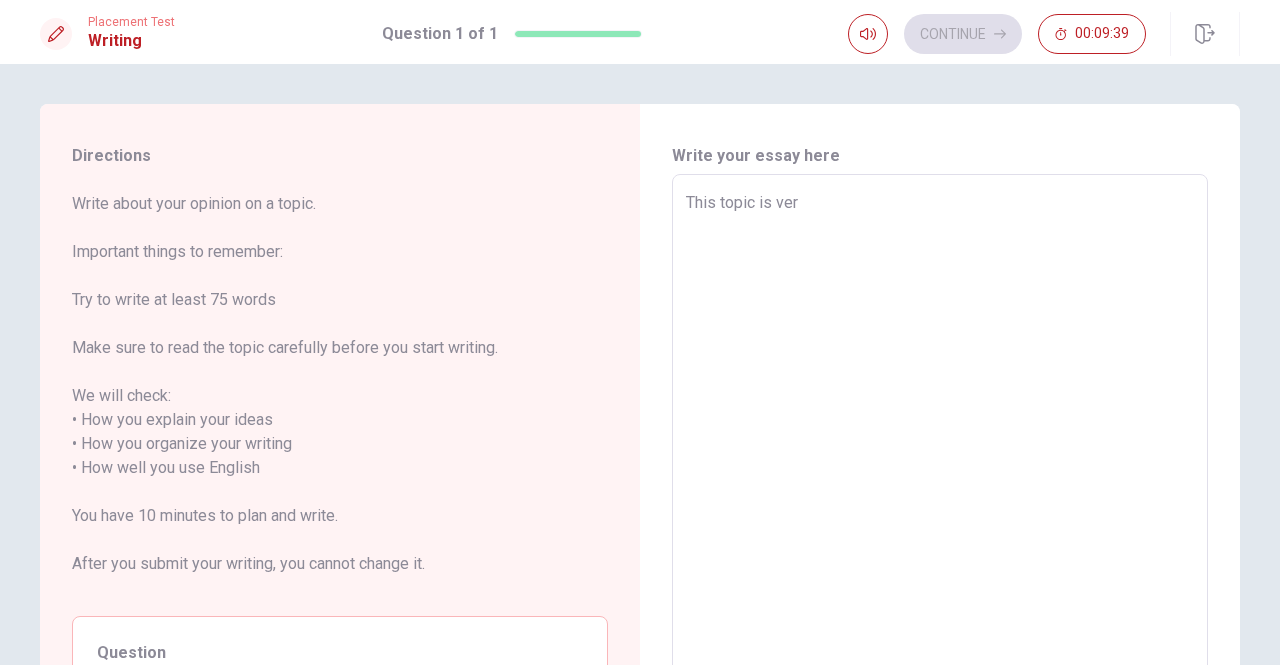 type on "x" 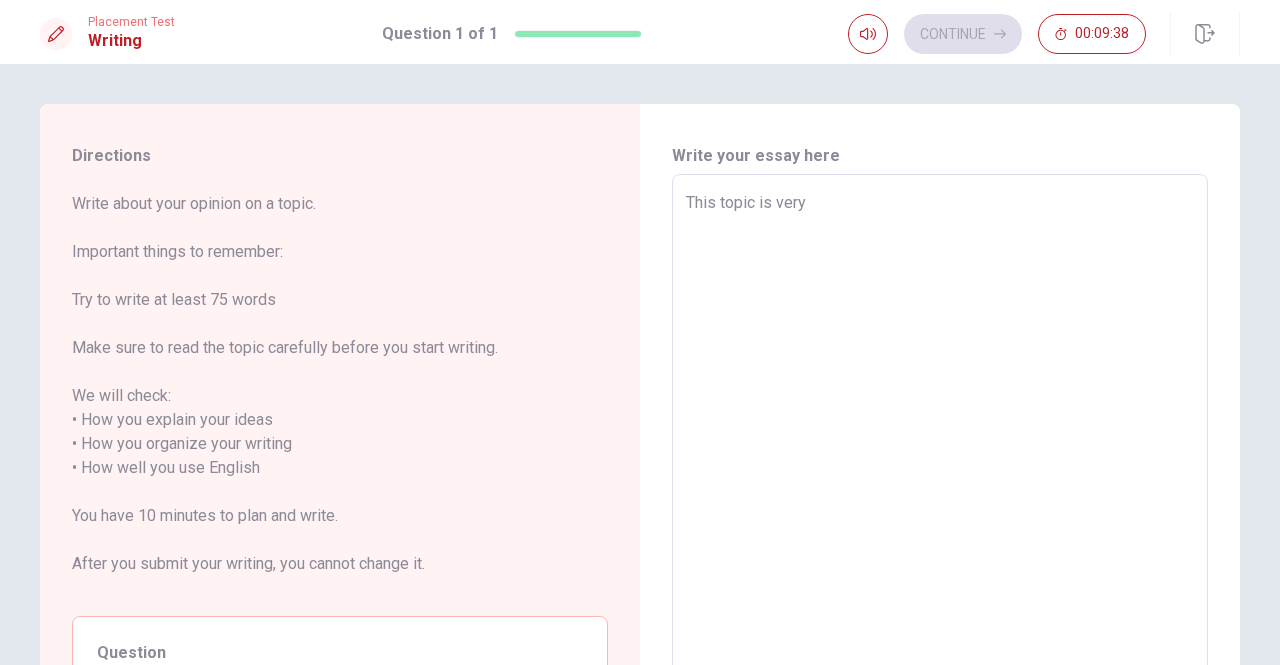 type on "This topic is very" 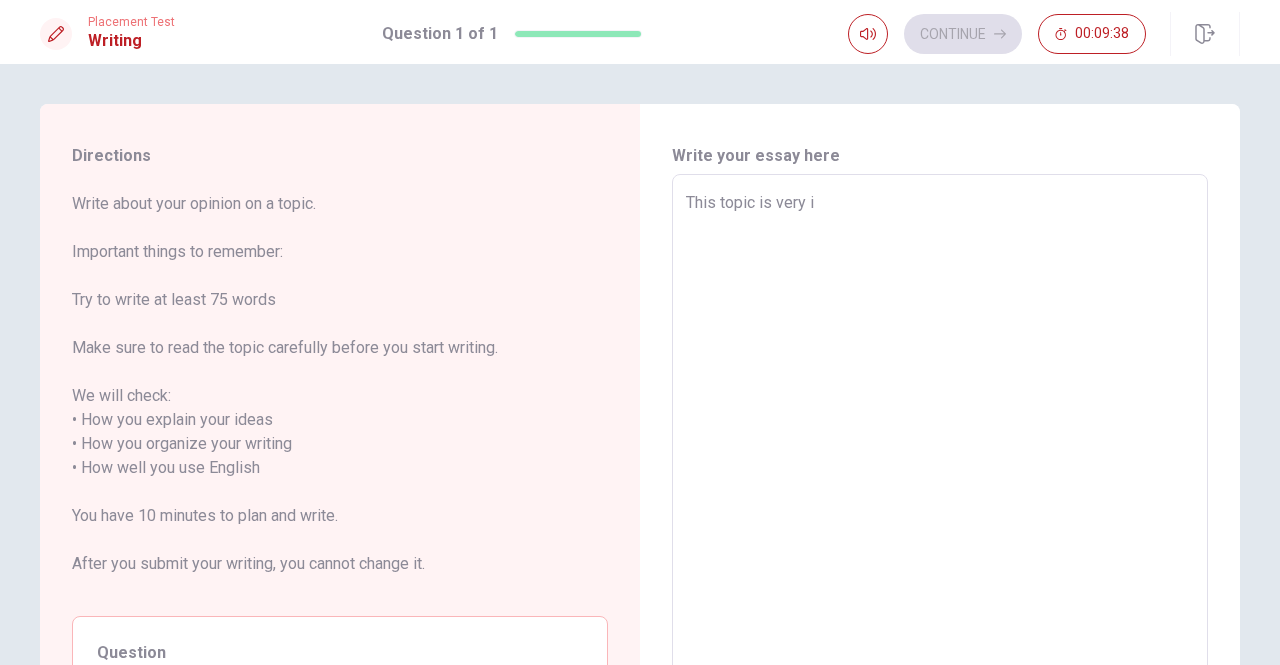type on "x" 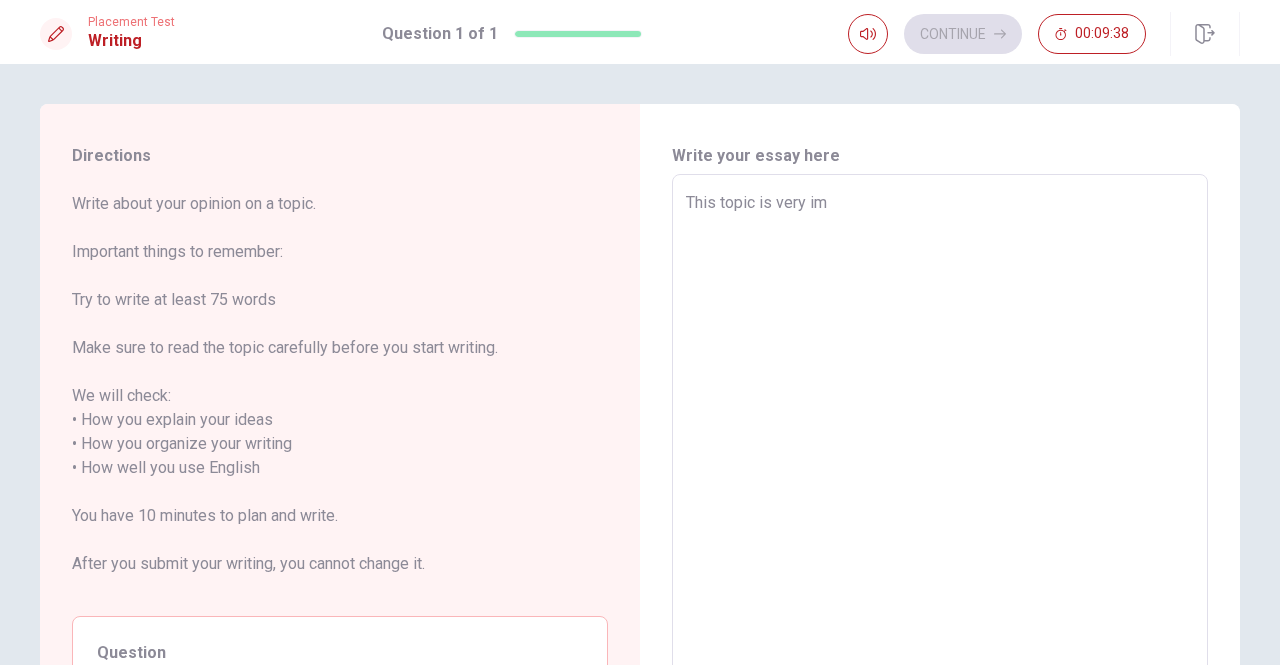 type on "x" 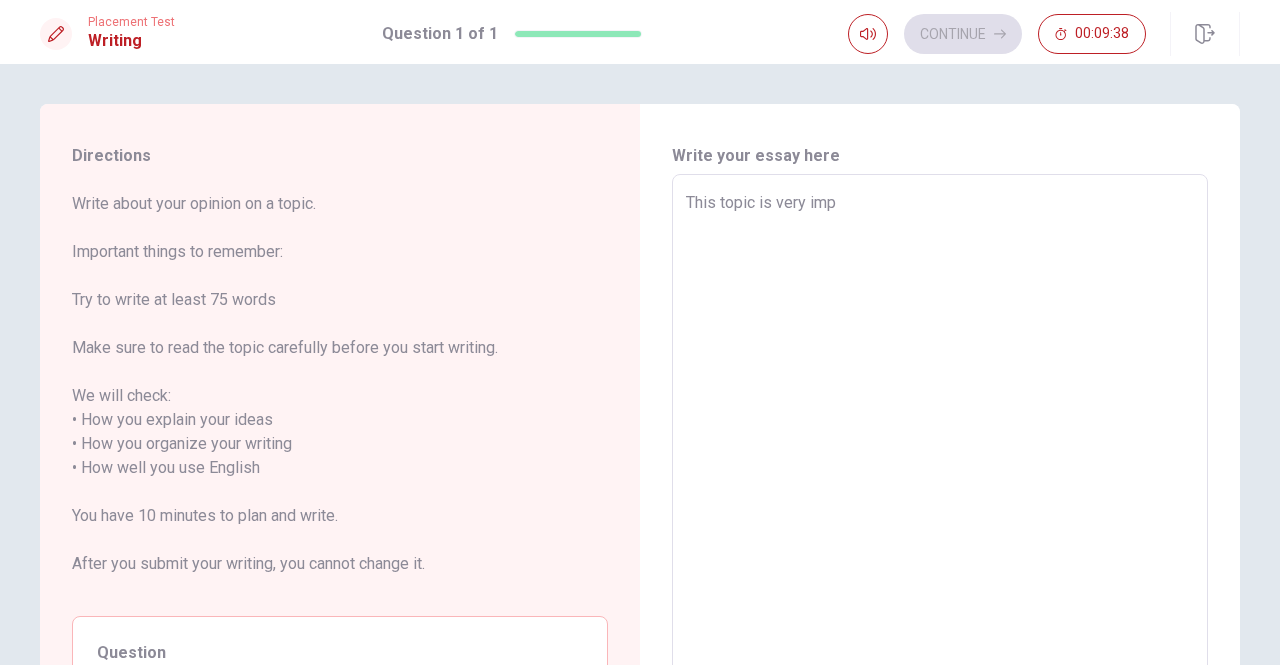 type on "x" 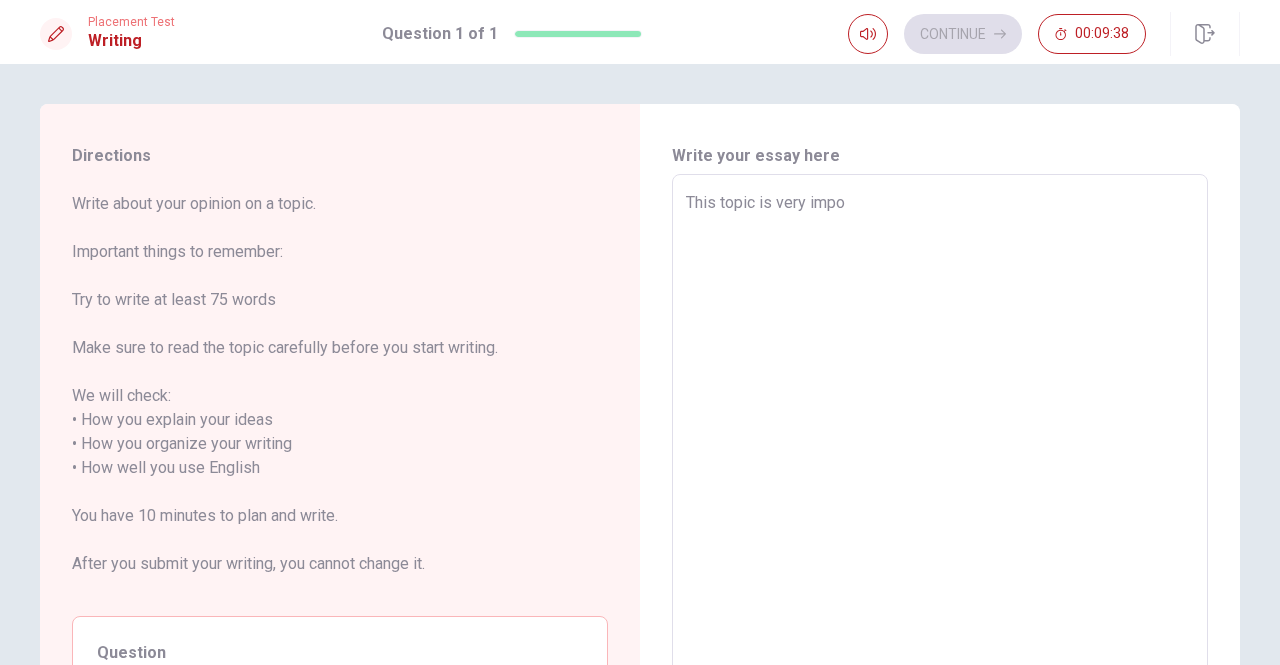 type on "This topic is very impor" 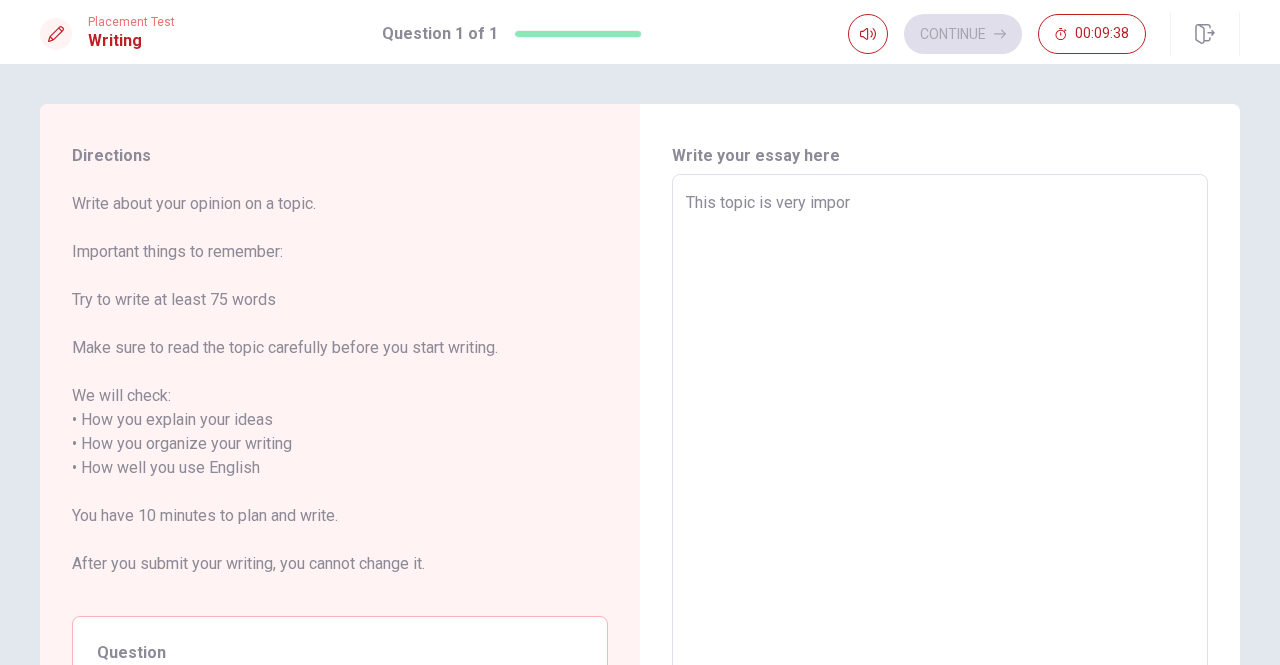 type on "x" 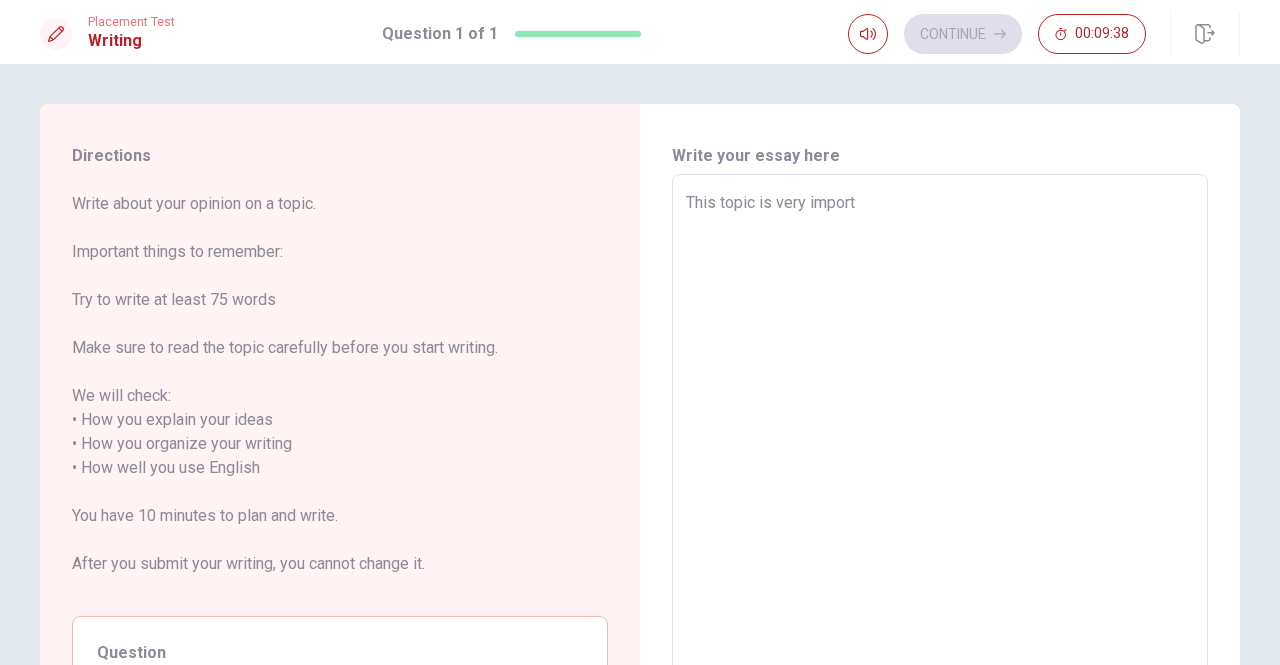 type on "x" 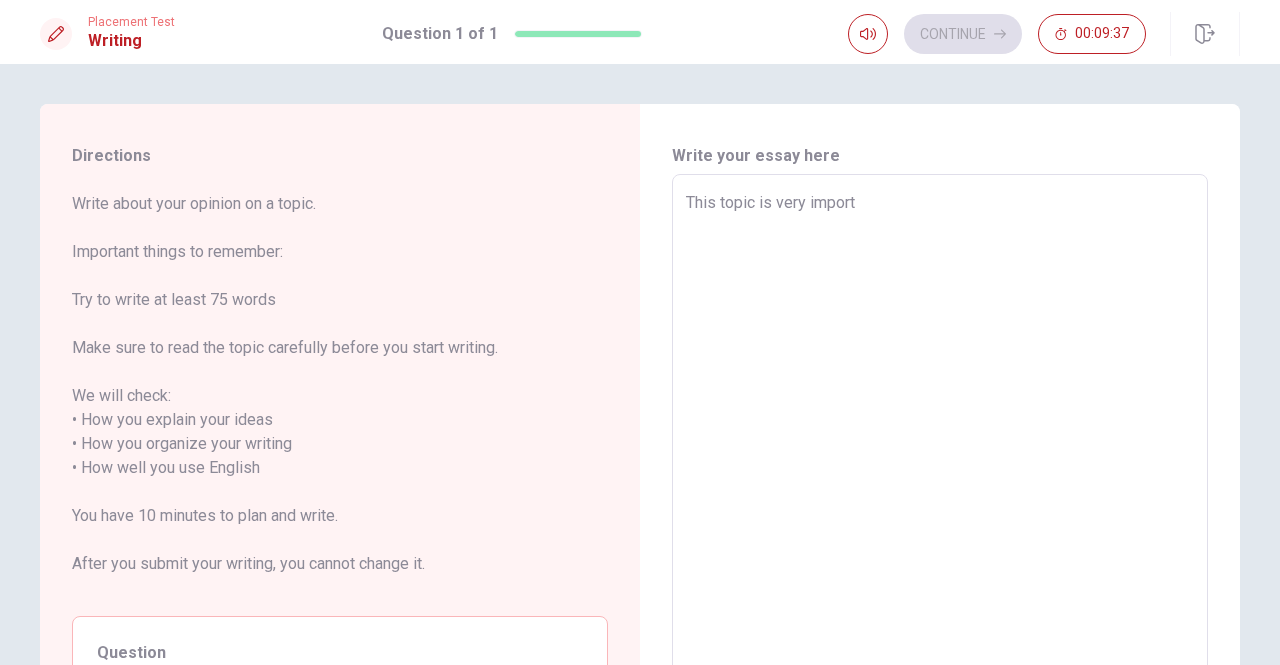 type on "This topic is very importa" 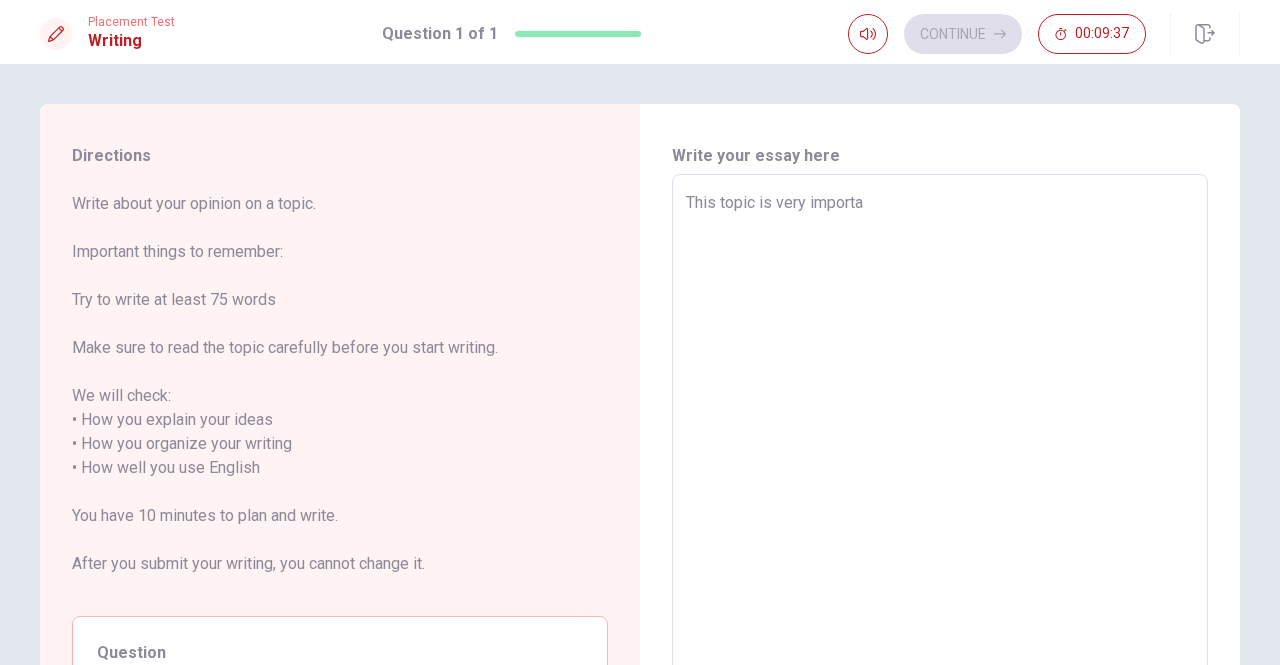 type on "x" 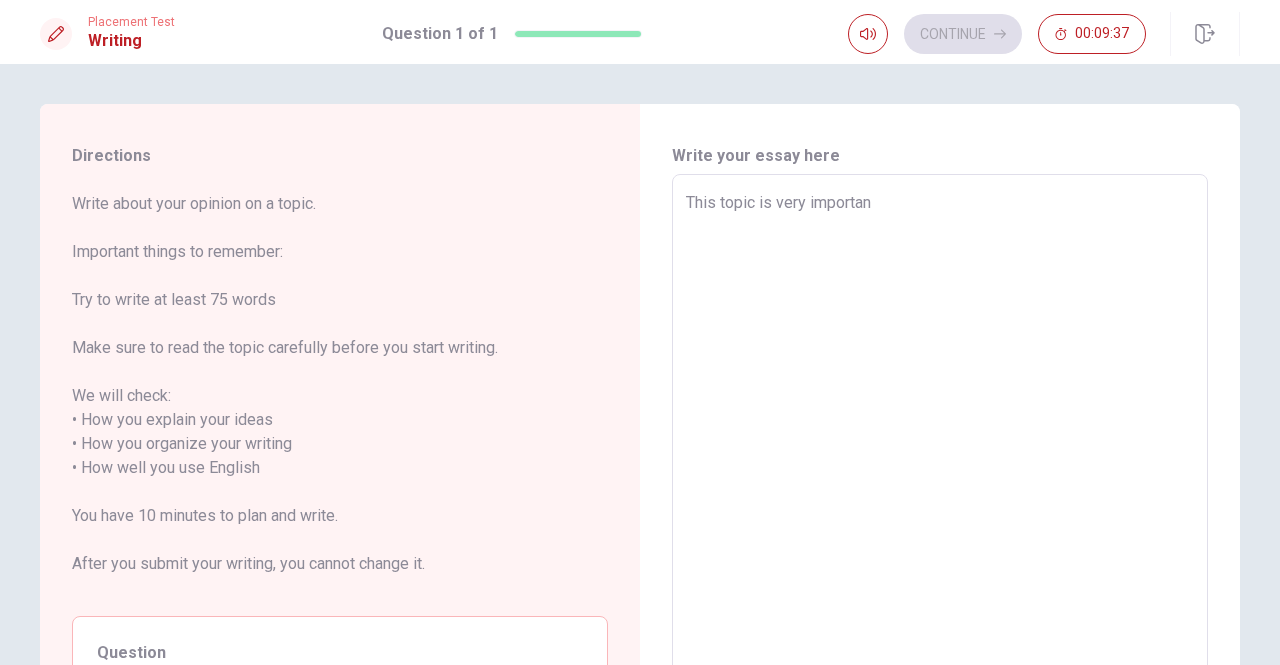 type on "x" 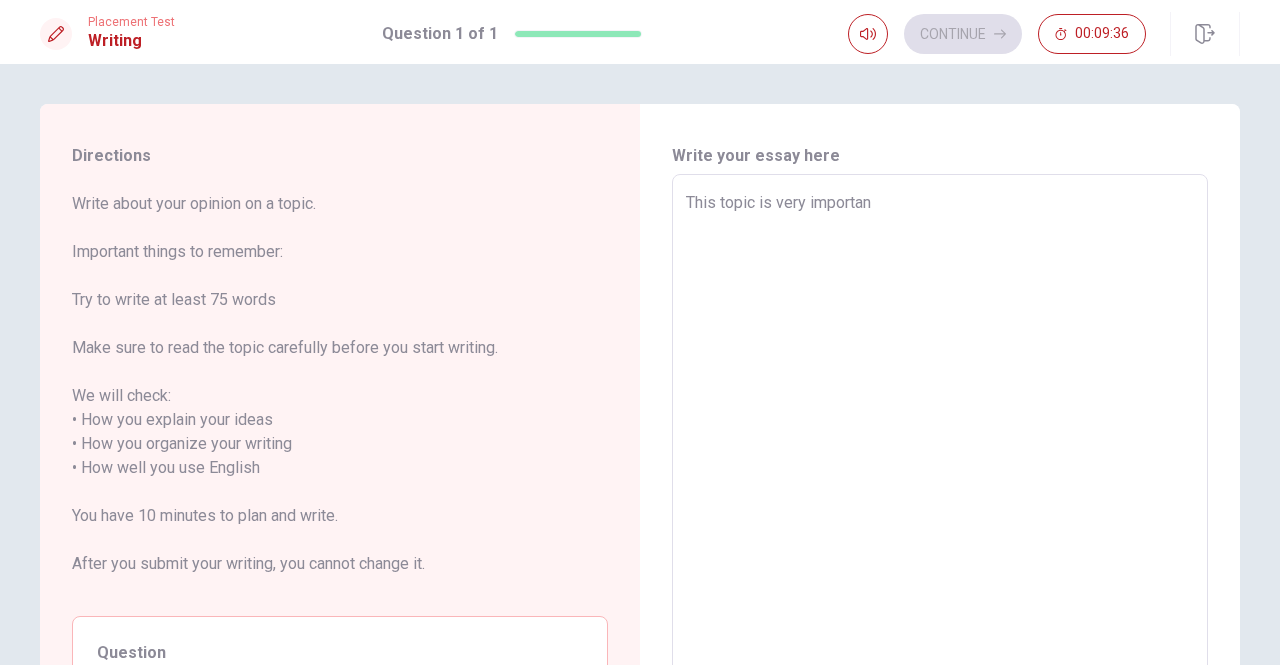type on "This topic is very importan" 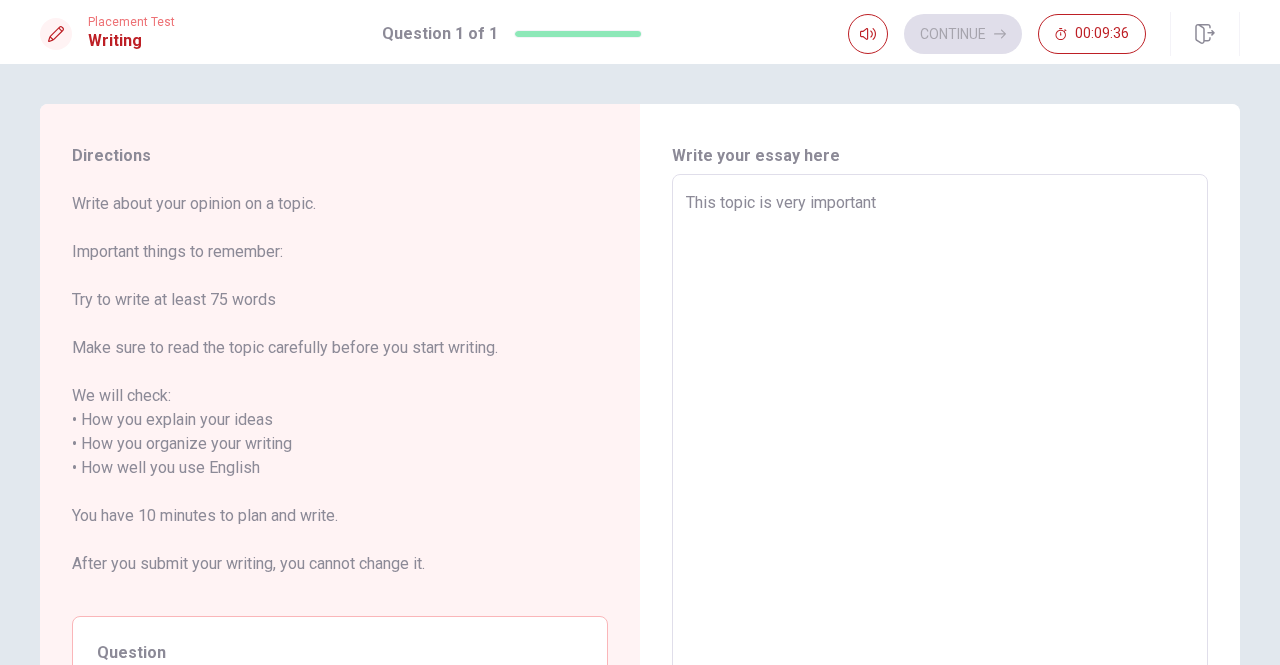 type on "x" 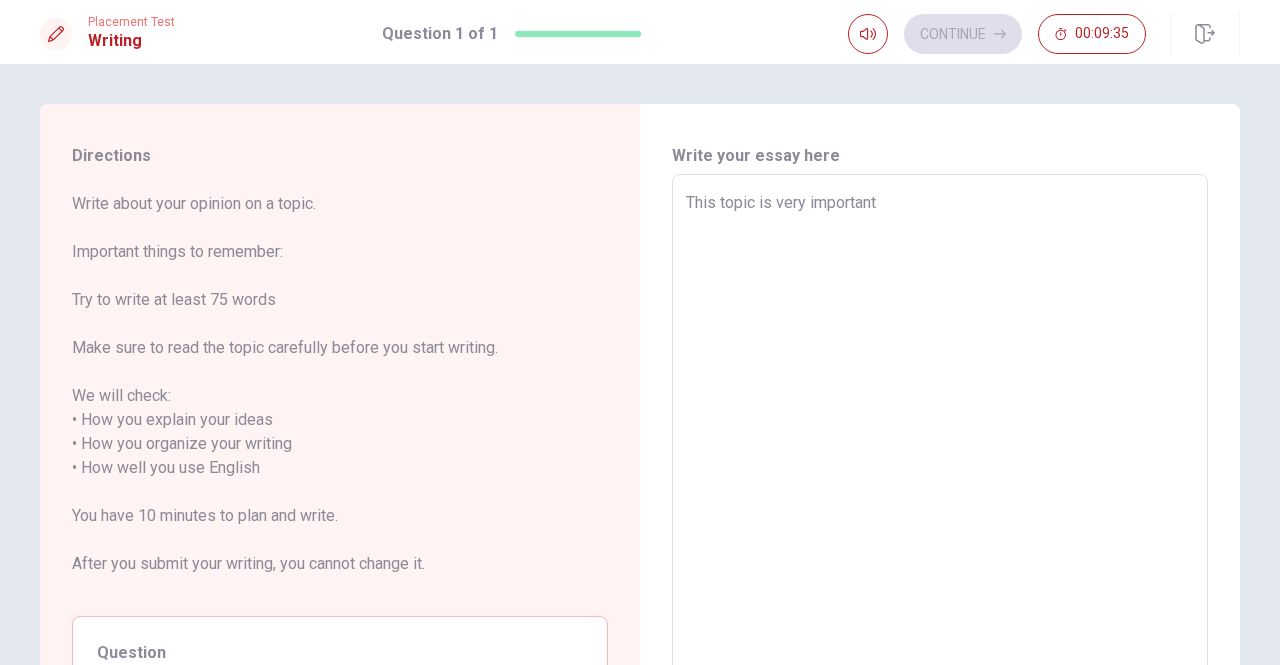 type on "This topic is very important" 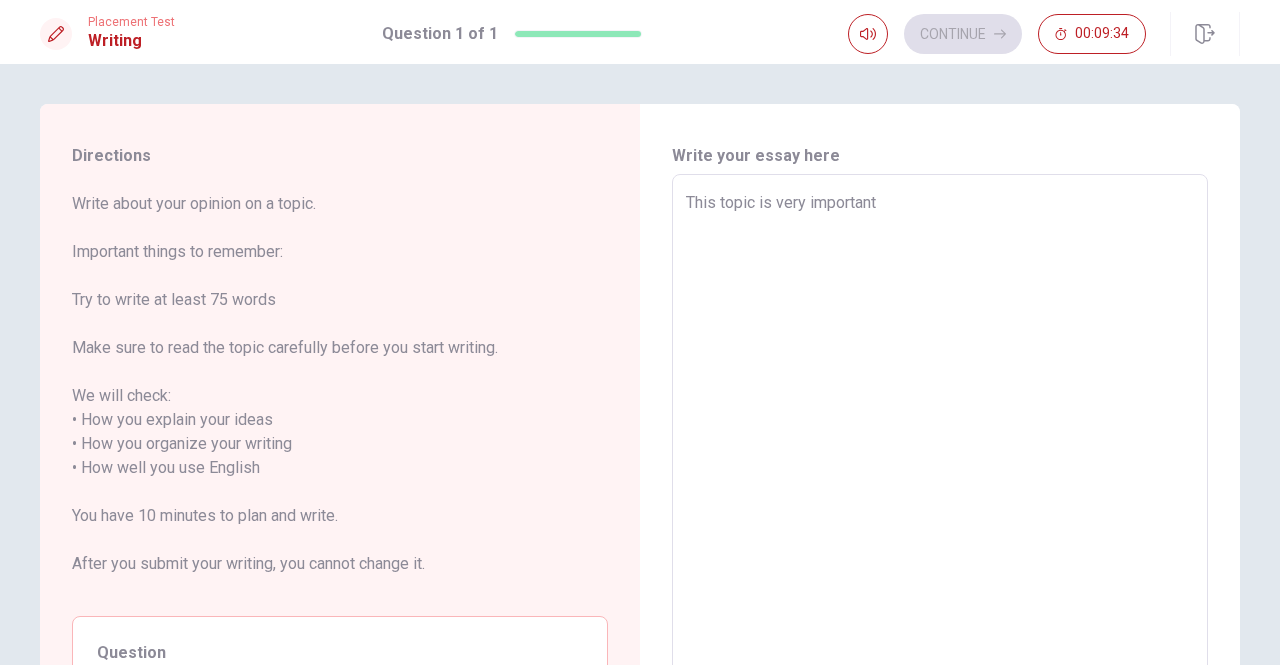 type on "This topic is very important." 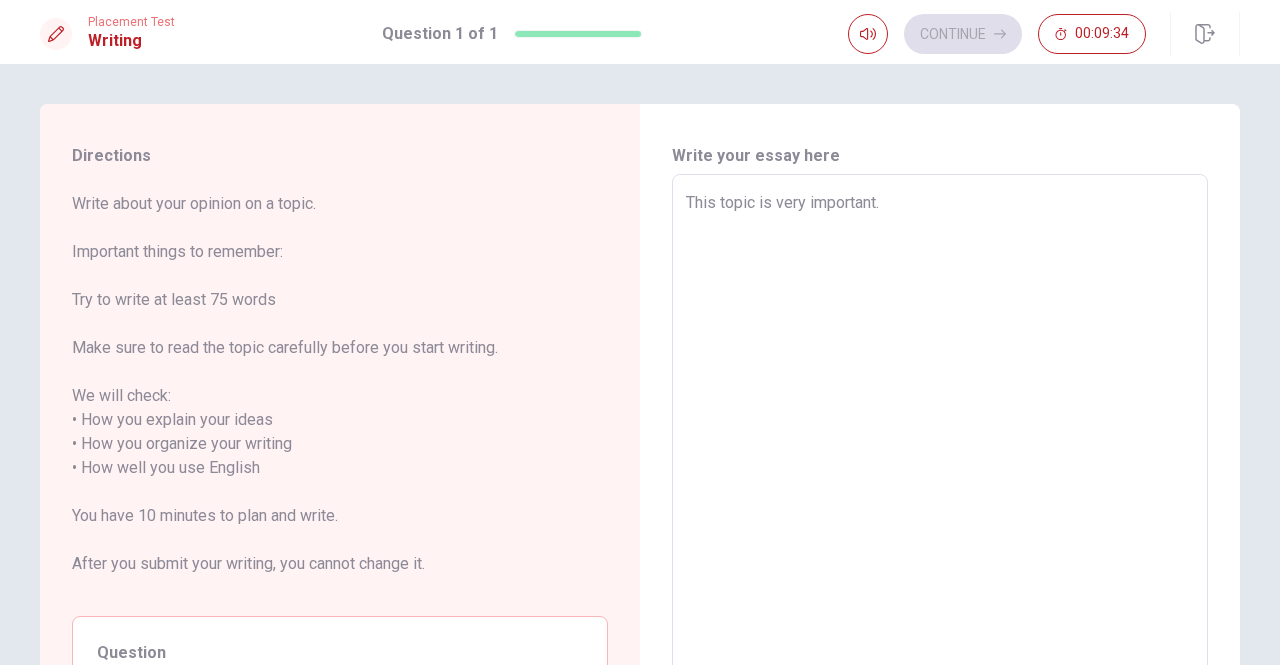 type on "x" 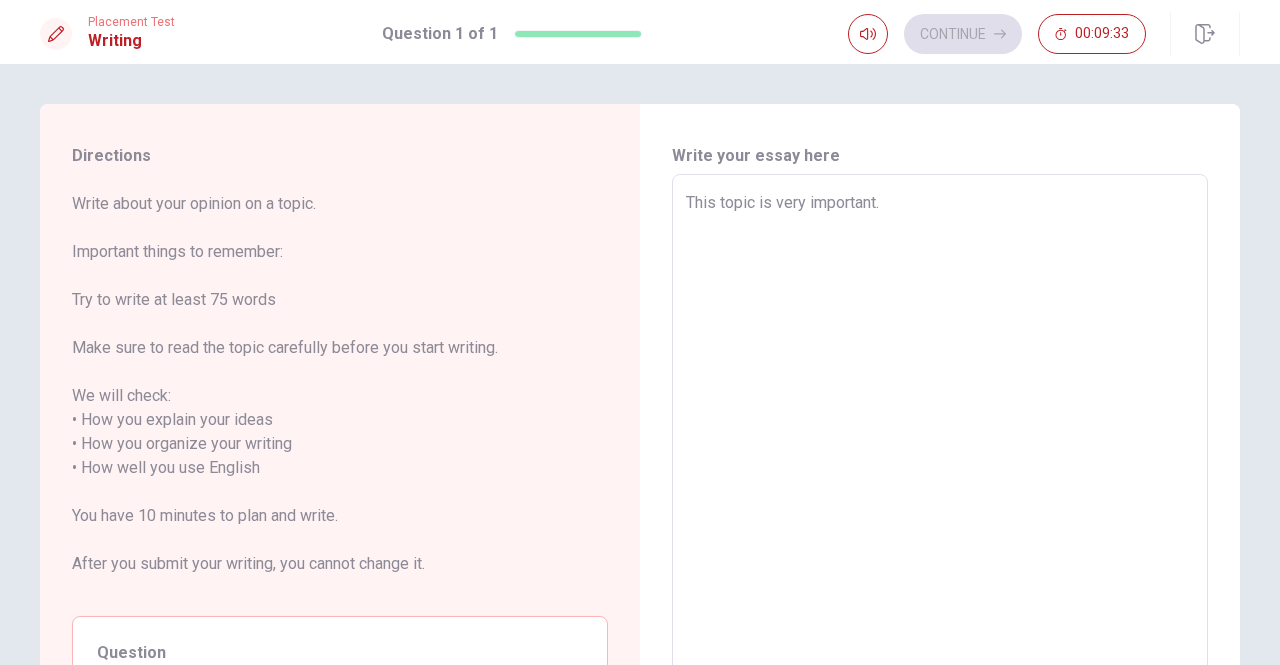 type on "This topic is very important." 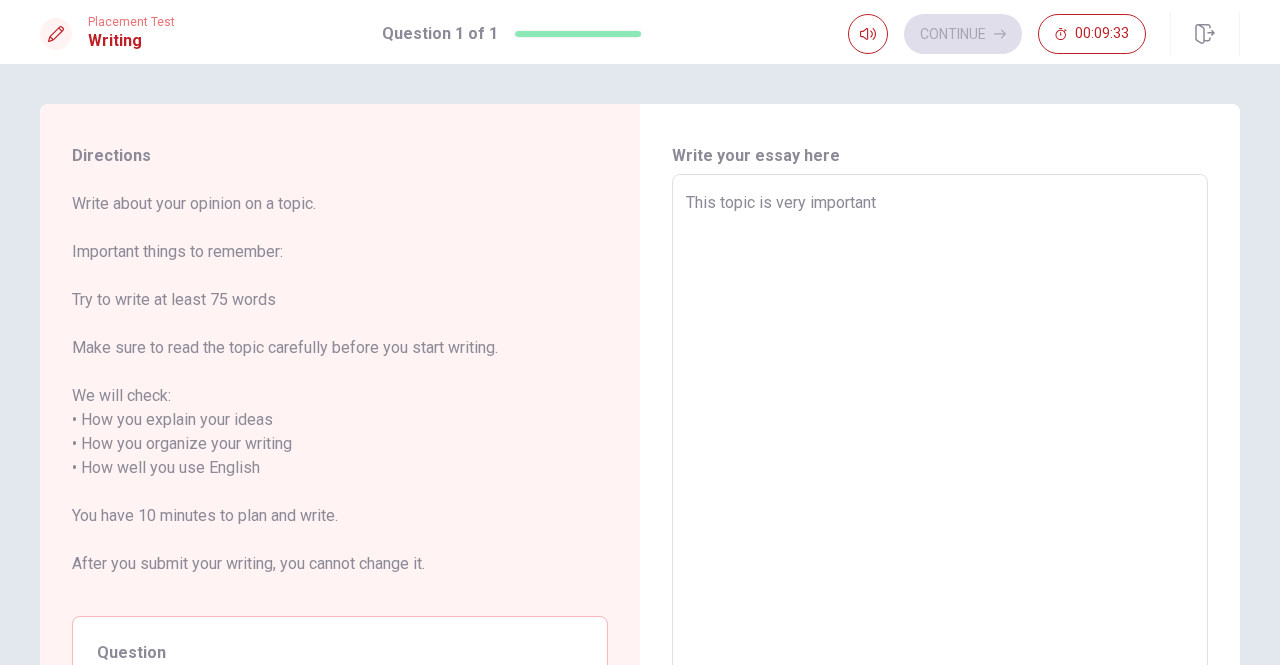 type on "This topic is very importan" 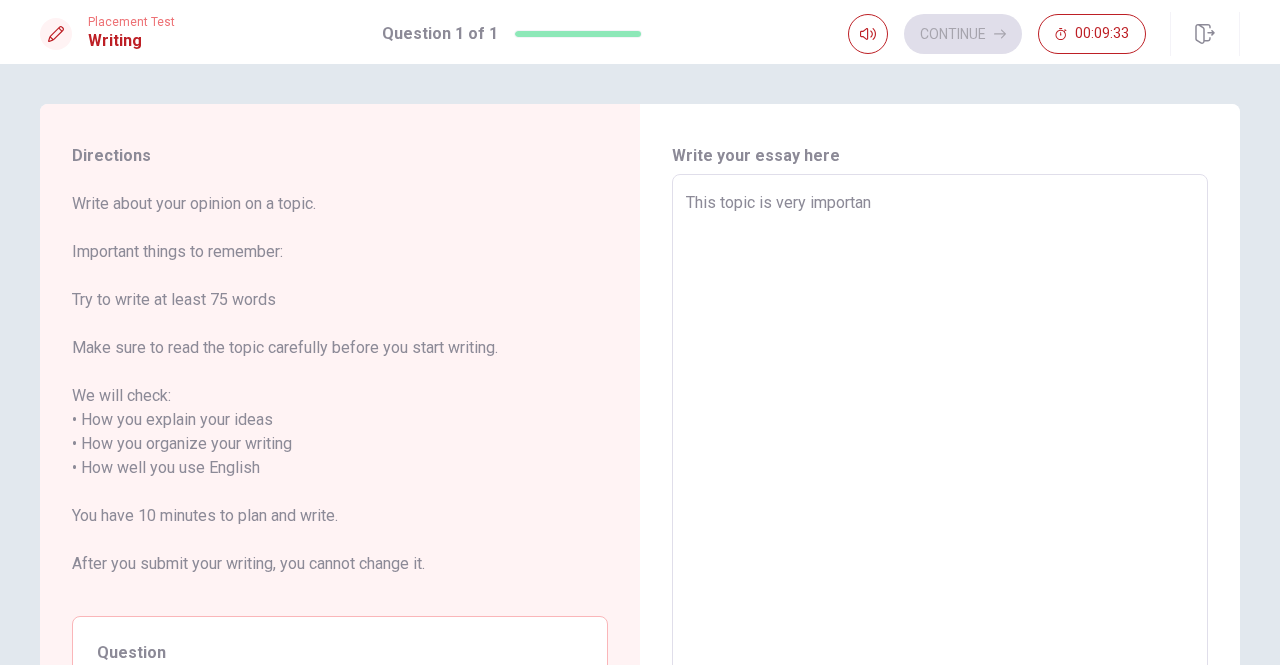 type on "x" 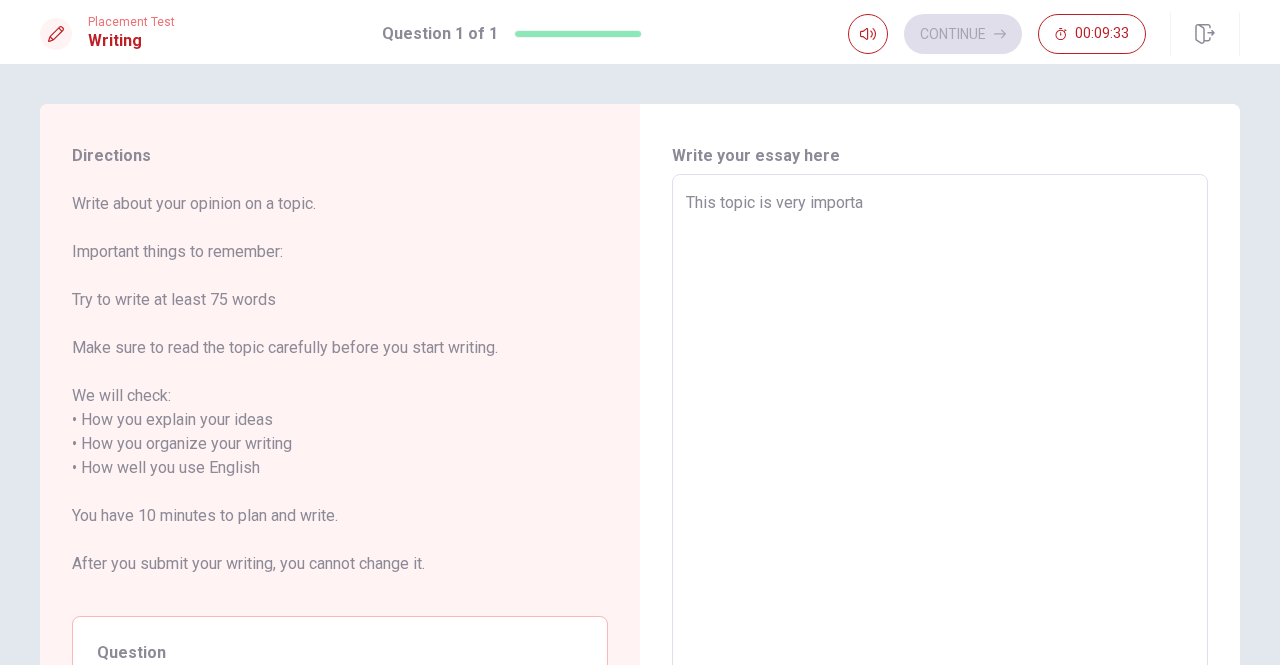 type on "x" 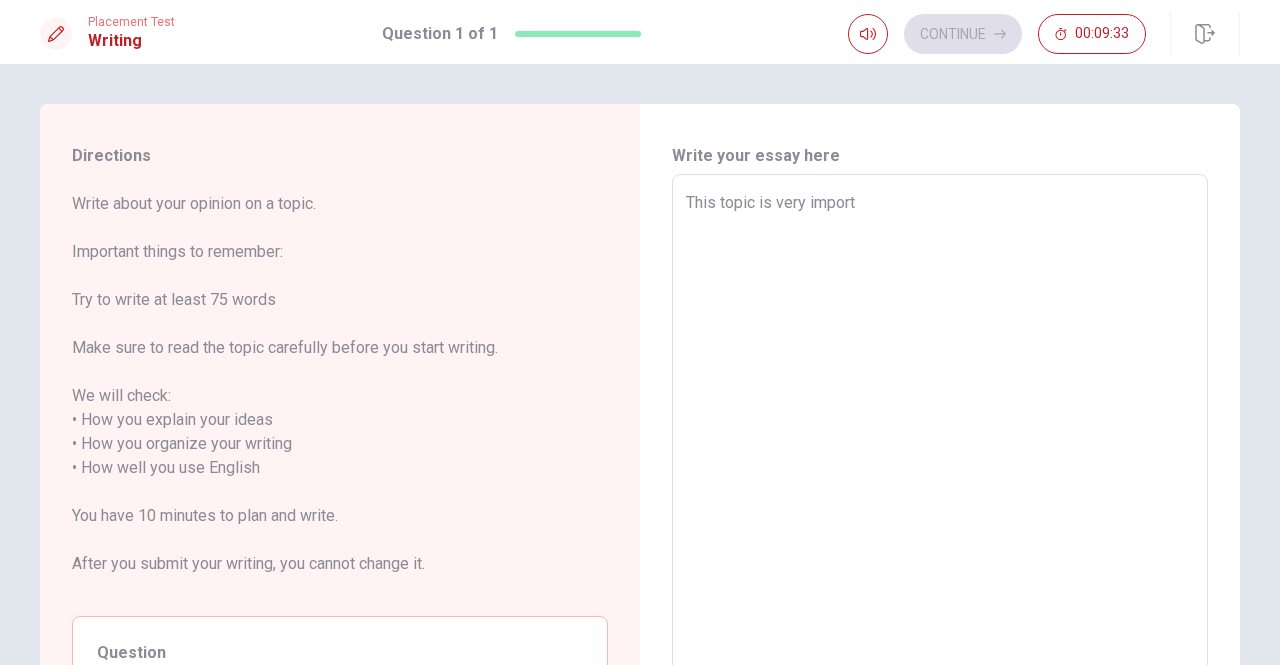type on "x" 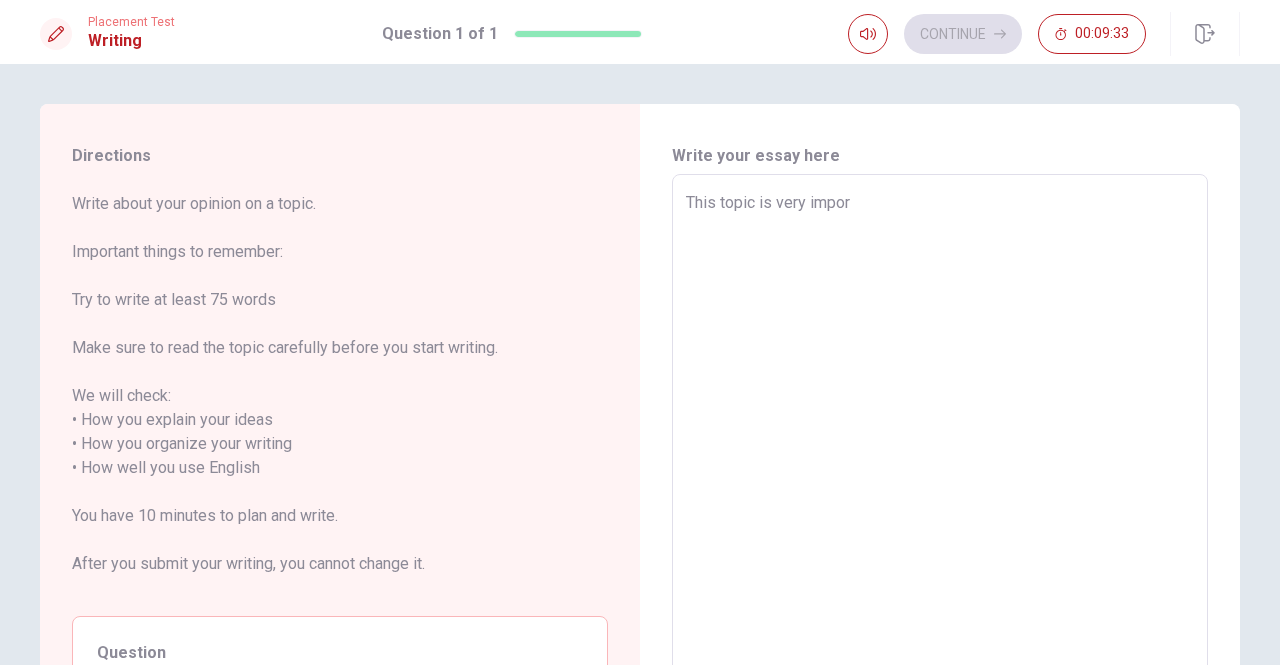 type on "x" 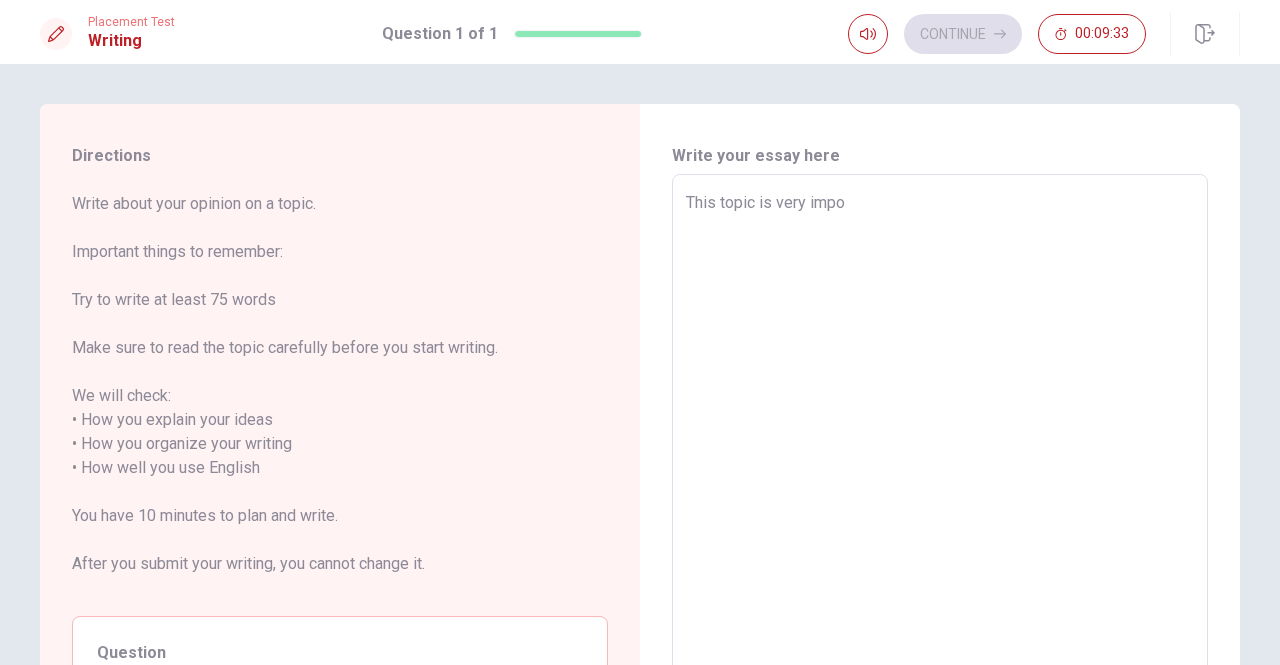 type on "x" 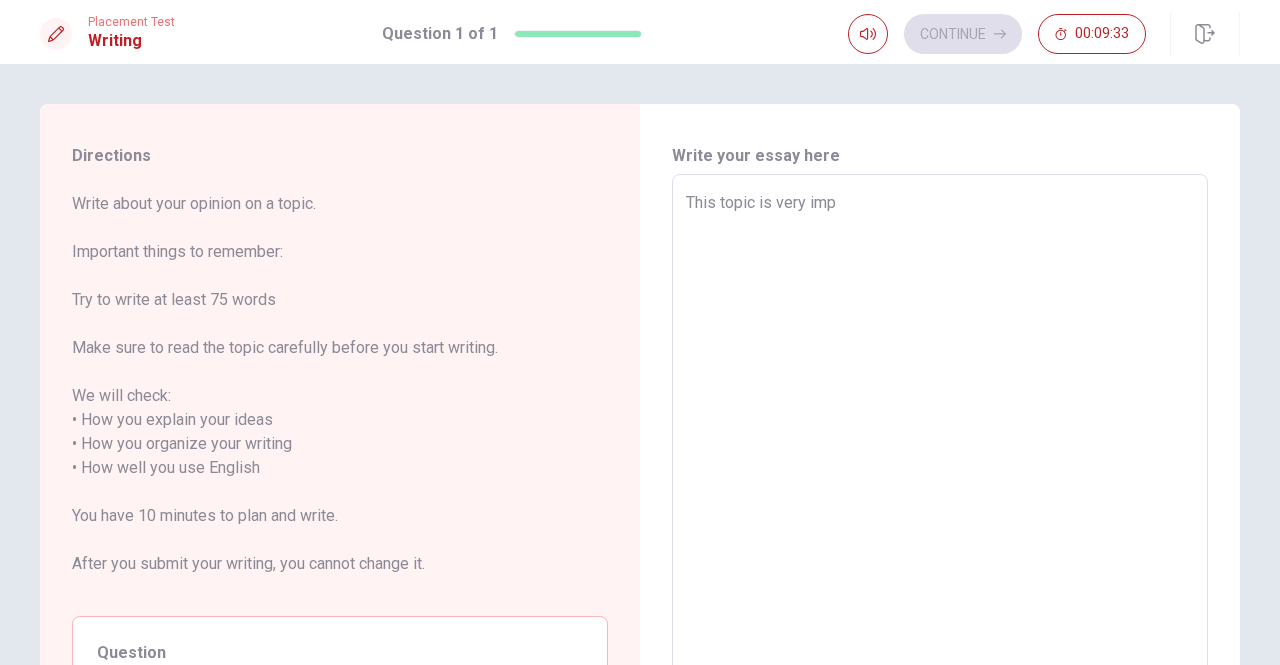 type on "This topic is very im" 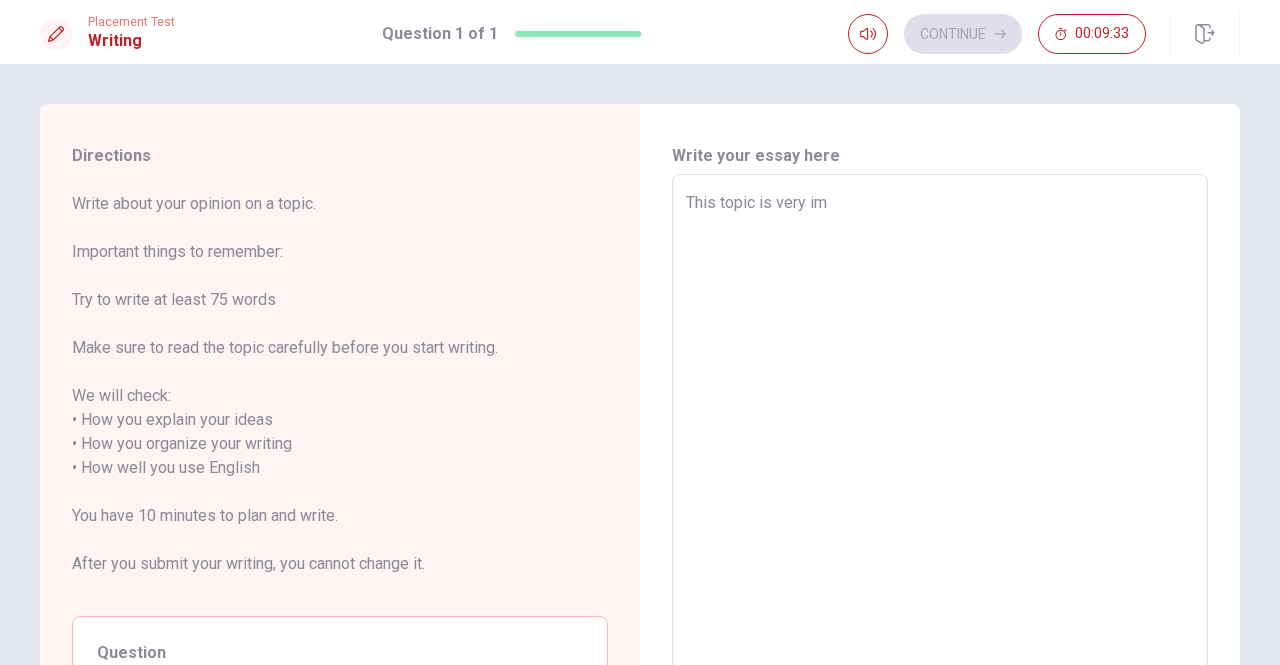 type on "x" 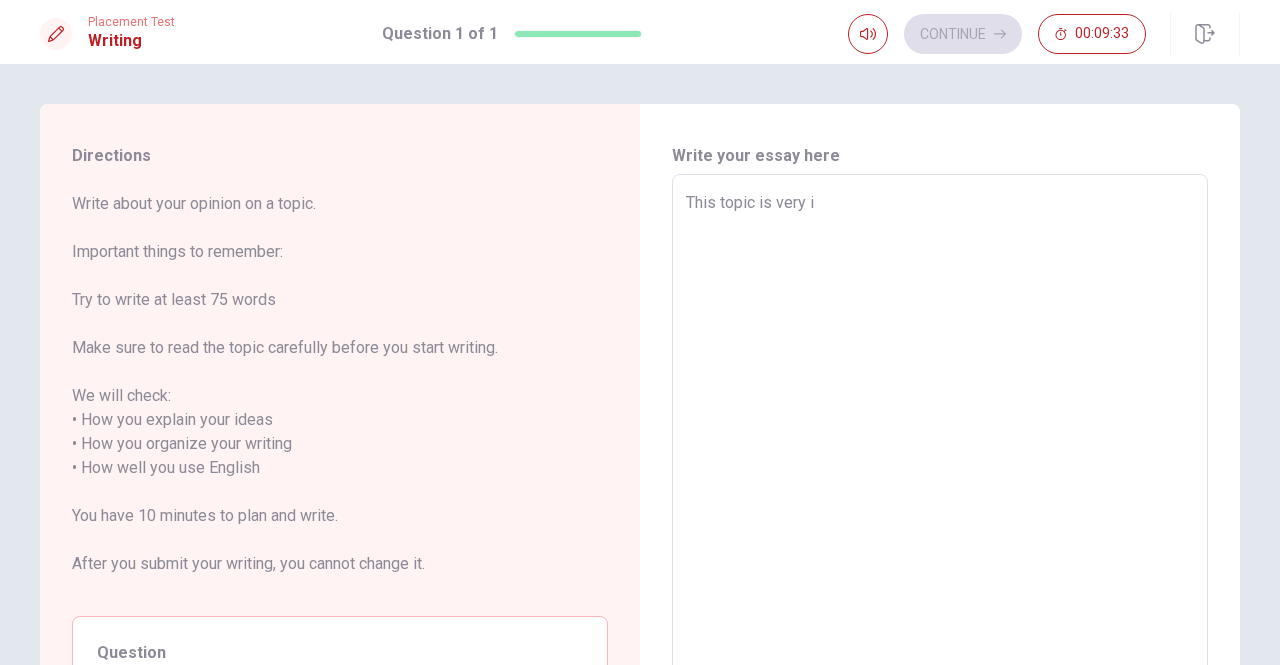 type on "x" 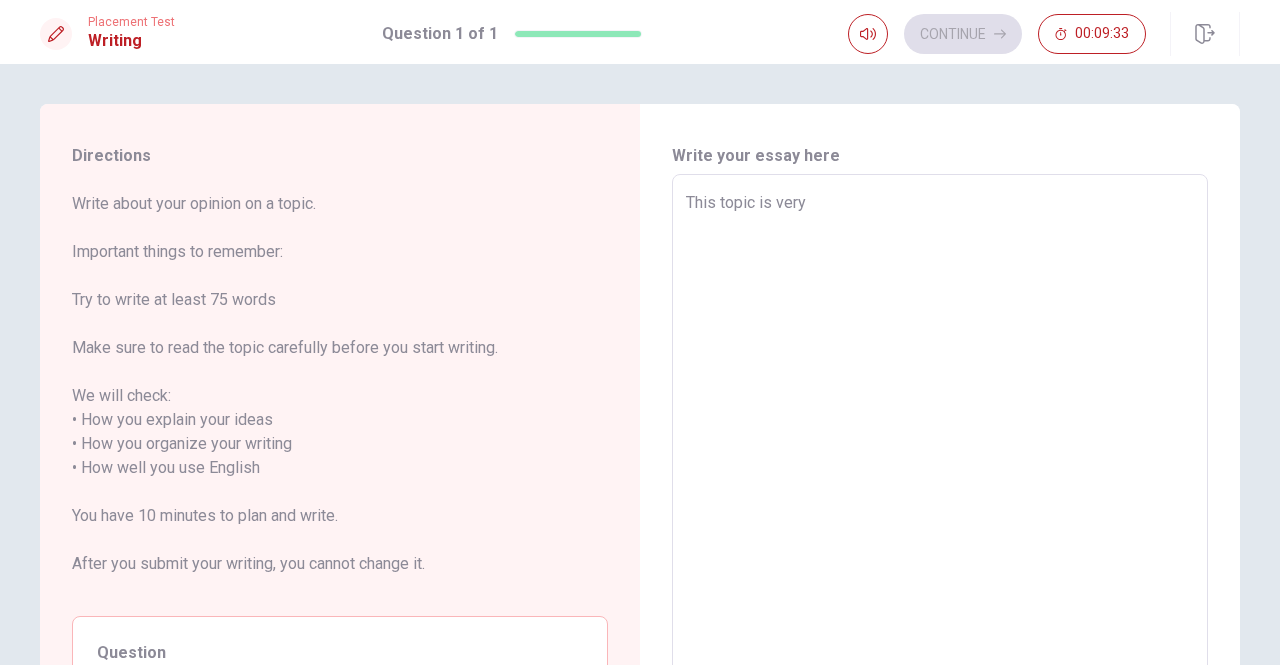 type on "x" 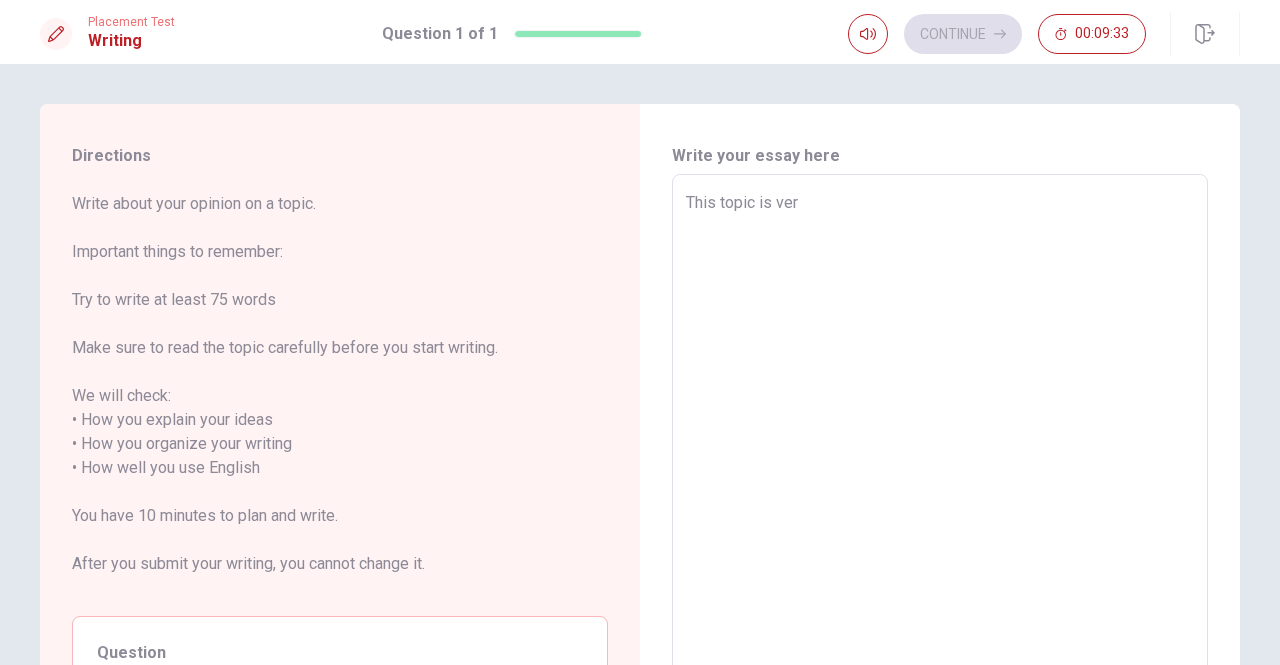 type on "x" 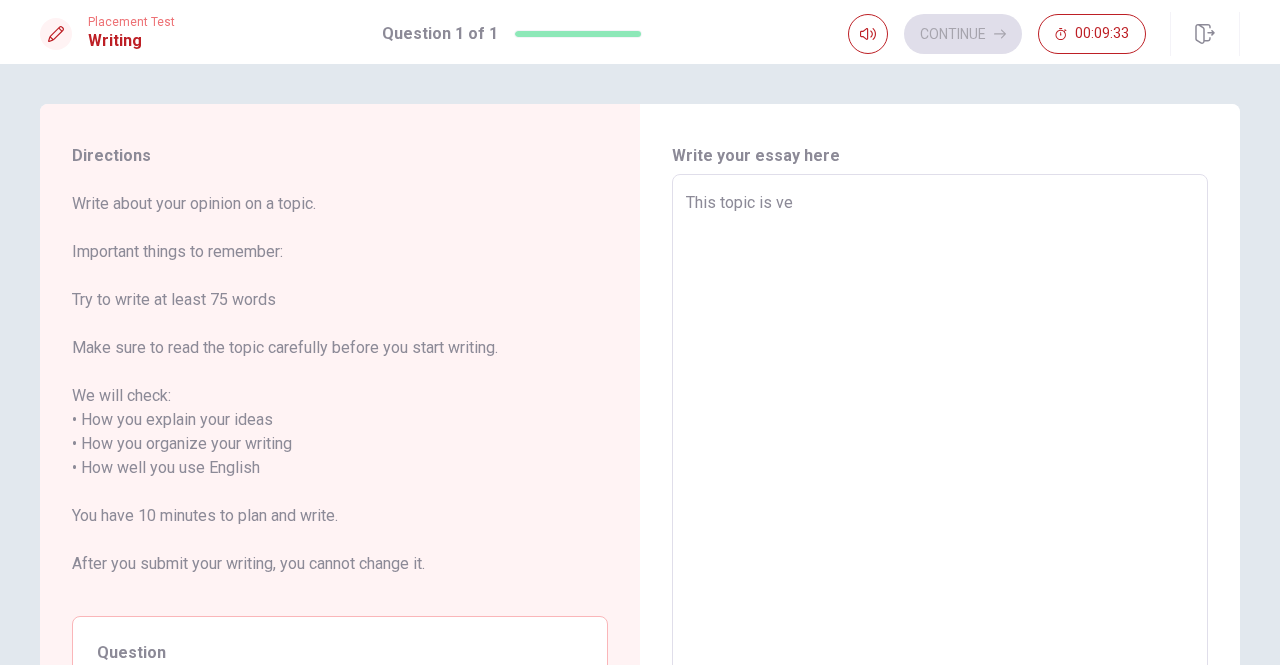 type on "x" 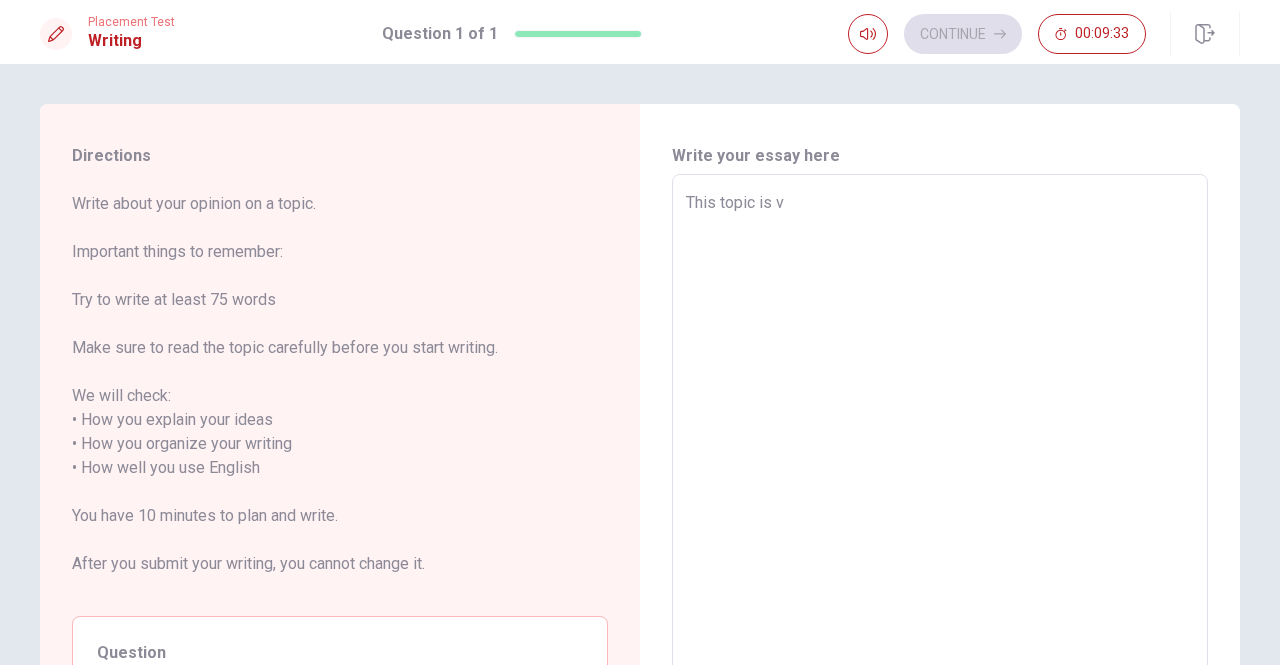 type on "x" 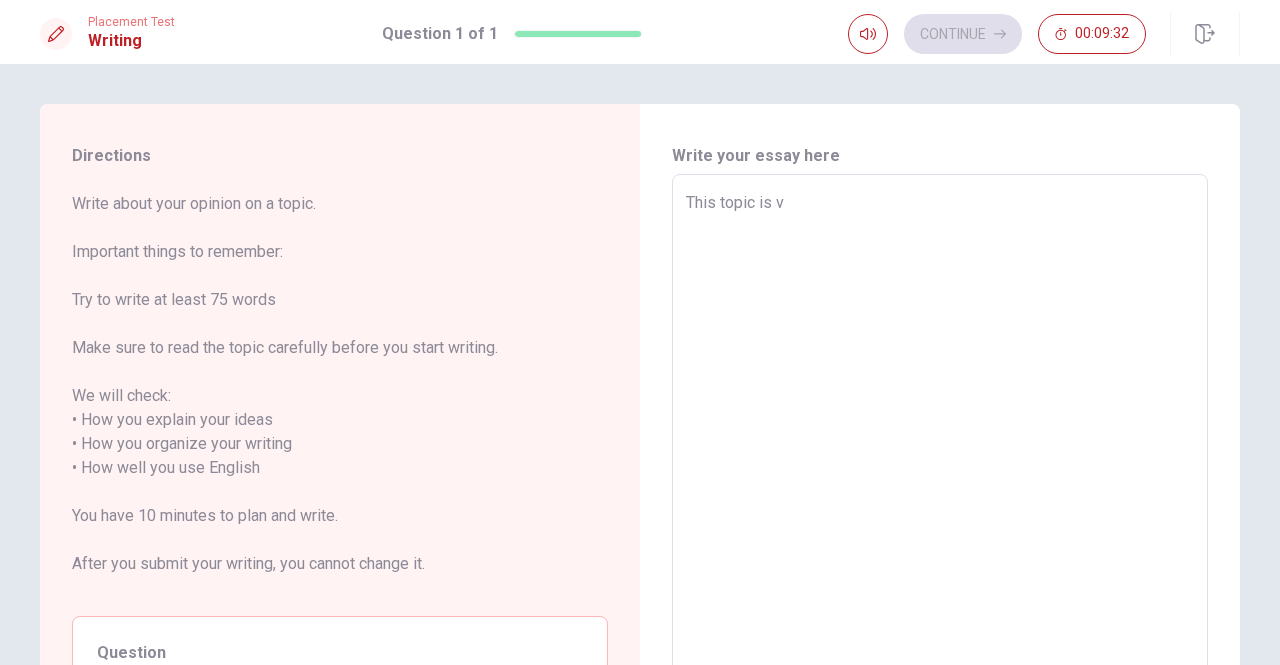 type on "This topic is" 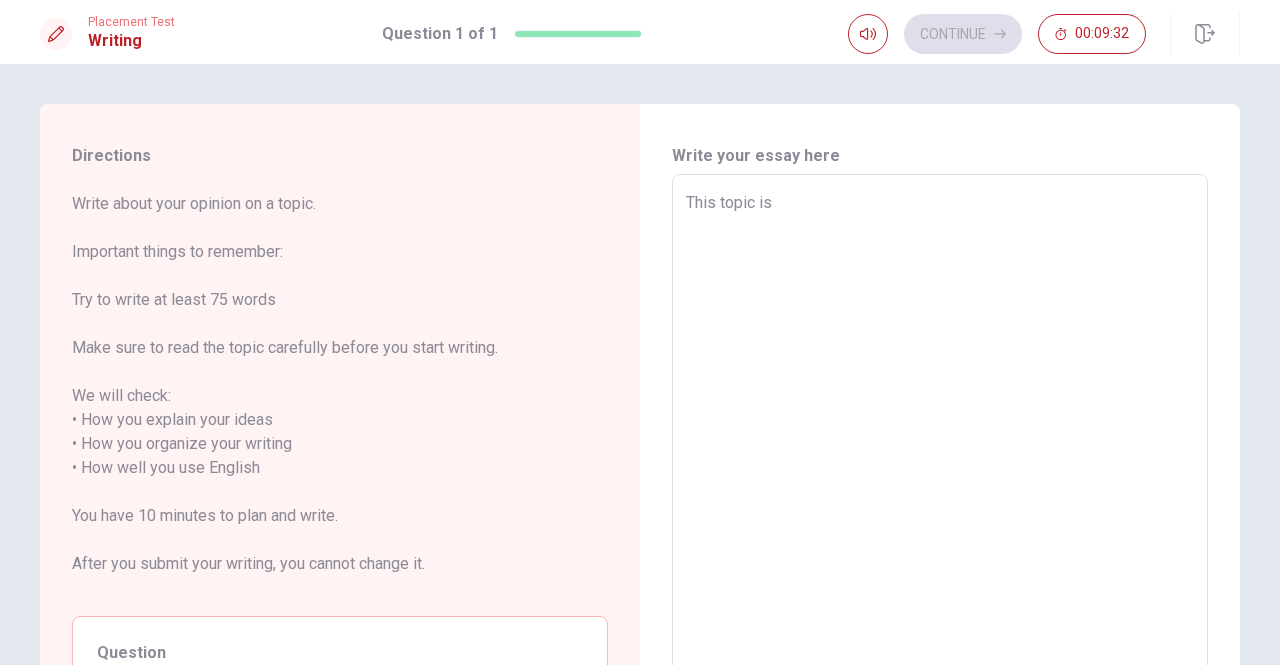 type on "This topic is" 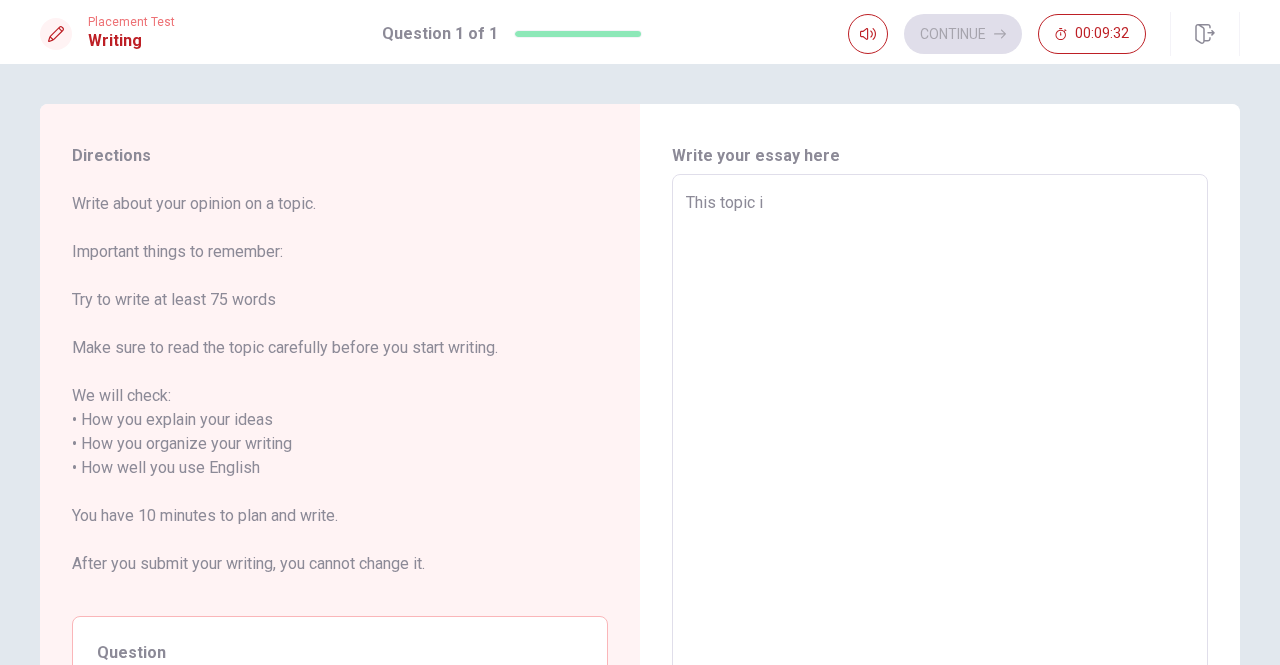 type on "x" 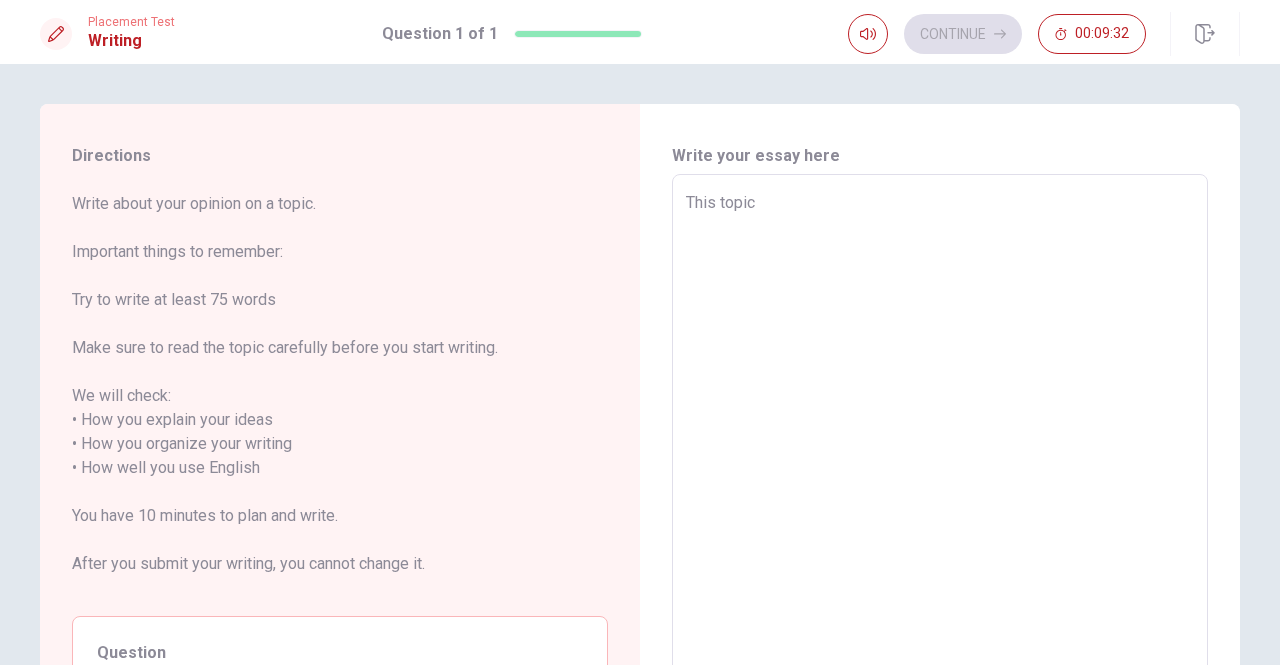type on "x" 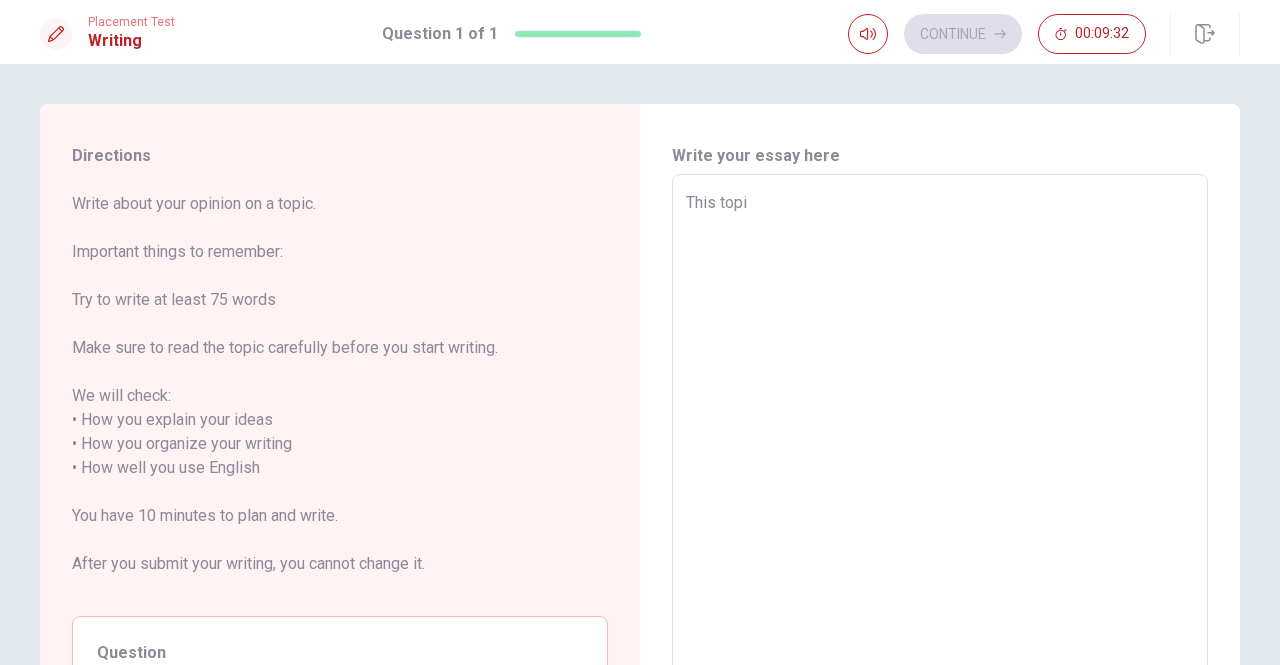 type on "x" 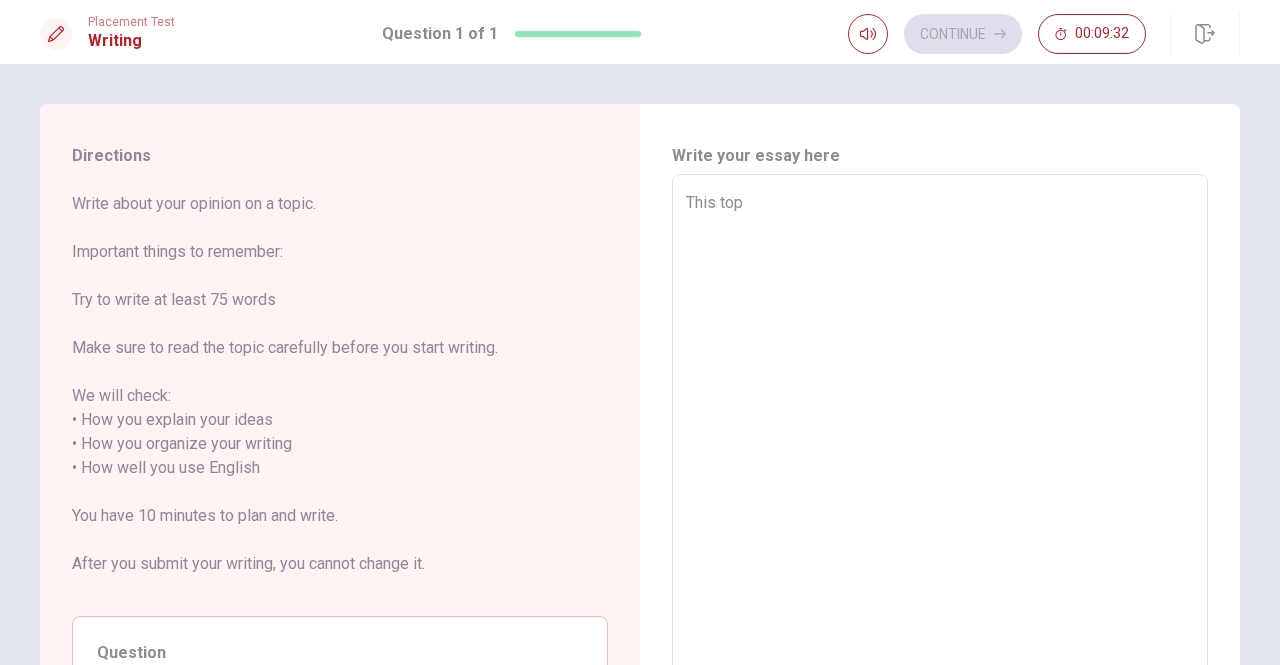 type on "This to" 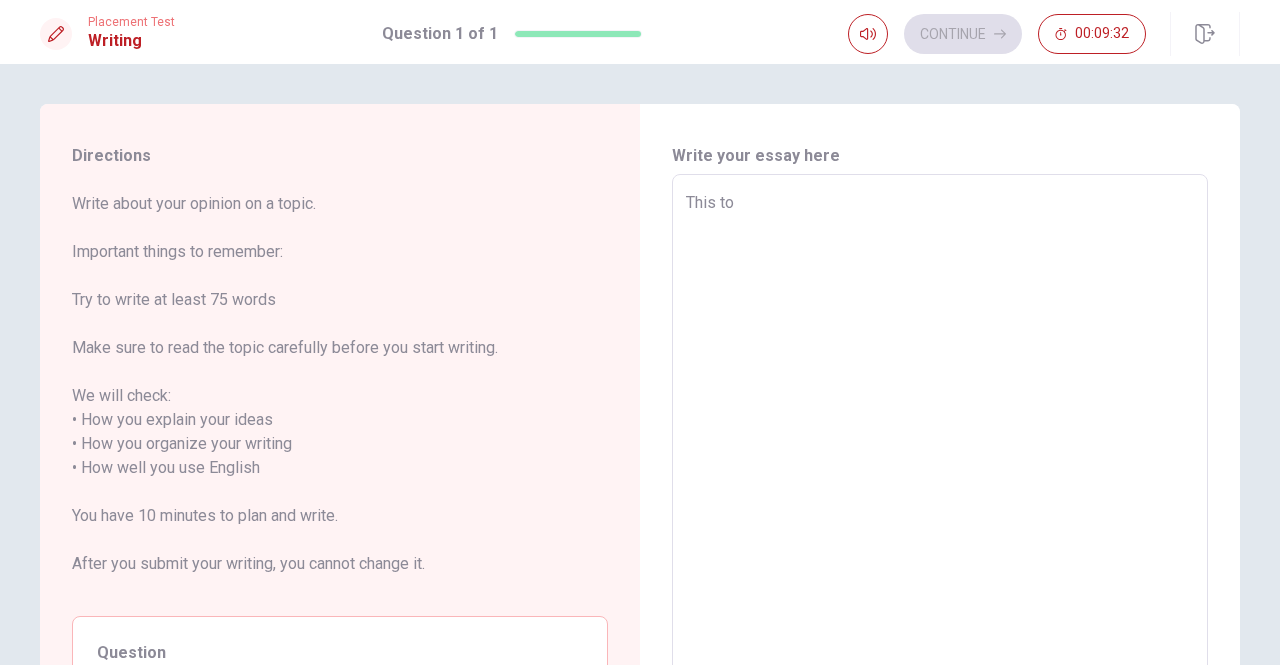 type on "x" 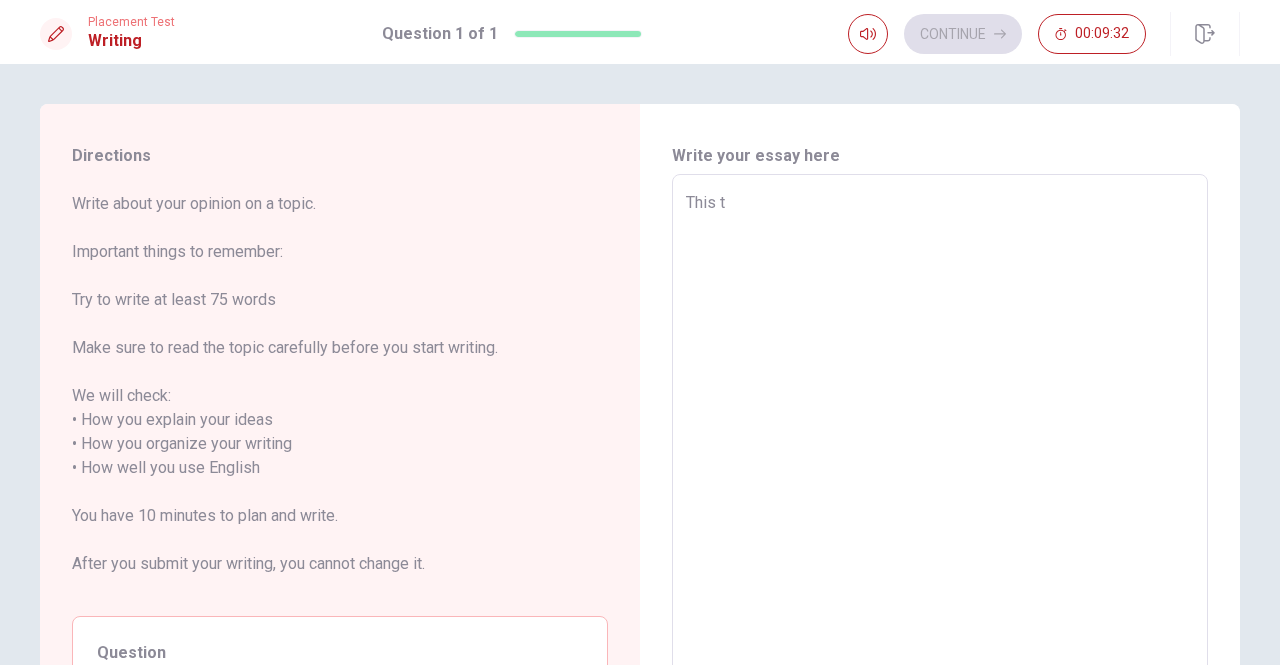type on "x" 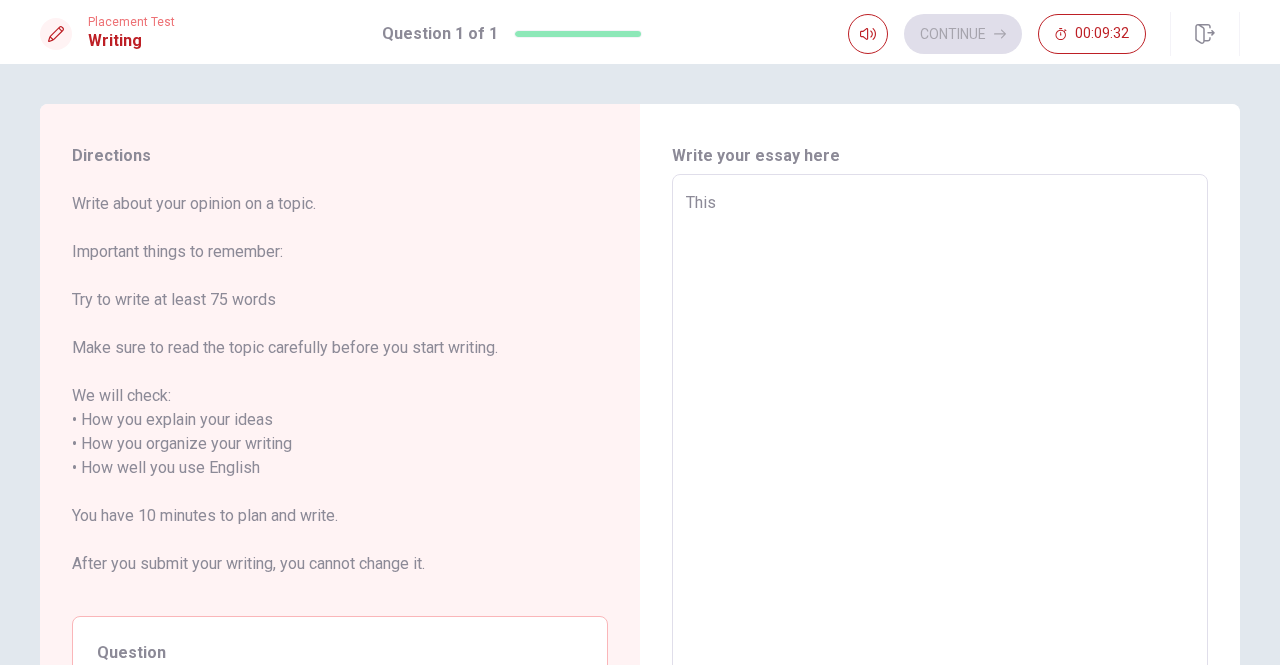 type on "x" 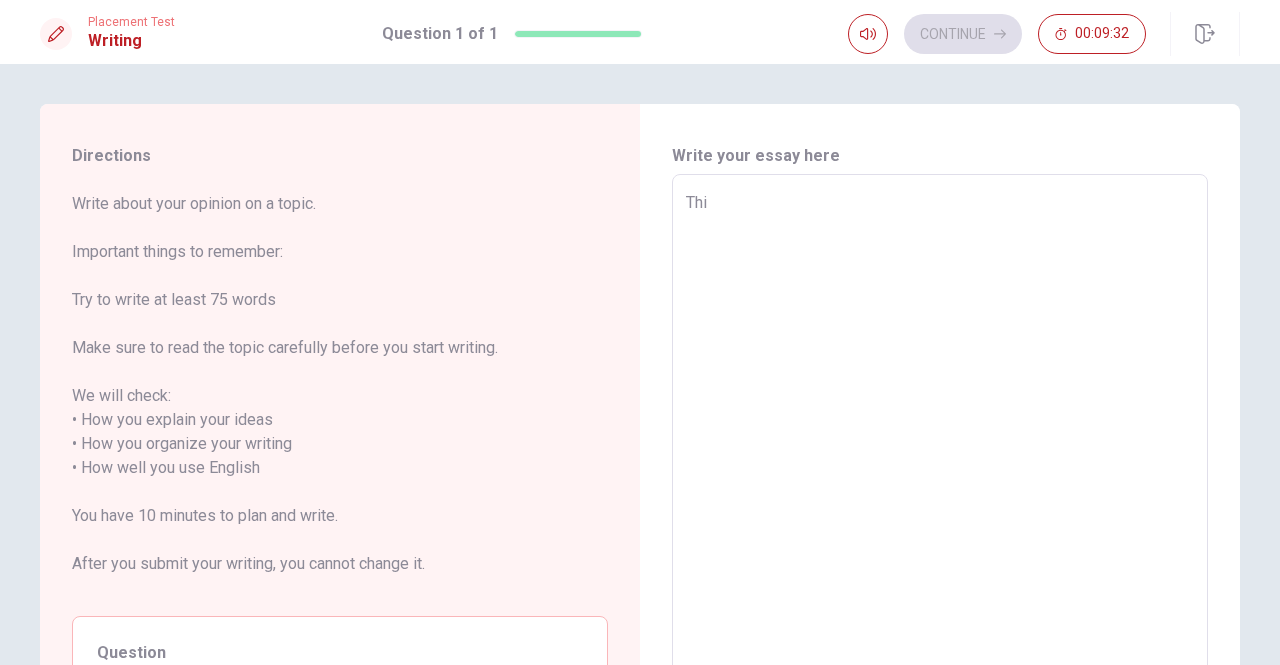 type on "x" 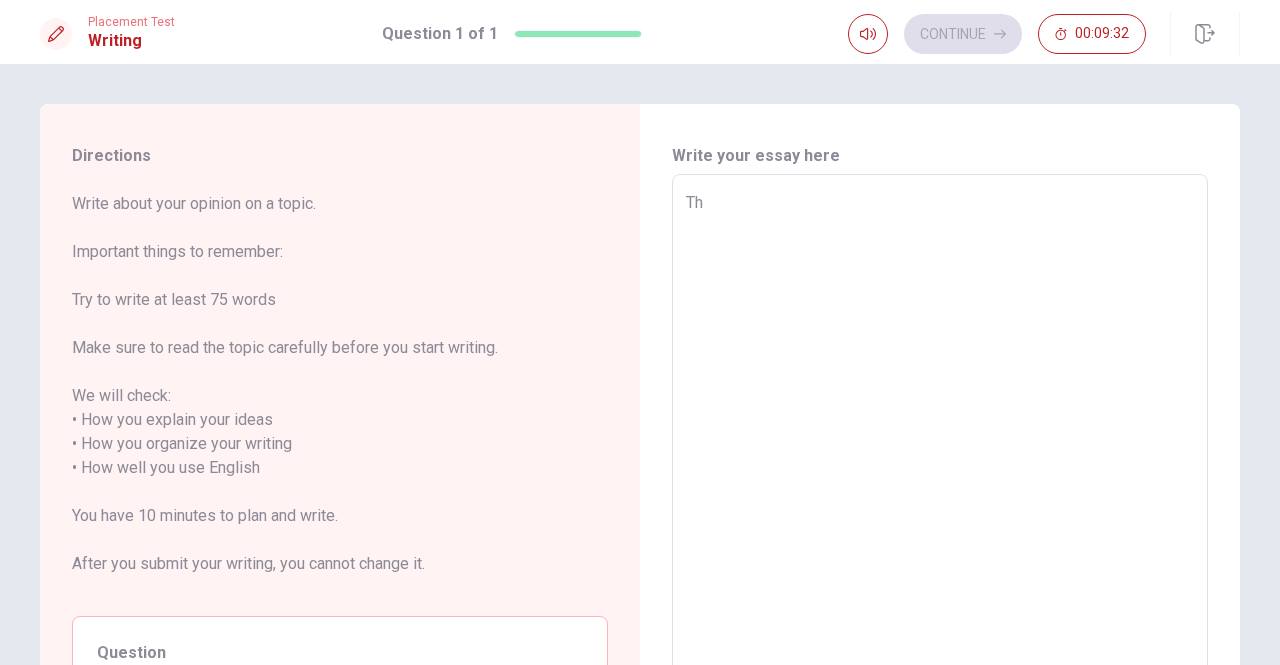 type on "x" 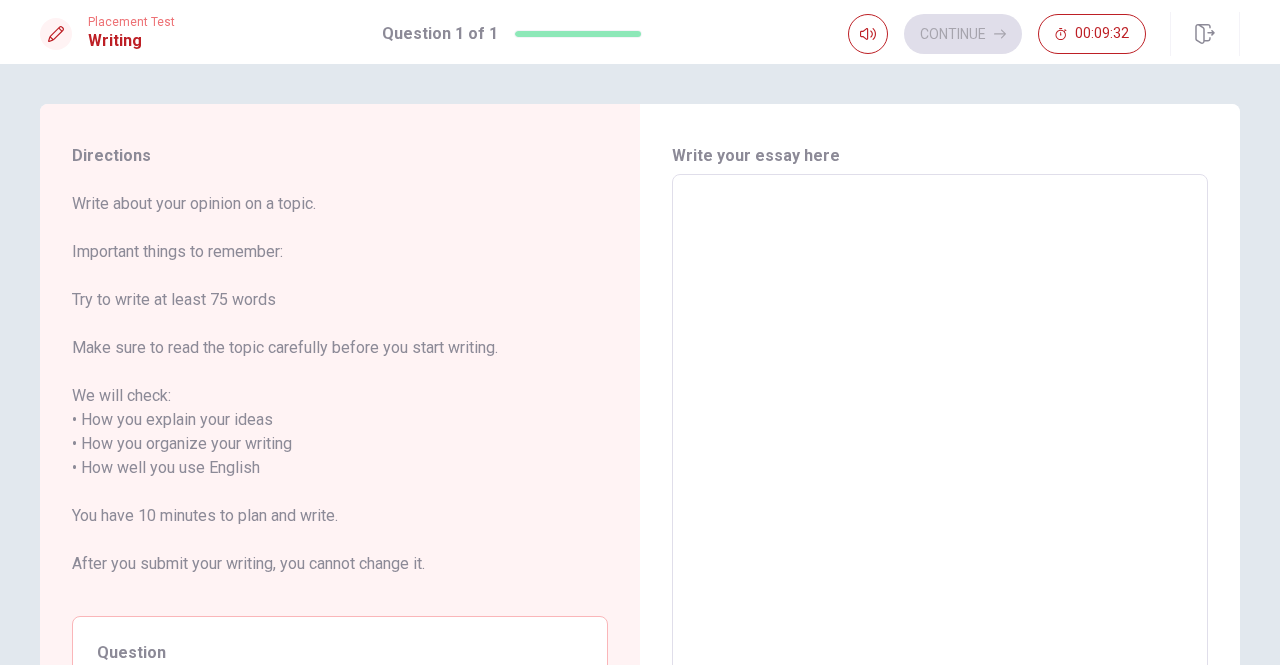 type on "T" 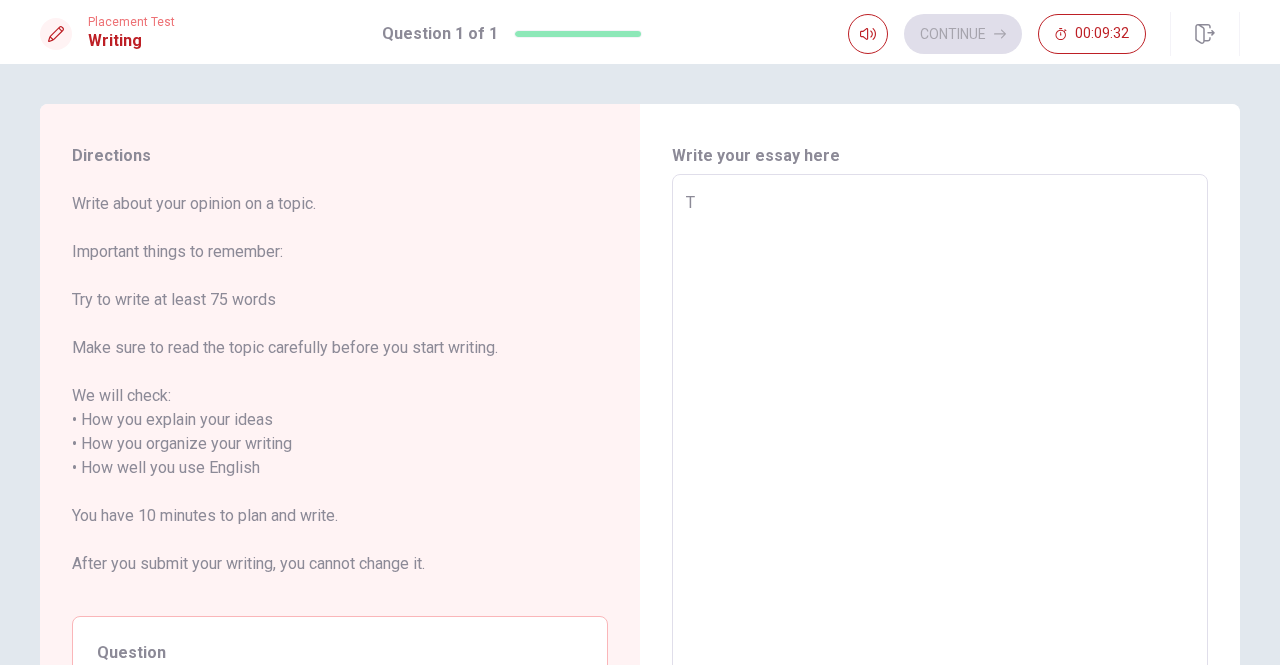 type on "x" 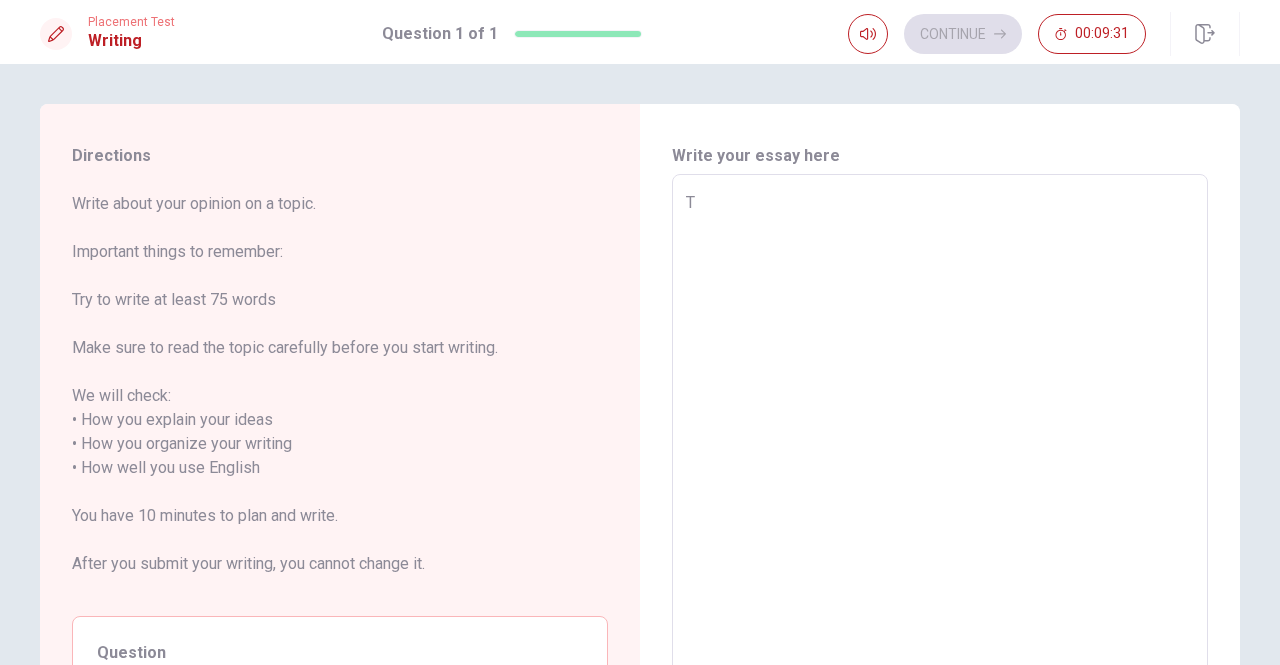 type on "Th" 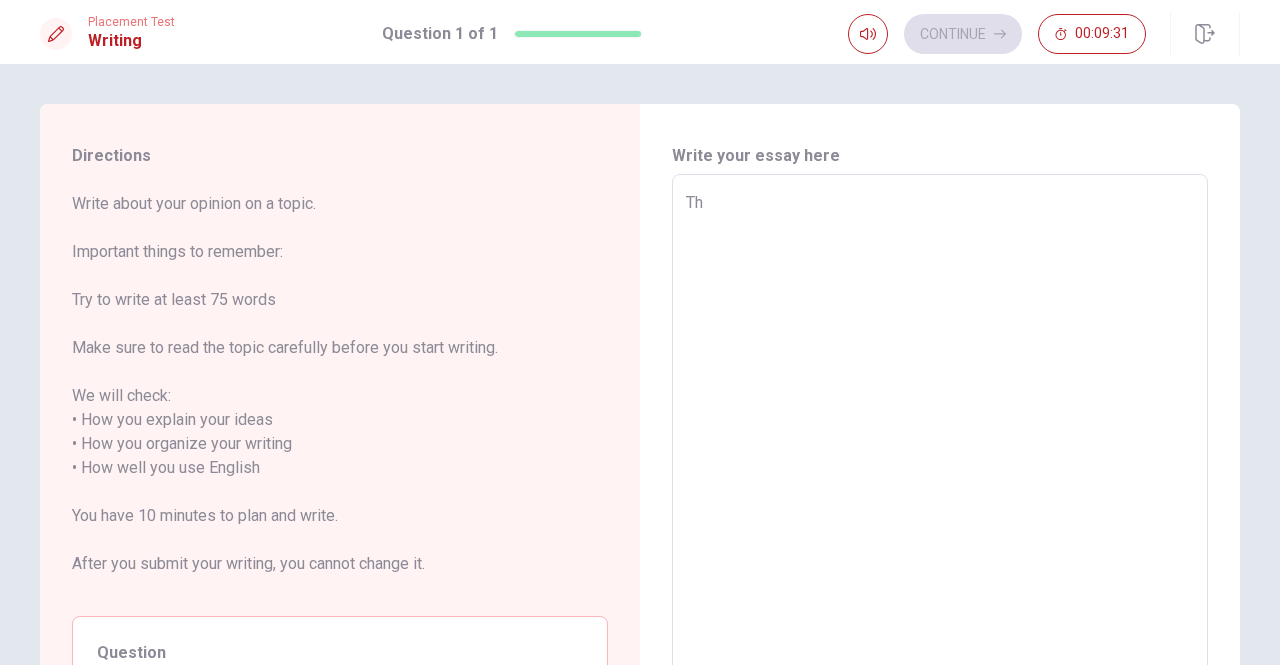 type on "x" 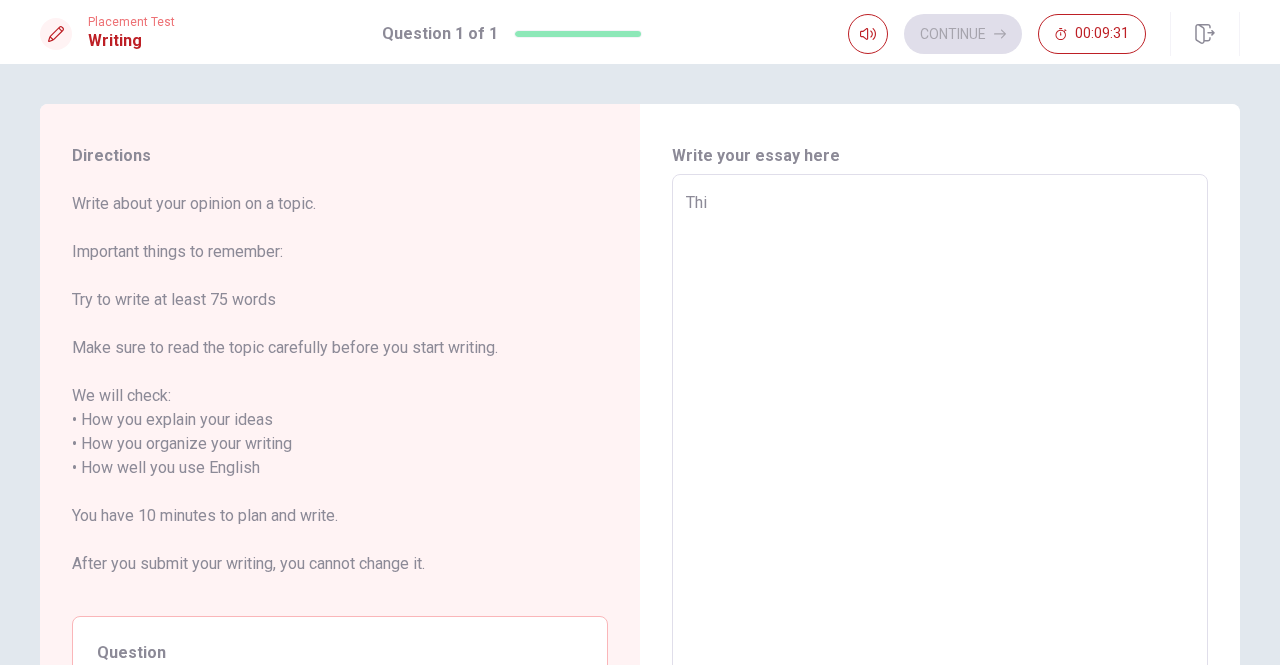 type on "x" 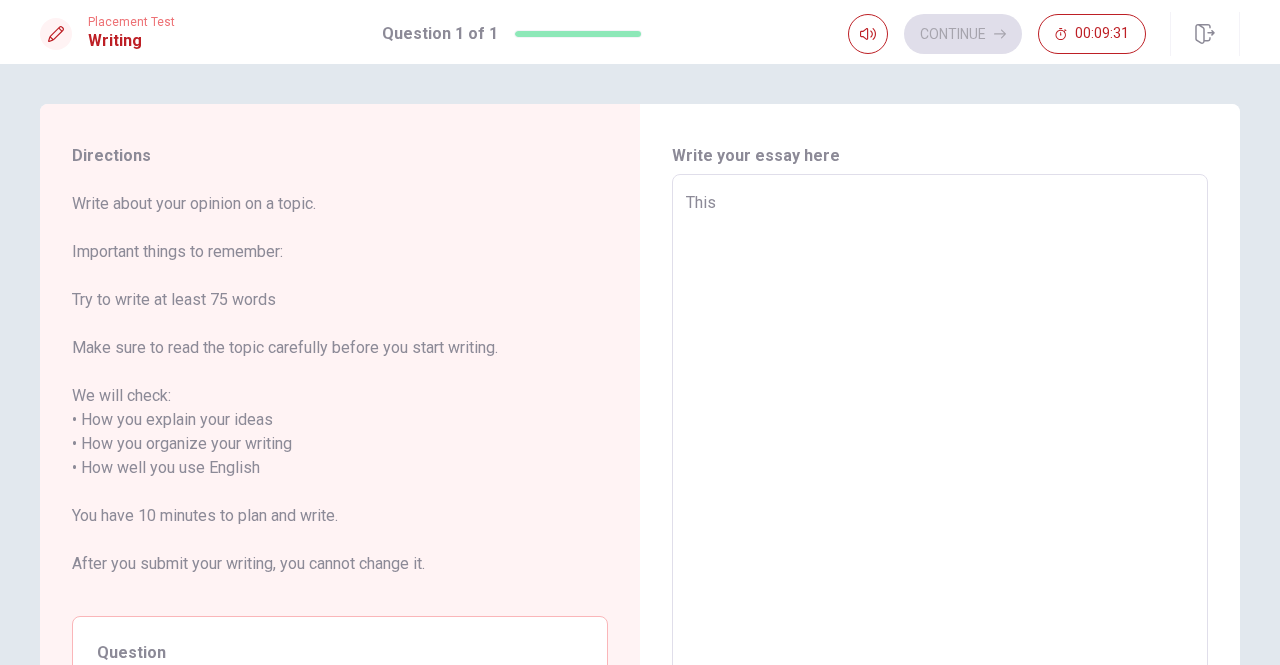 type on "x" 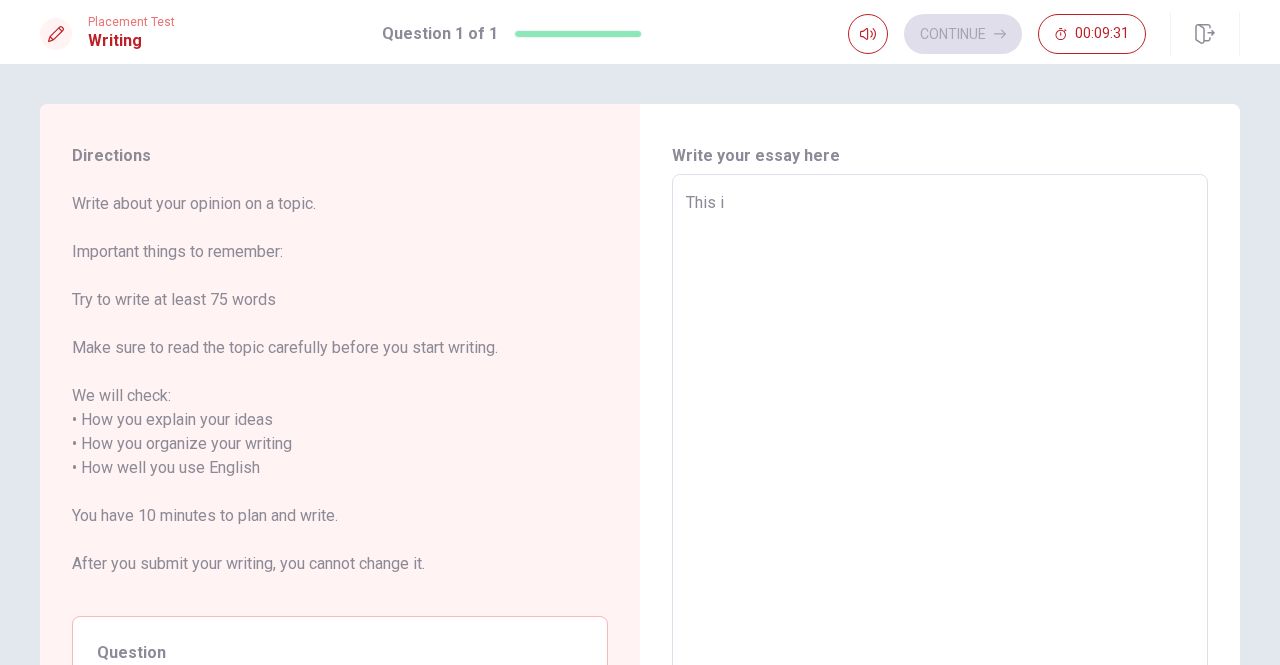 type on "x" 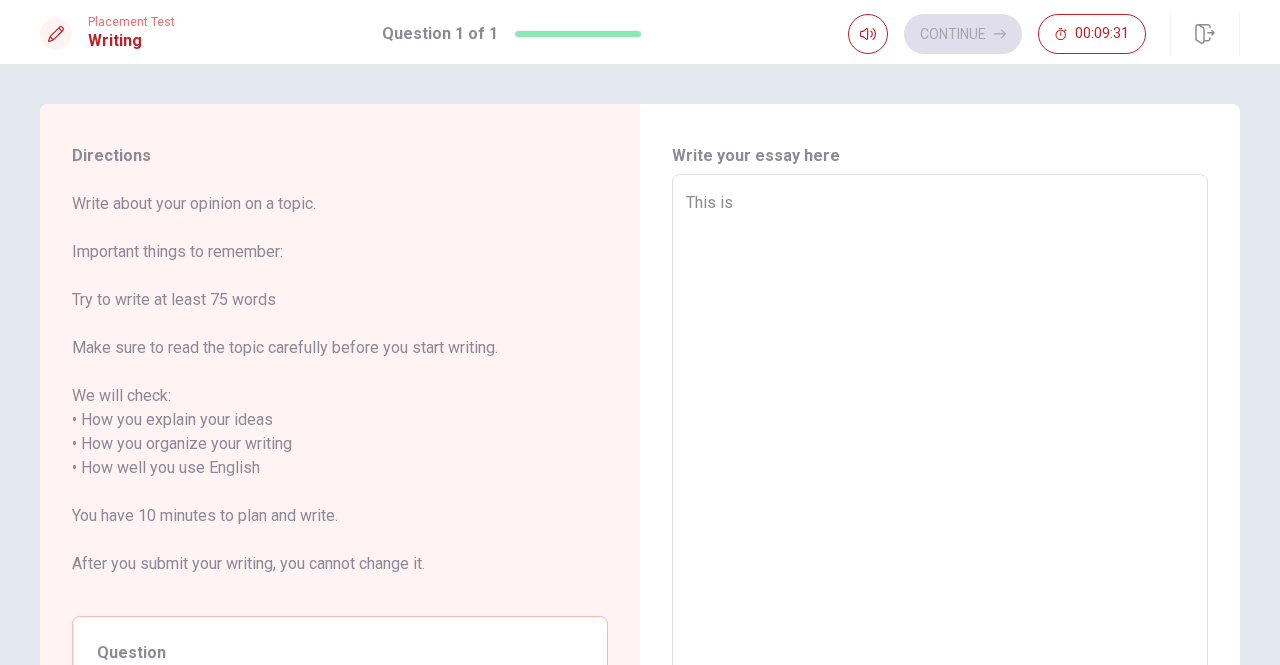 type on "This is" 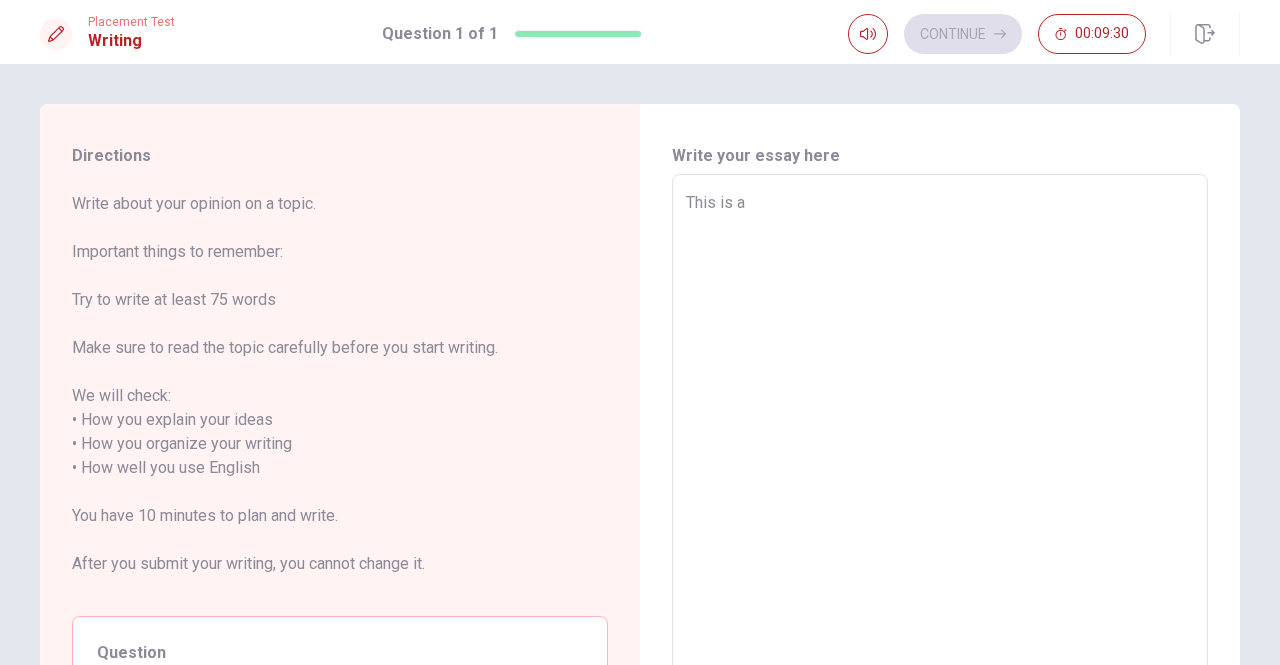 type on "This is a" 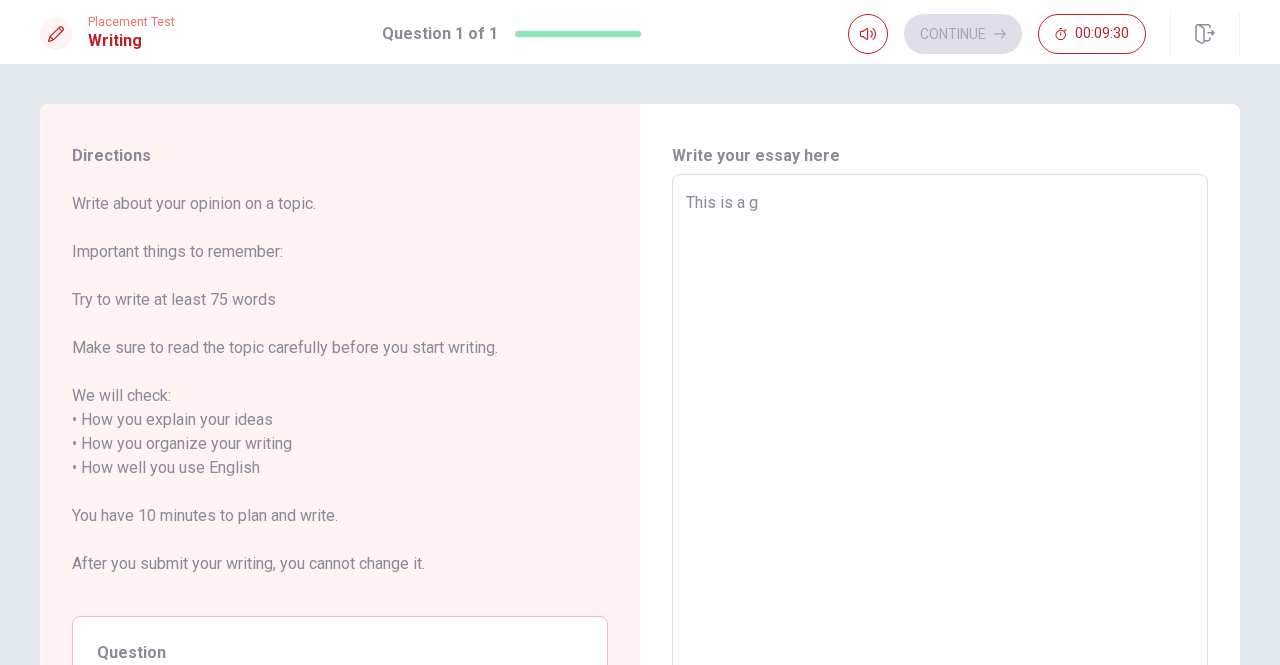 type on "x" 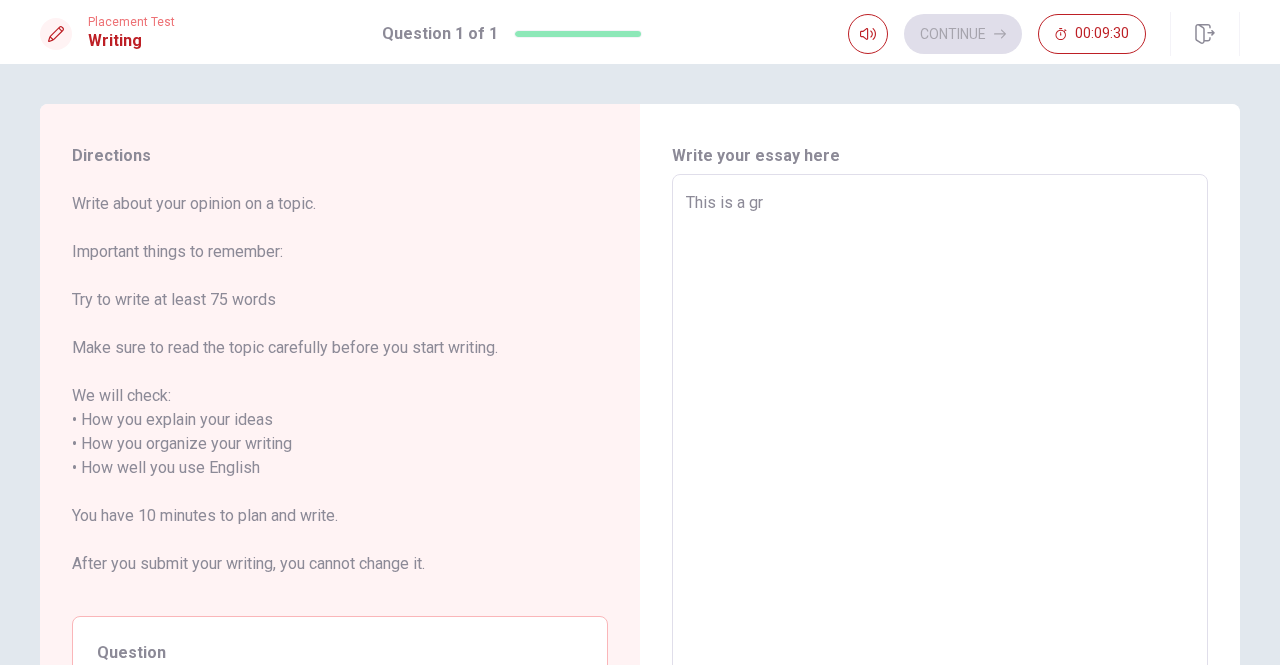 type on "x" 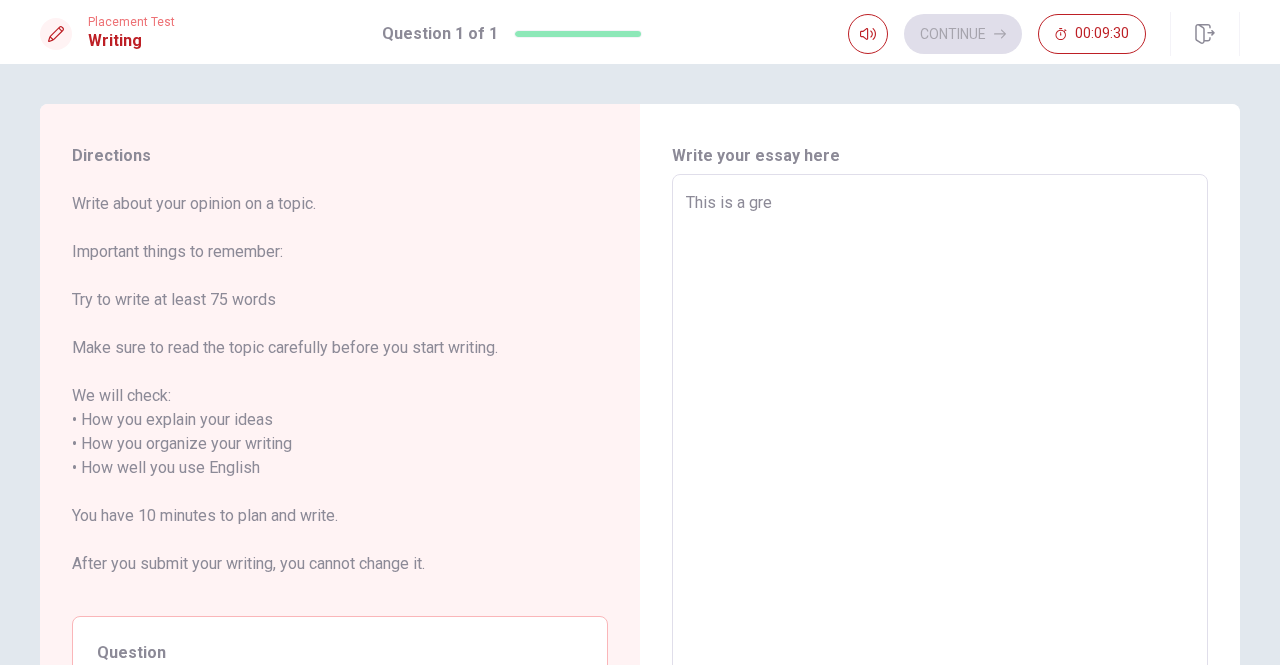 type on "This is a gret" 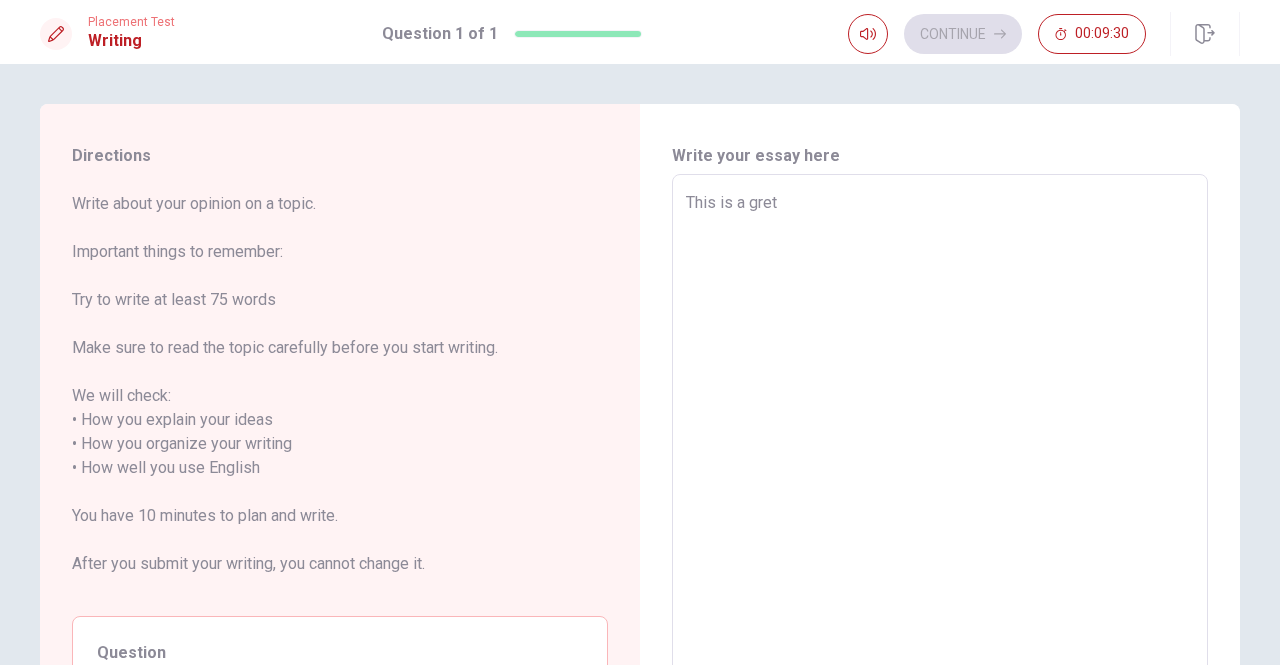 type on "x" 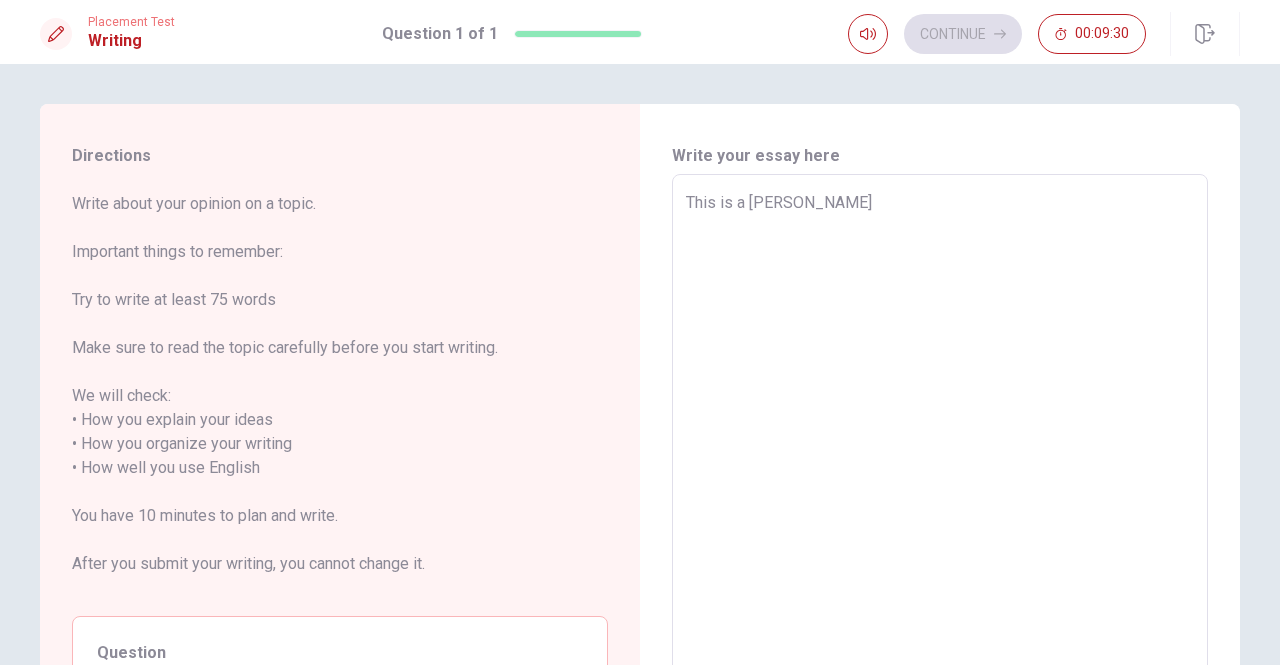 type on "x" 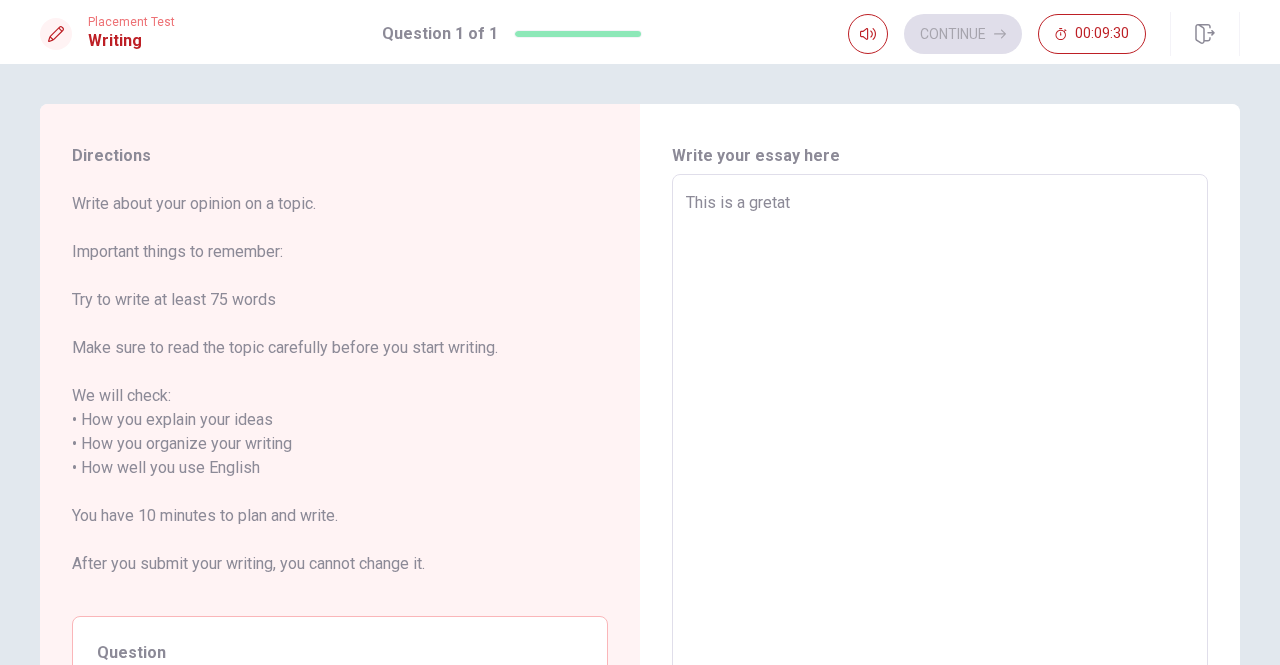 type on "x" 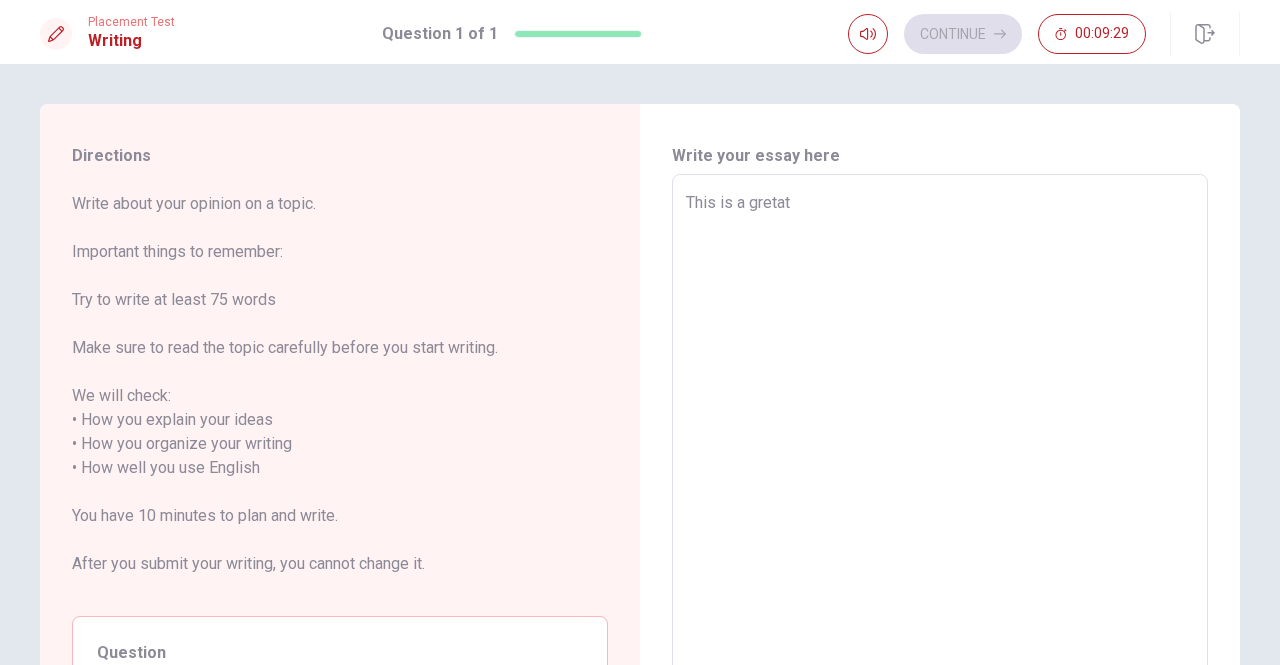 type on "This is a gretat" 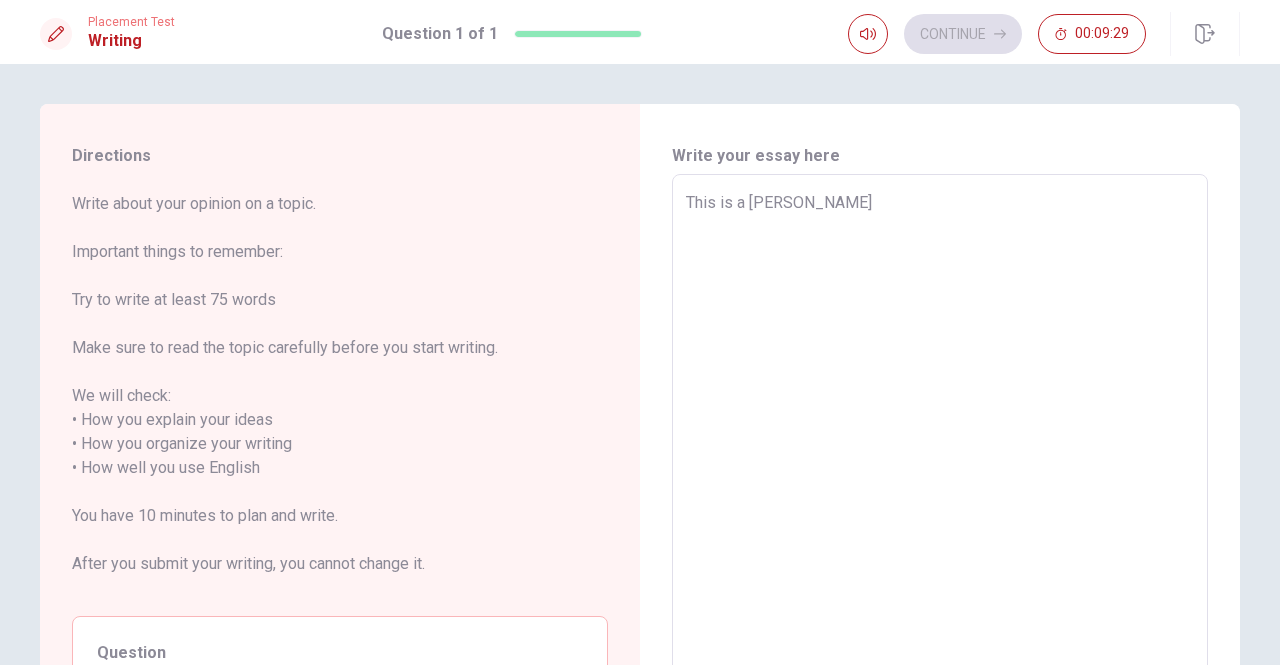 type on "This is a gret" 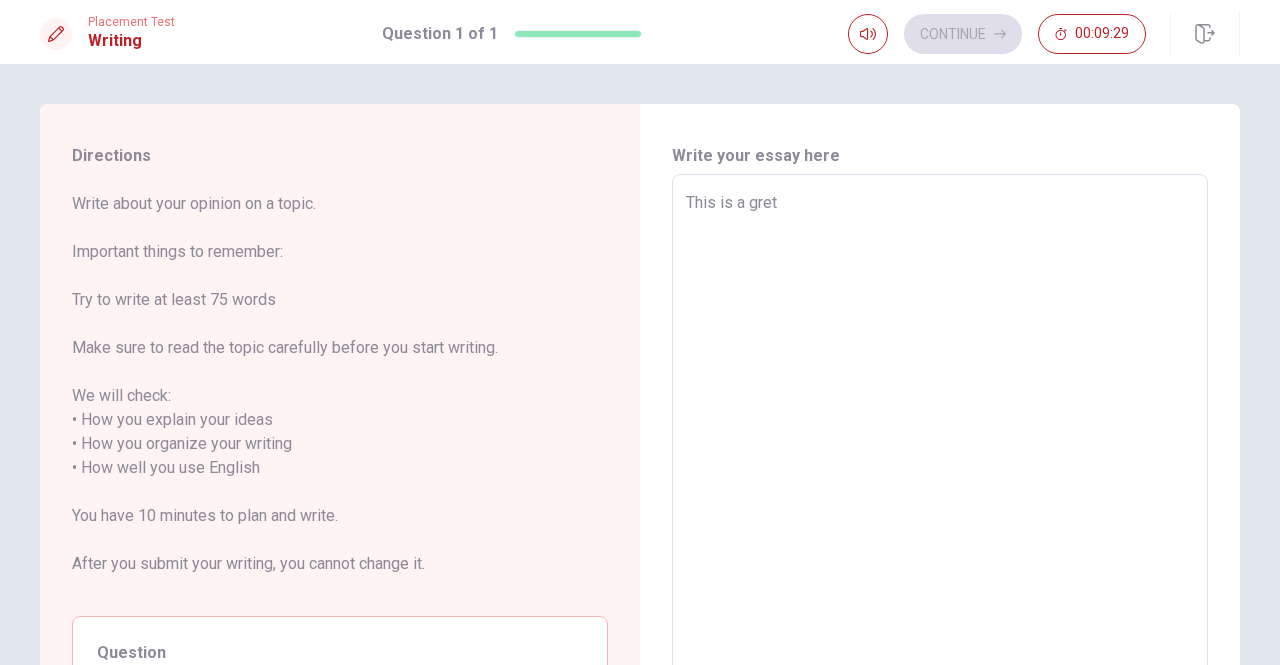 type on "x" 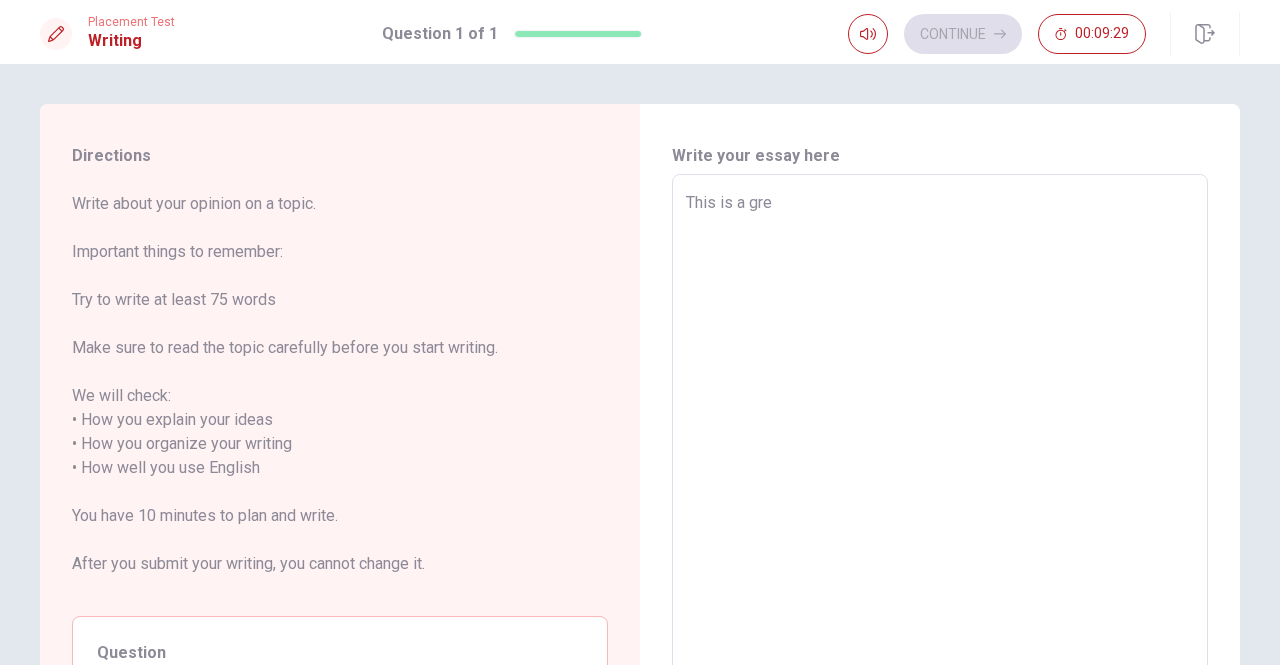 type on "This is a grea" 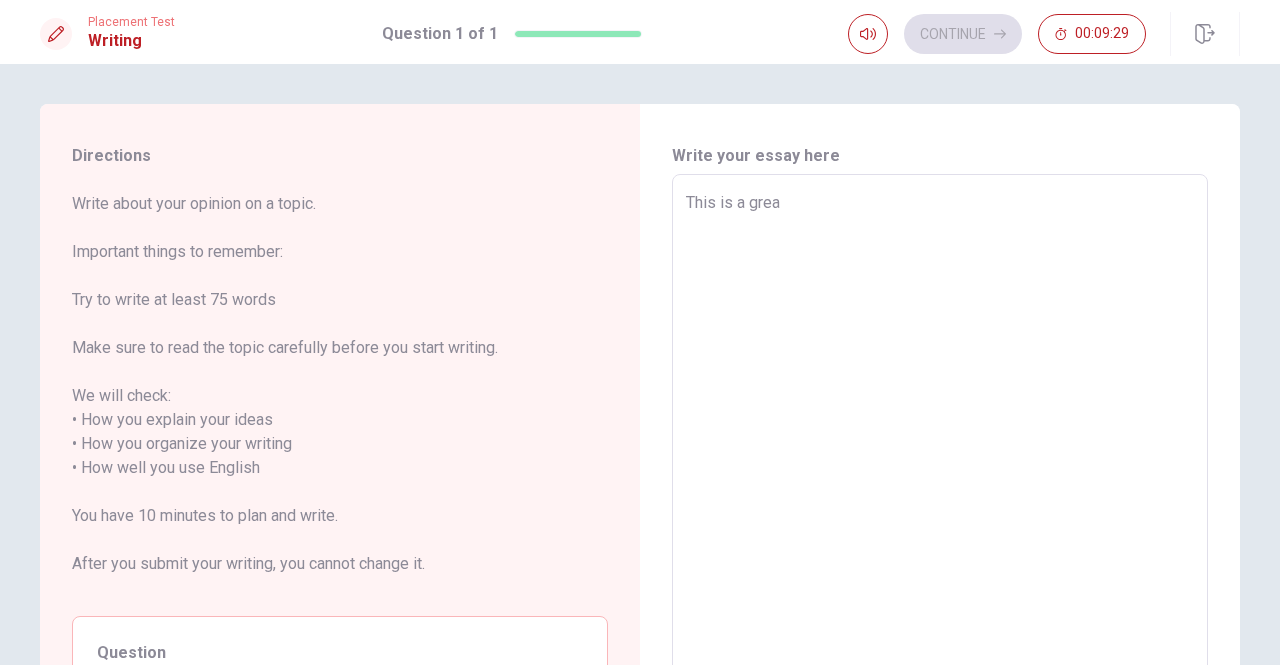 type on "x" 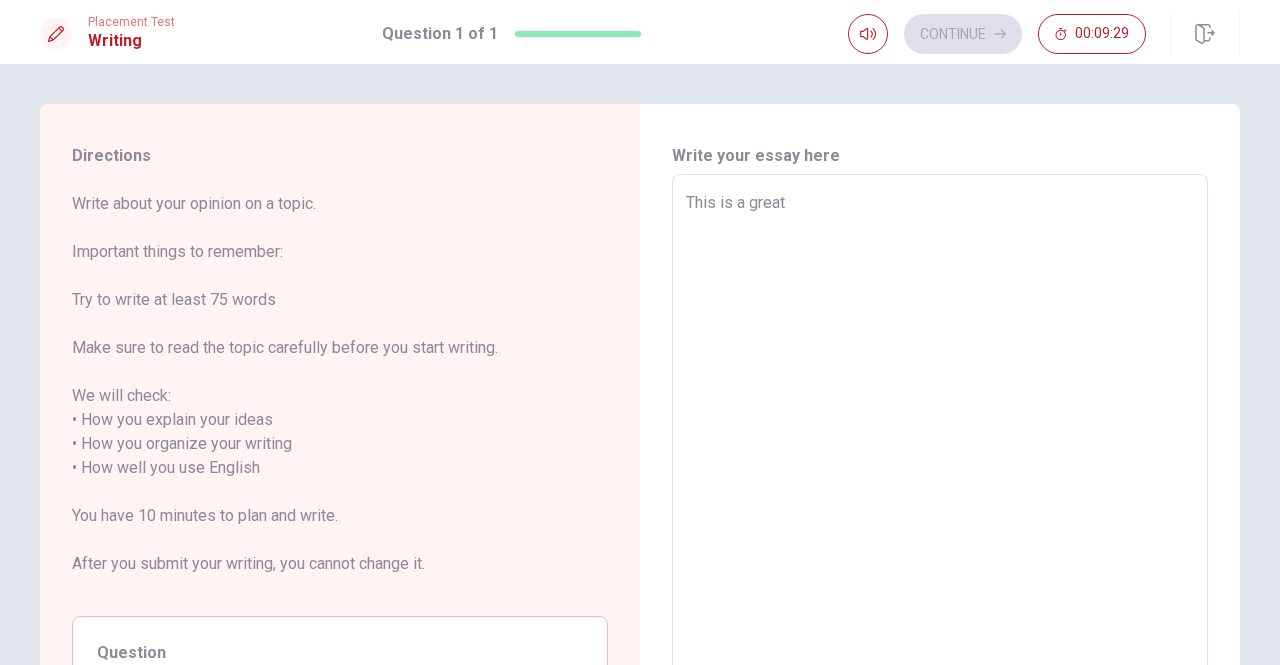 type on "x" 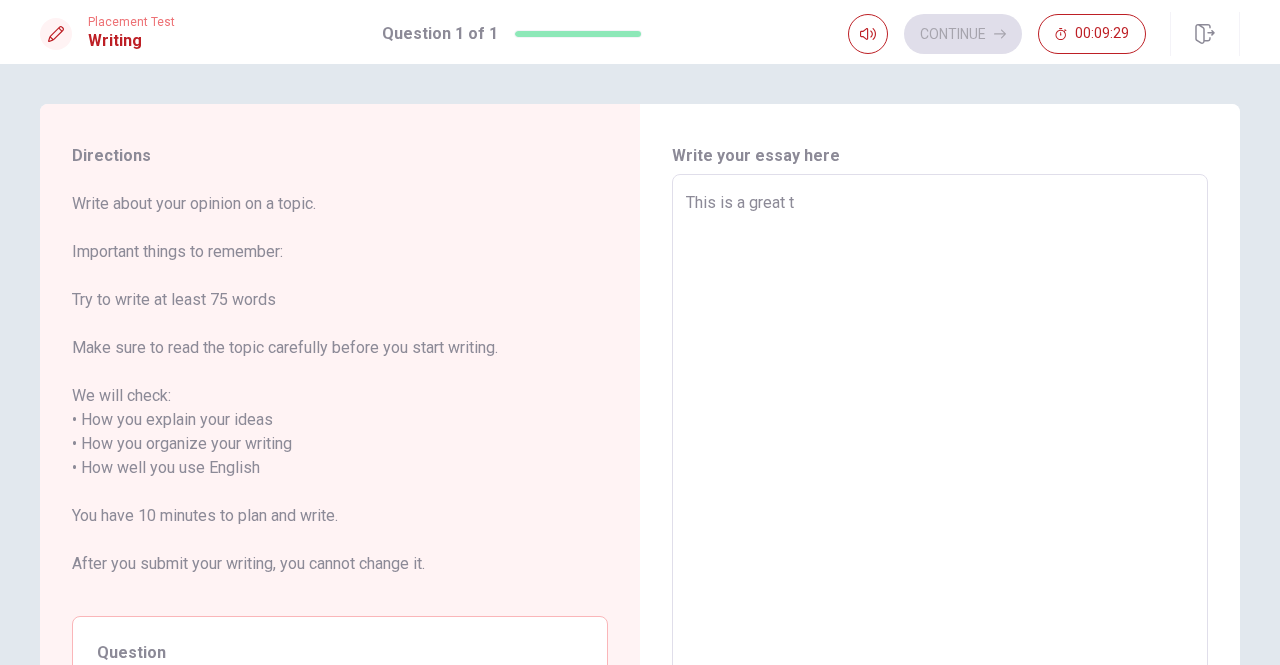 type on "x" 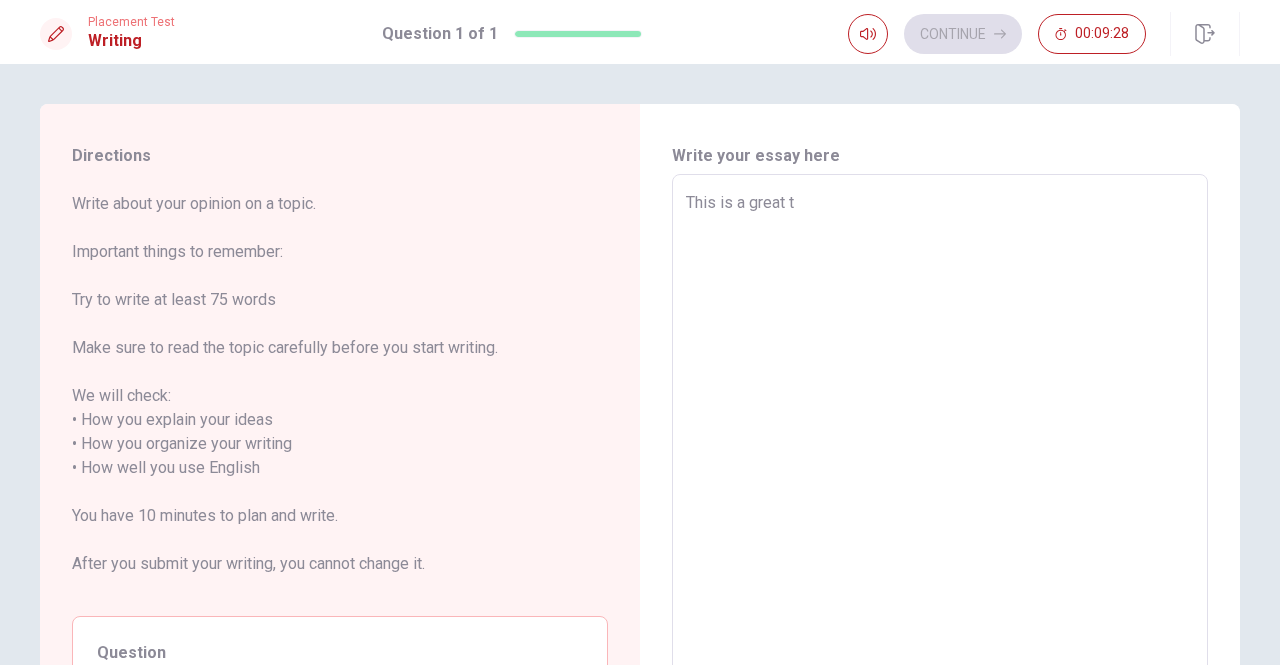 type on "This is a great to" 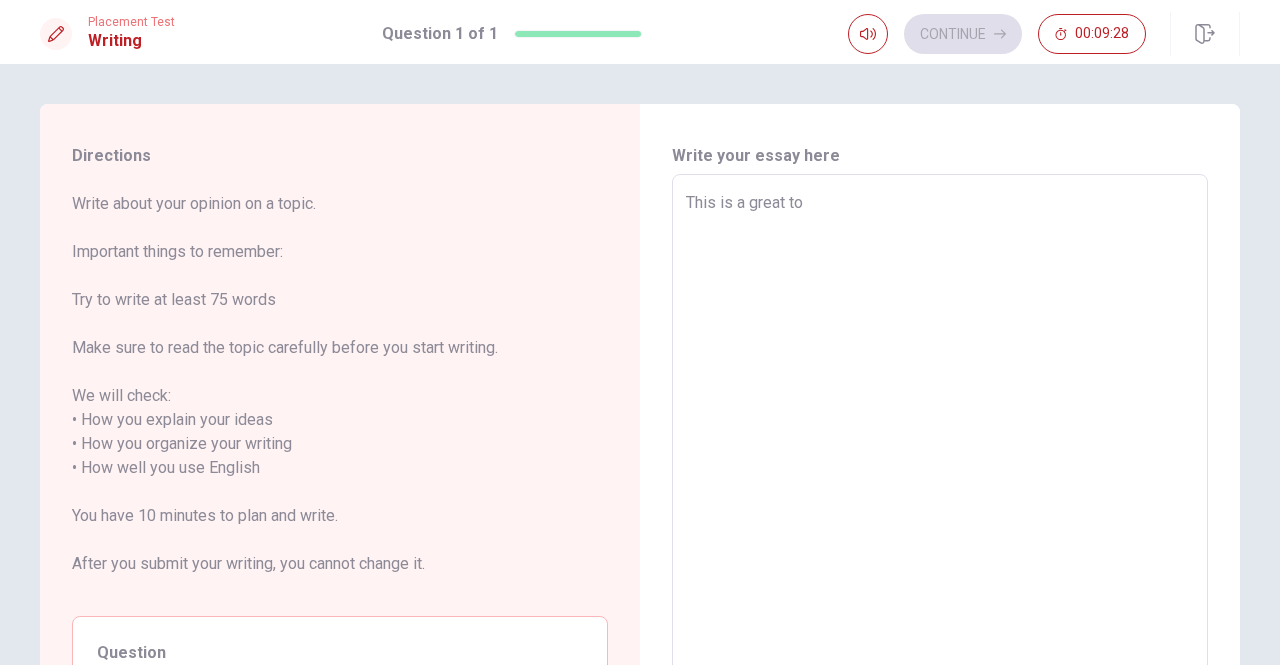 type on "x" 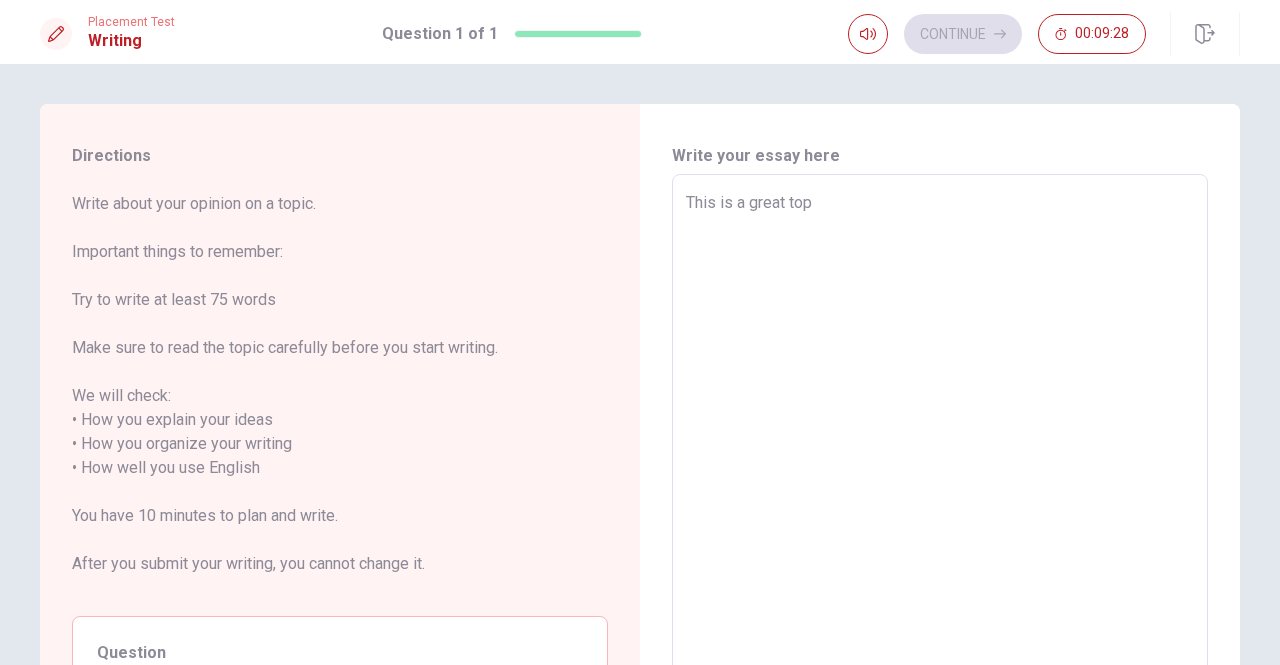 type on "x" 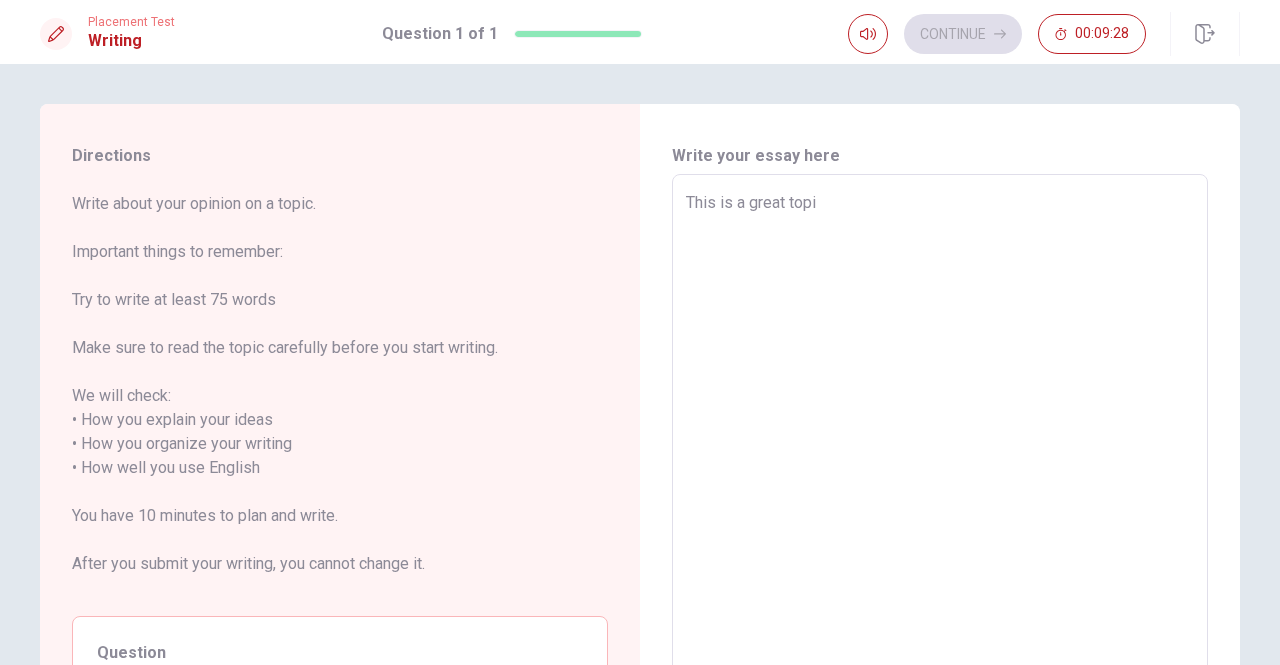 type on "x" 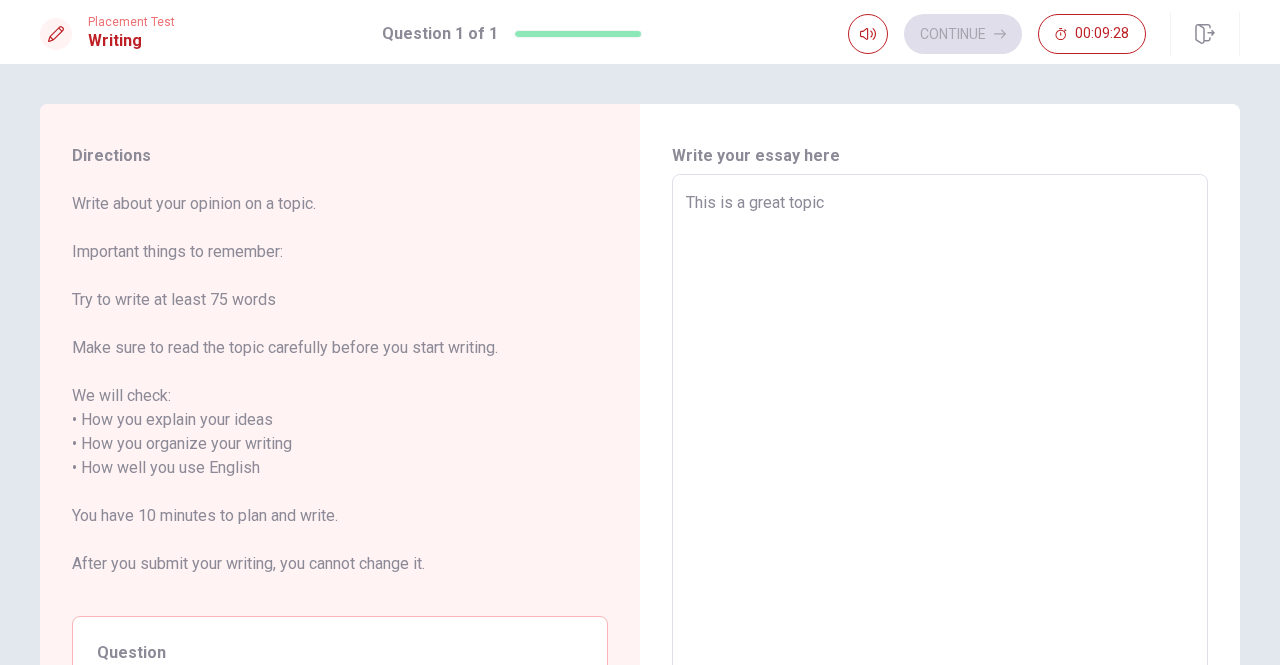 type on "This is a great topic." 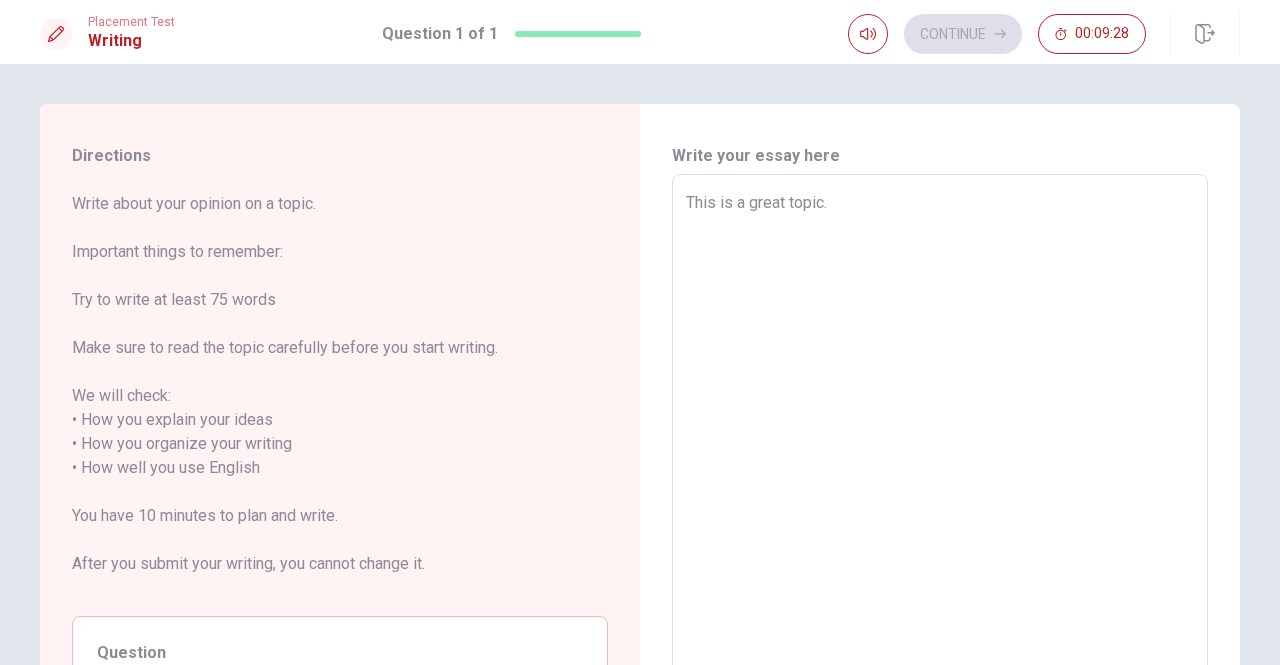 type on "x" 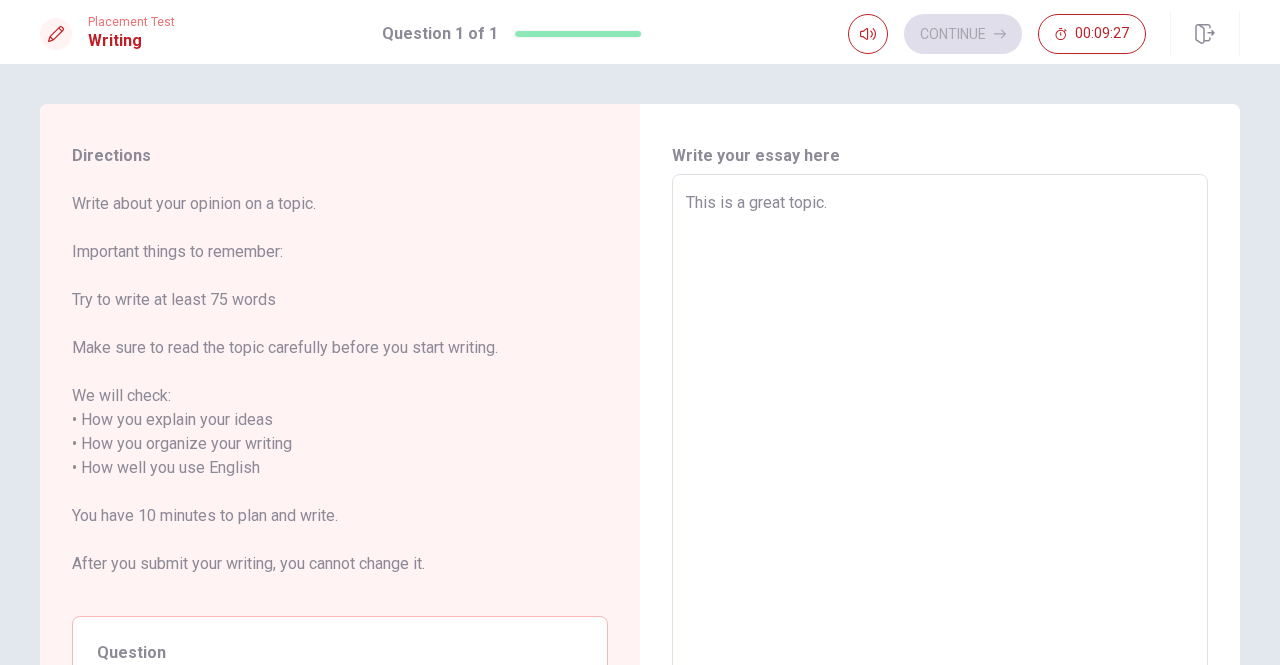 type on "This is a great topic." 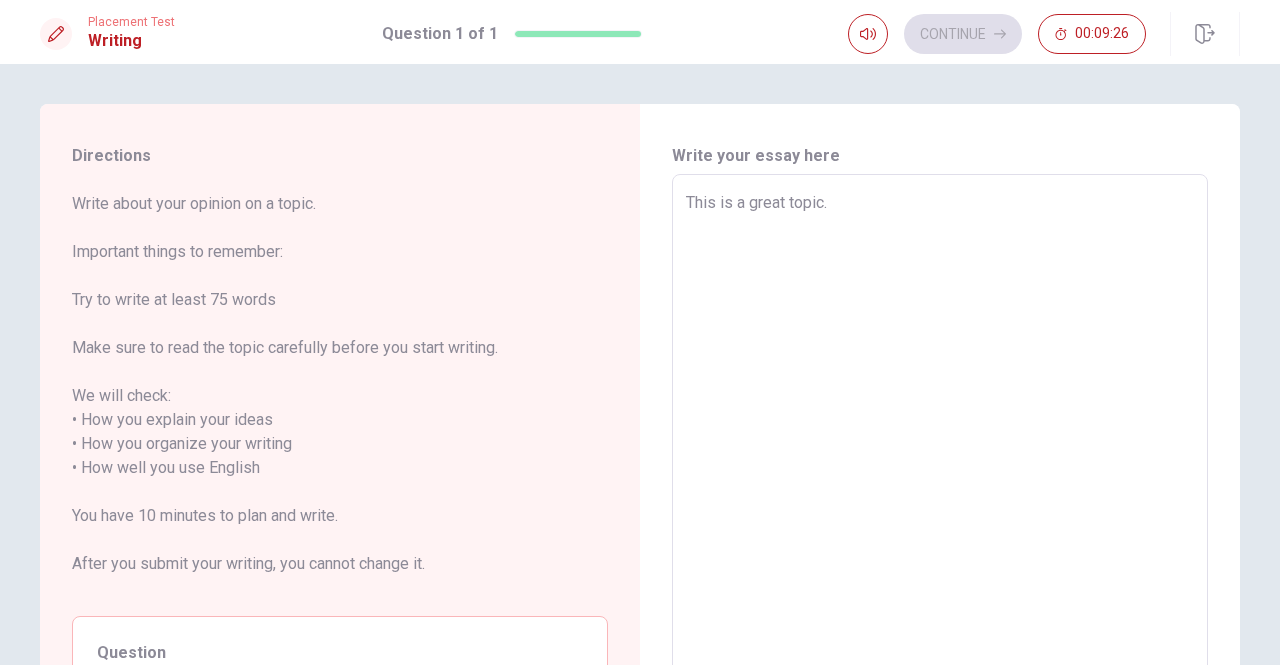 type on "This is a great topic.
F" 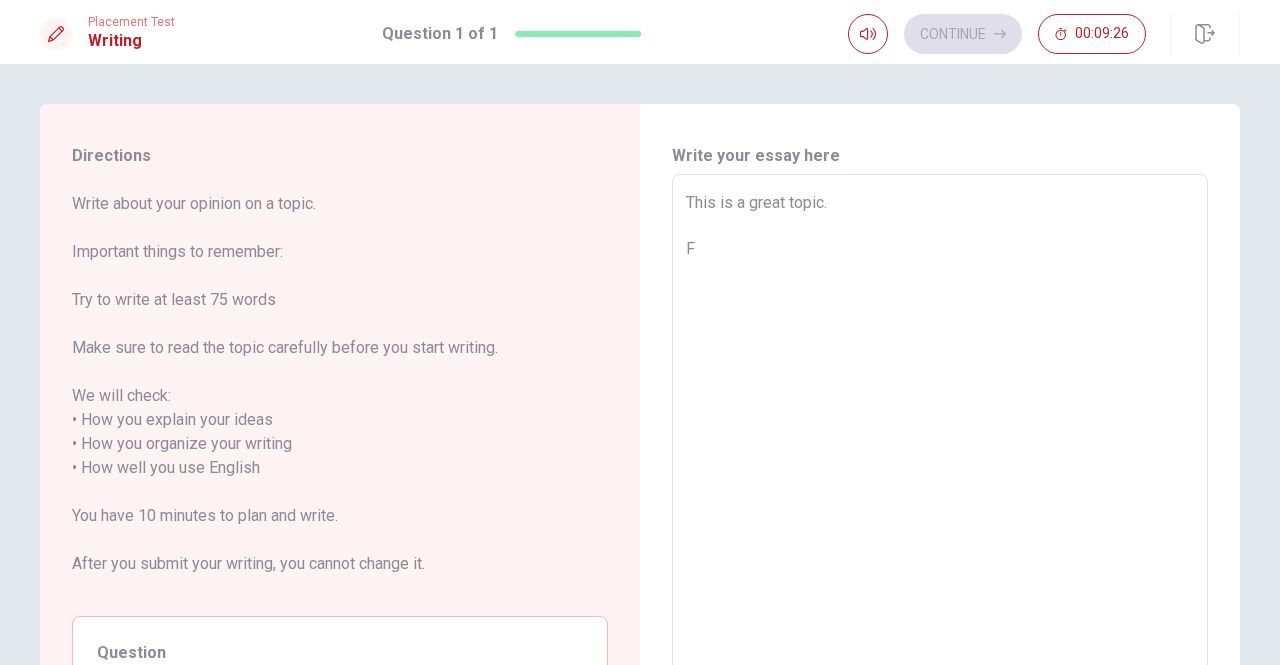 type on "x" 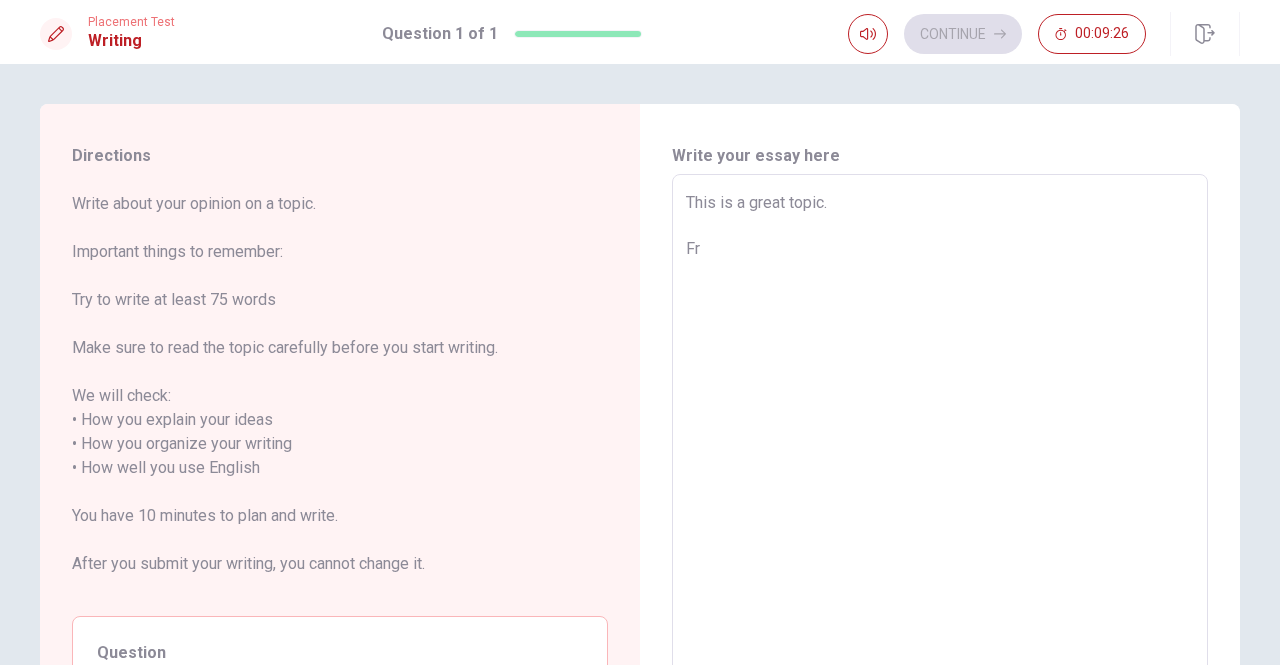 type on "This is a great topic.
Fro" 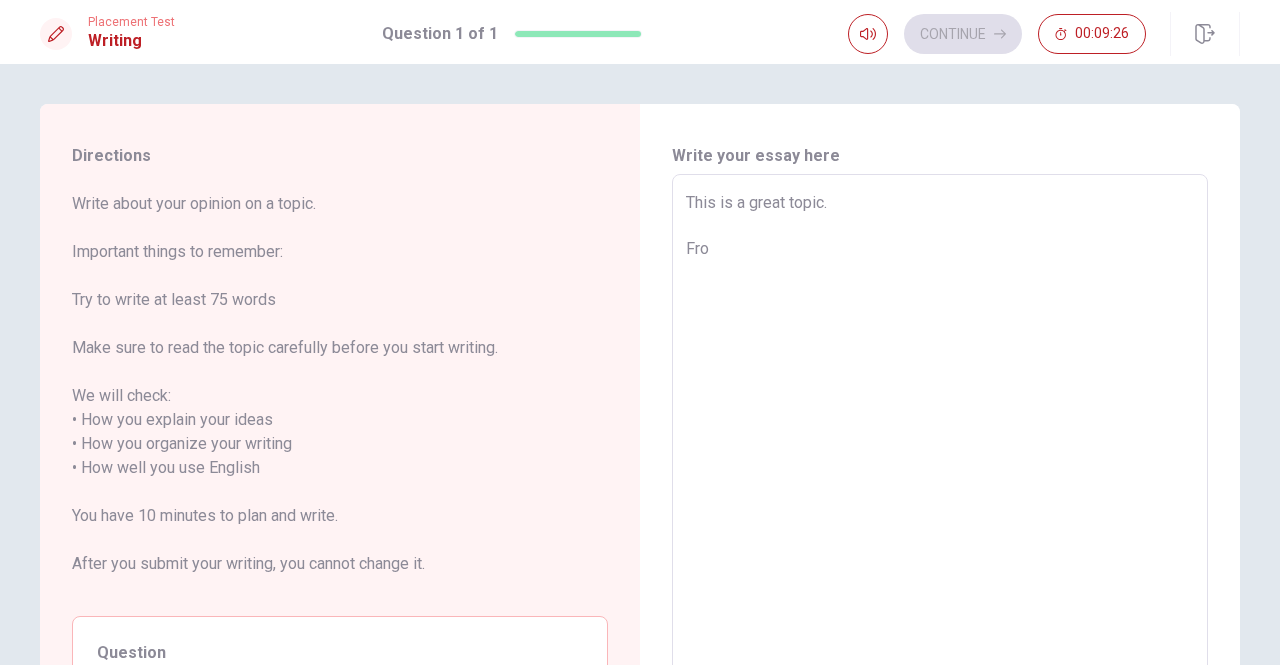 type 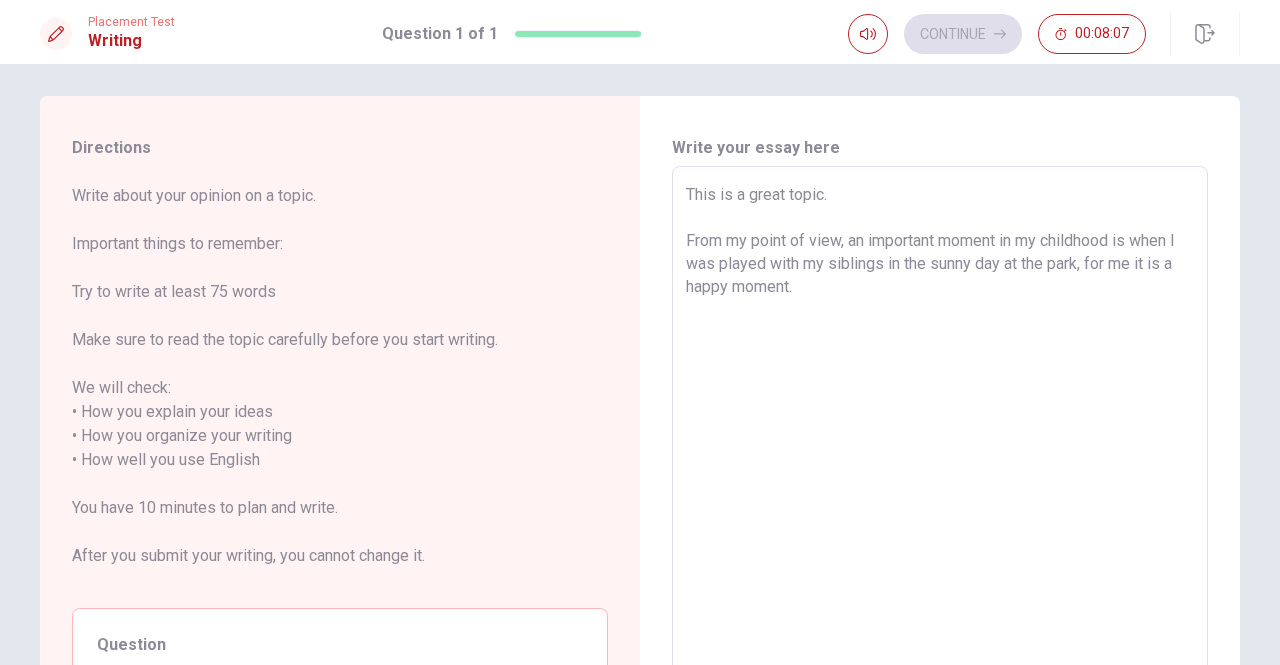 scroll, scrollTop: 0, scrollLeft: 0, axis: both 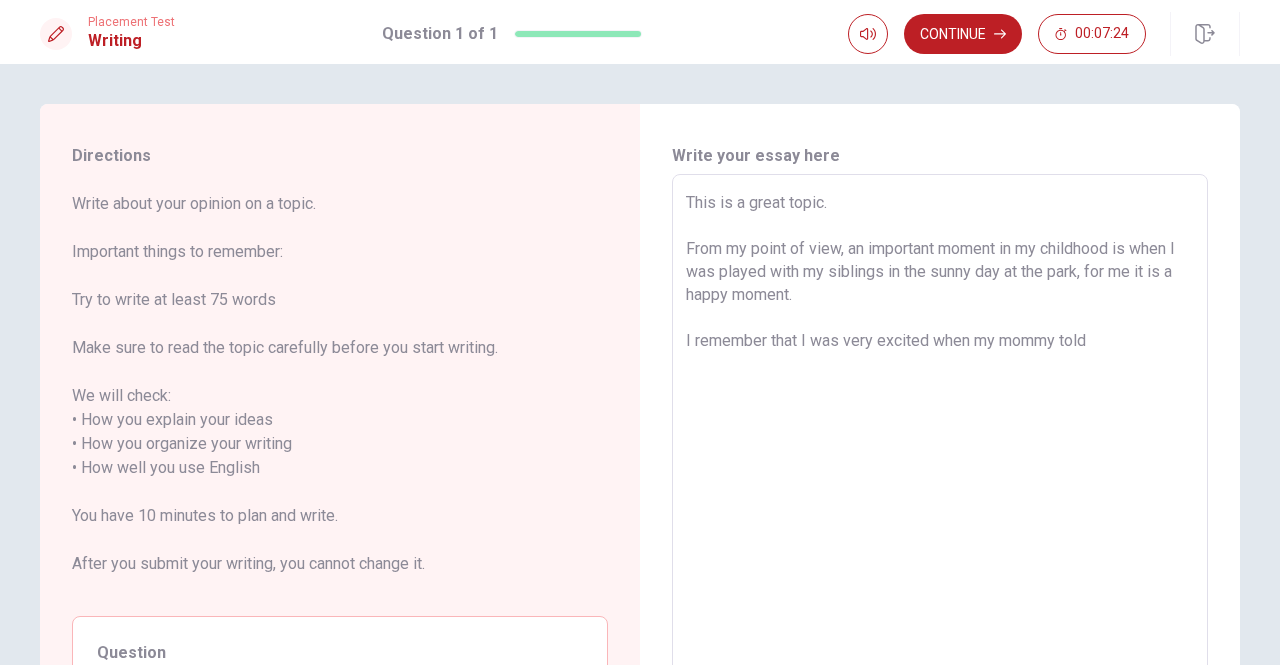 click on "This is a great topic.
From my point of view, an important moment in my childhood is when I was played with my siblings in the sunny day at the park, for me it is a happy moment.
I remember that I was very excited when my mommy told" at bounding box center [940, 468] 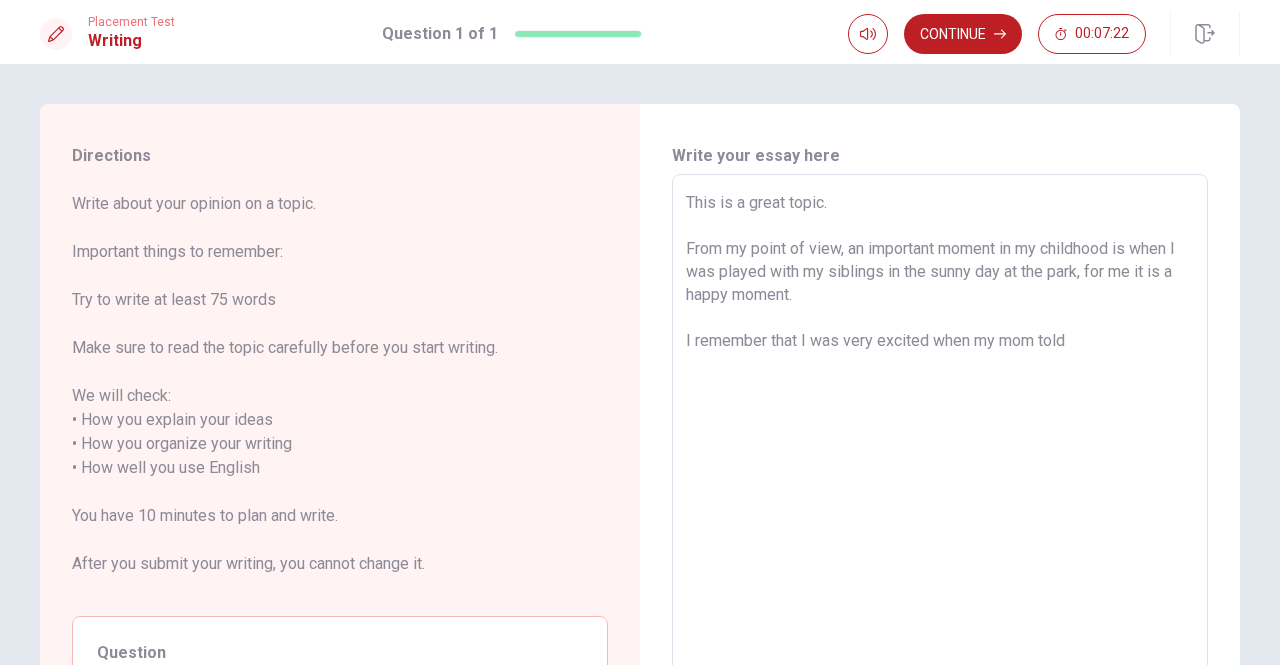 click on "This is a great topic.
From my point of view, an important moment in my childhood is when I was played with my siblings in the sunny day at the park, for me it is a happy moment.
I remember that I was very excited when my mom told" at bounding box center (940, 468) 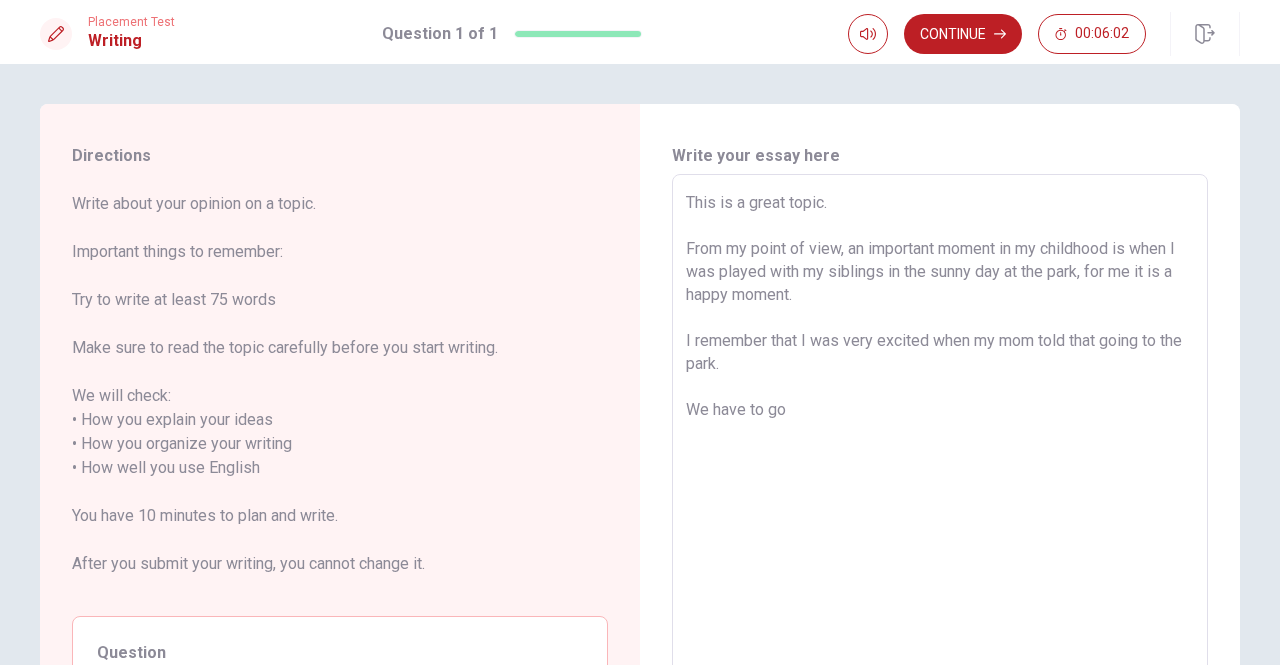 click on "This is a great topic.
From my point of view, an important moment in my childhood is when I was played with my siblings in the sunny day at the park, for me it is a happy moment.
I remember that I was very excited when my mom told that going to the park.
We have to go" at bounding box center (940, 468) 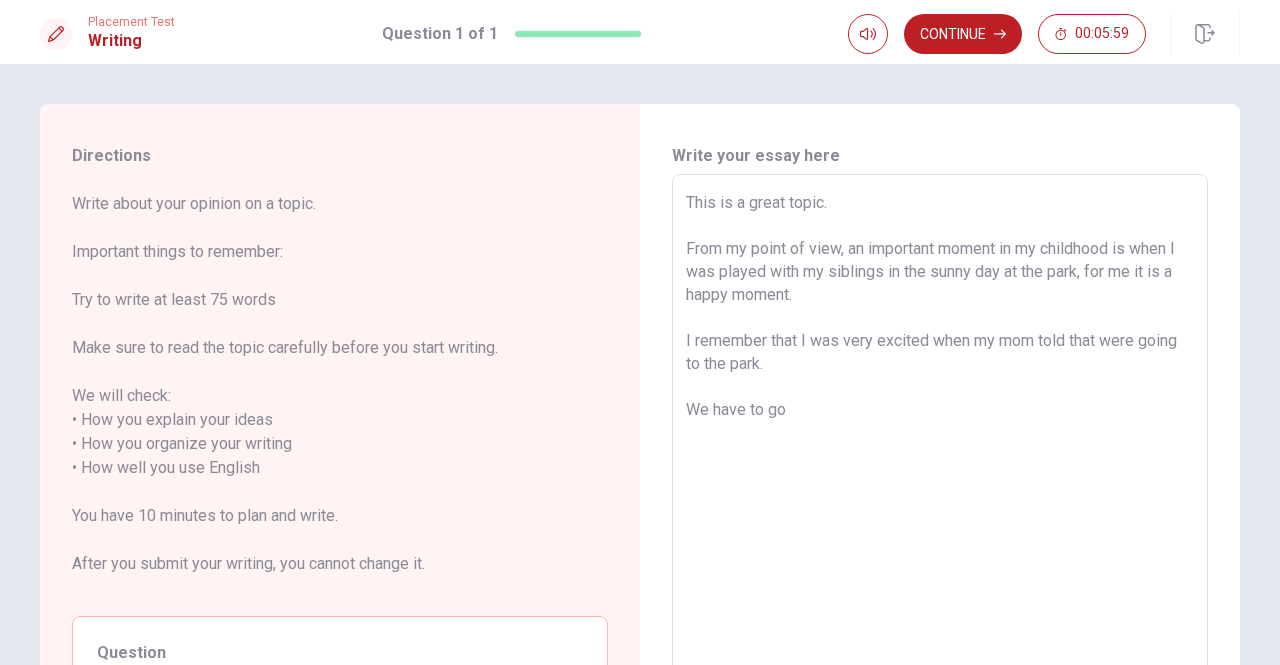 click on "This is a great topic.
From my point of view, an important moment in my childhood is when I was played with my siblings in the sunny day at the park, for me it is a happy moment.
I remember that I was very excited when my mom told that were going to the park.
We have to go" at bounding box center [940, 468] 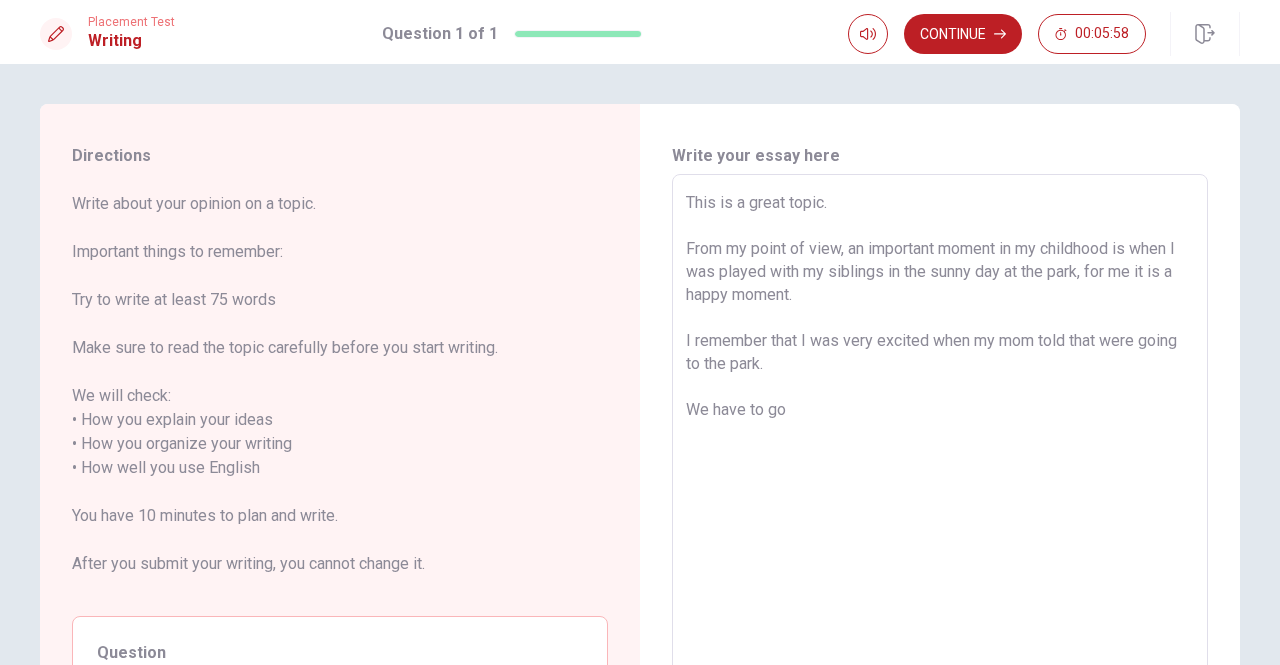 drag, startPoint x: 702, startPoint y: 411, endPoint x: 787, endPoint y: 412, distance: 85.00588 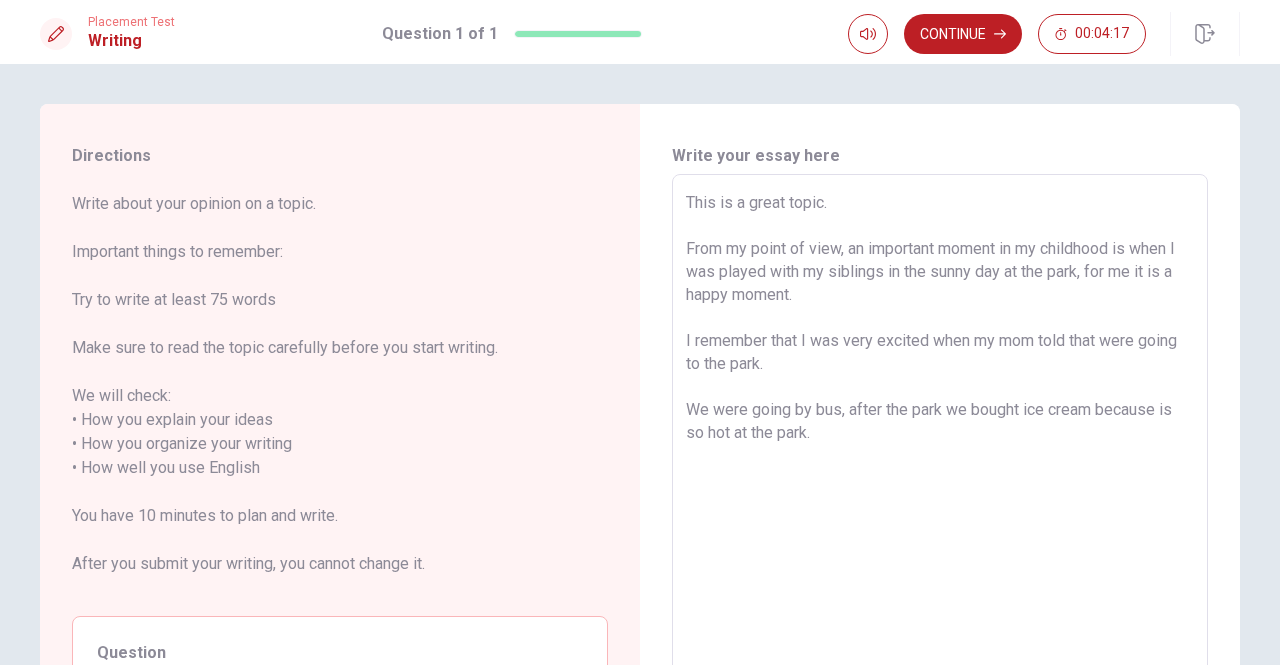 click on "This is a great topic.
From my point of view, an important moment in my childhood is when I was played with my siblings in the sunny day at the park, for me it is a happy moment.
I remember that I was very excited when my mom told that were going to the park.
We were going by bus, after the park we bought ice cream because is so hot at the park." at bounding box center (940, 468) 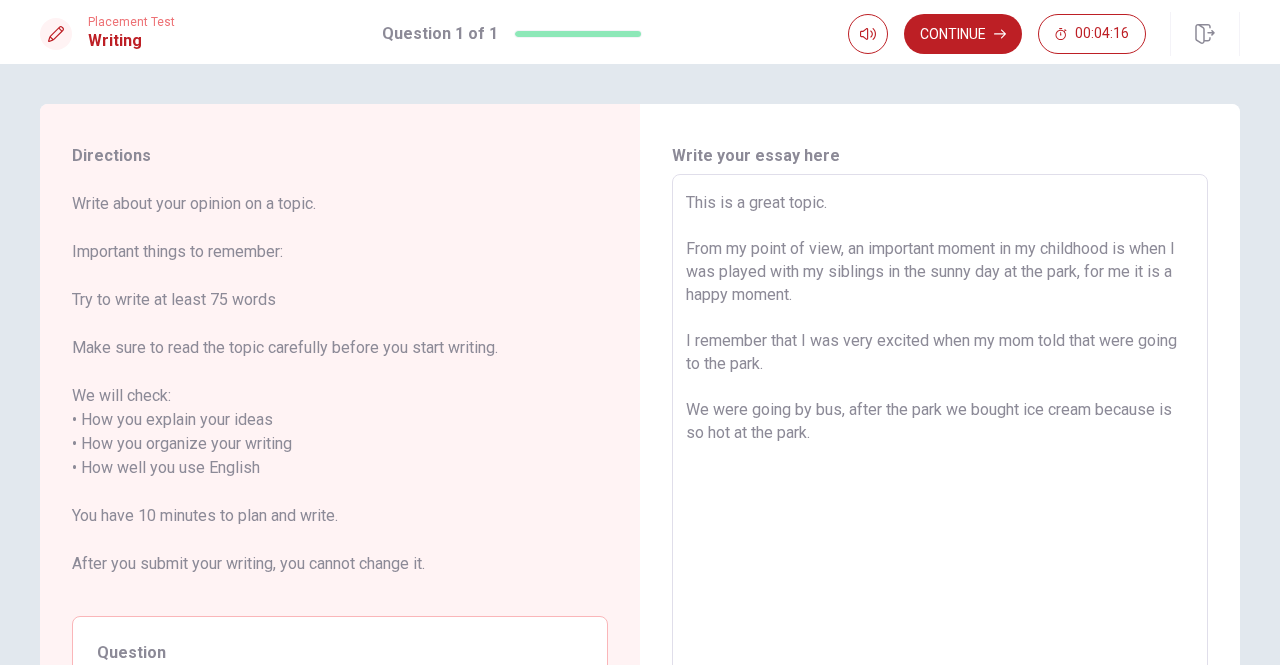 click on "This is a great topic.
From my point of view, an important moment in my childhood is when I was played with my siblings in the sunny day at the park, for me it is a happy moment.
I remember that I was very excited when my mom told that were going to the park.
We were going by bus, after the park we bought ice cream because is so hot at the park." at bounding box center [940, 468] 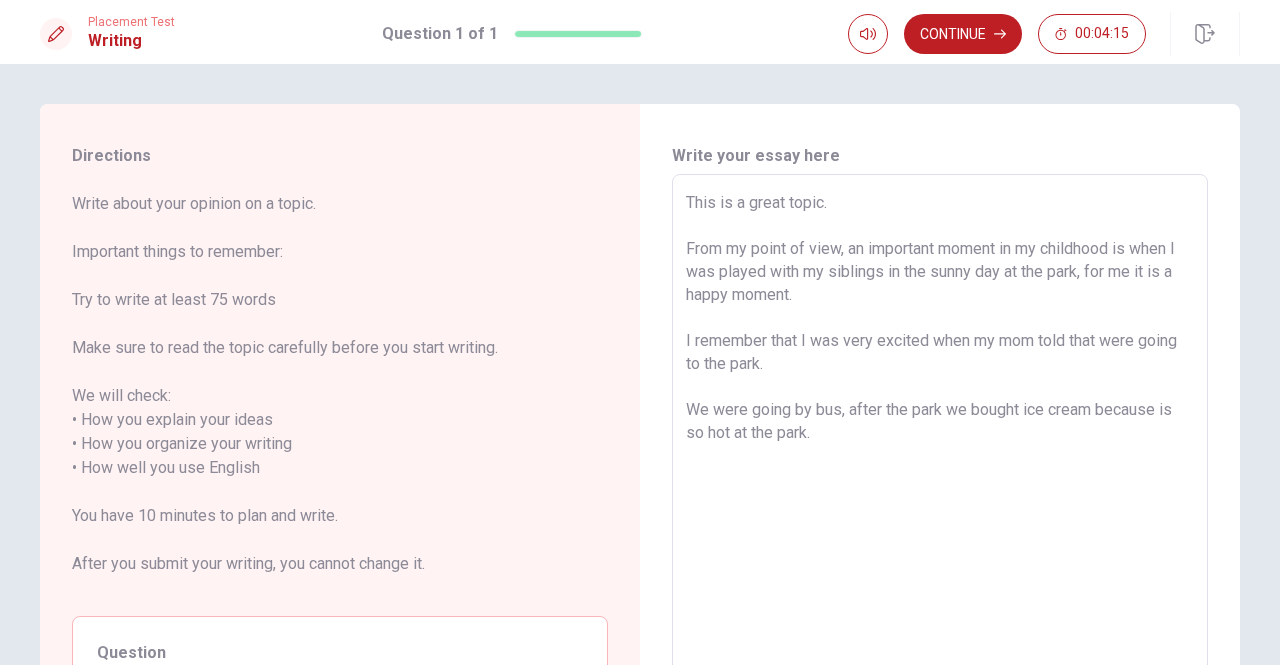 click on "This is a great topic.
From my point of view, an important moment in my childhood is when I was played with my siblings in the sunny day at the park, for me it is a happy moment.
I remember that I was very excited when my mom told that were going to the park.
We were going by bus, after the park we bought ice cream because is so hot at the park." at bounding box center [940, 468] 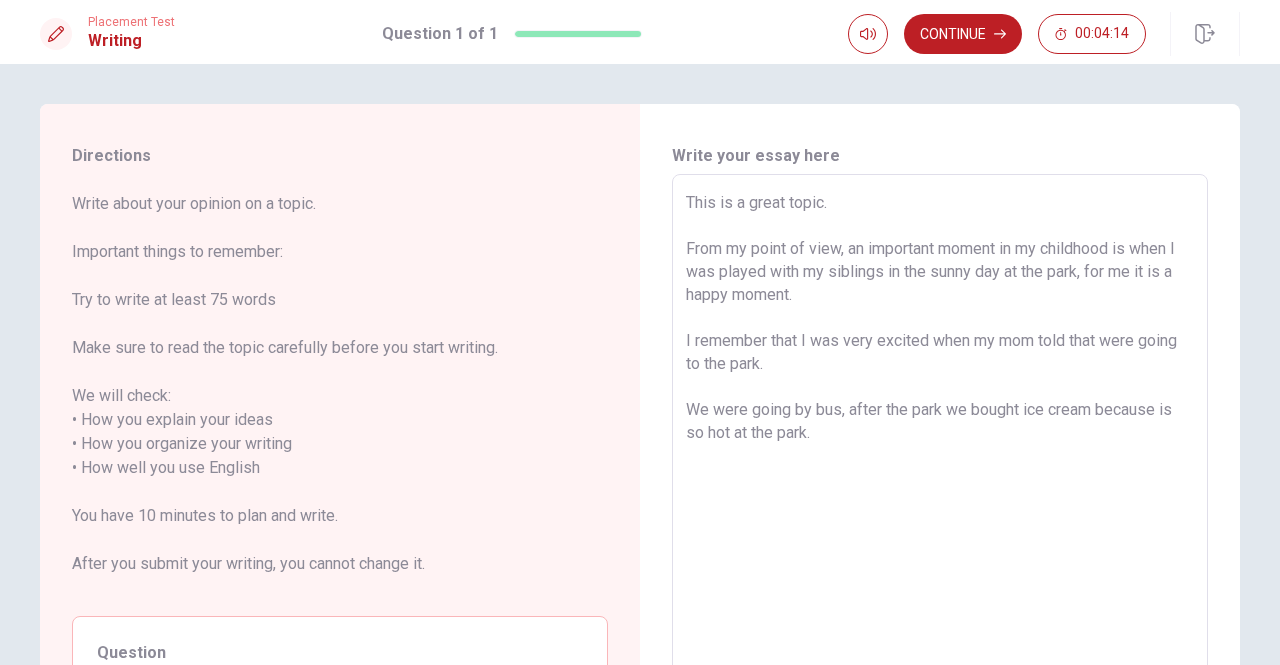 click on "This is a great topic.
From my point of view, an important moment in my childhood is when I was played with my siblings in the sunny day at the park, for me it is a happy moment.
I remember that I was very excited when my mom told that were going to the park.
We were going by bus, after the park we bought ice cream because is so hot at the park." at bounding box center (940, 468) 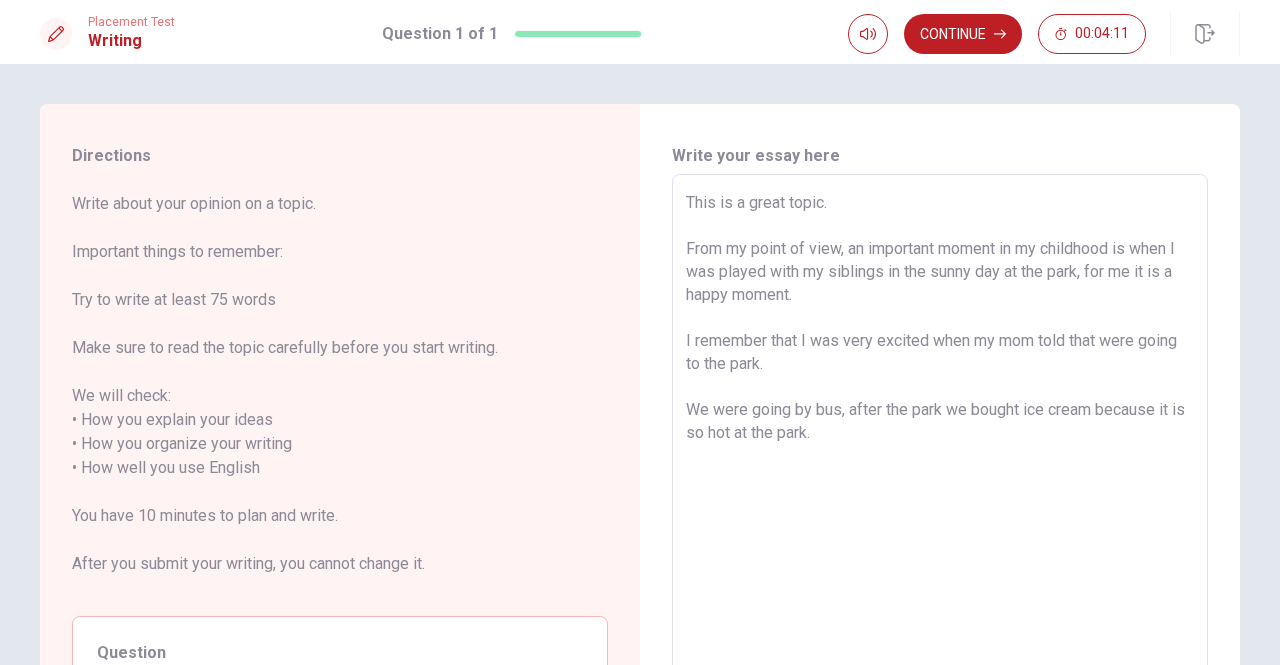click on "This is a great topic.
From my point of view, an important moment in my childhood is when I was played with my siblings in the sunny day at the park, for me it is a happy moment.
I remember that I was very excited when my mom told that were going to the park.
We were going by bus, after the park we bought ice cream because it is so hot at the park." at bounding box center [940, 468] 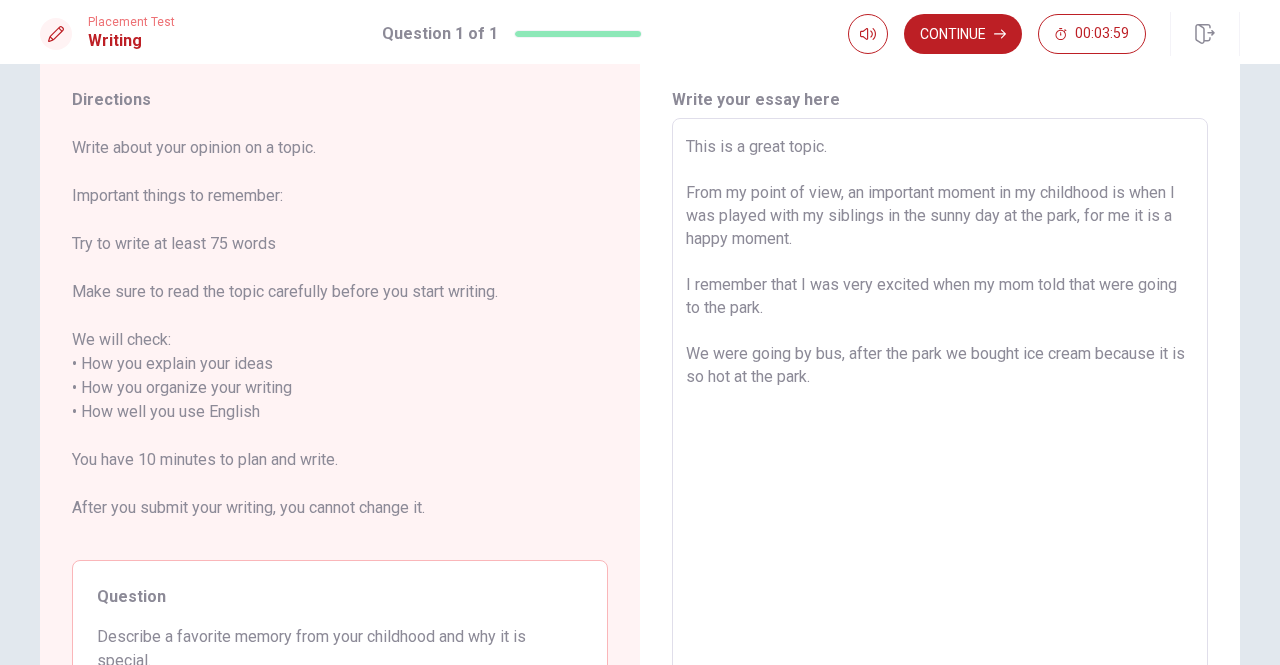 scroll, scrollTop: 0, scrollLeft: 0, axis: both 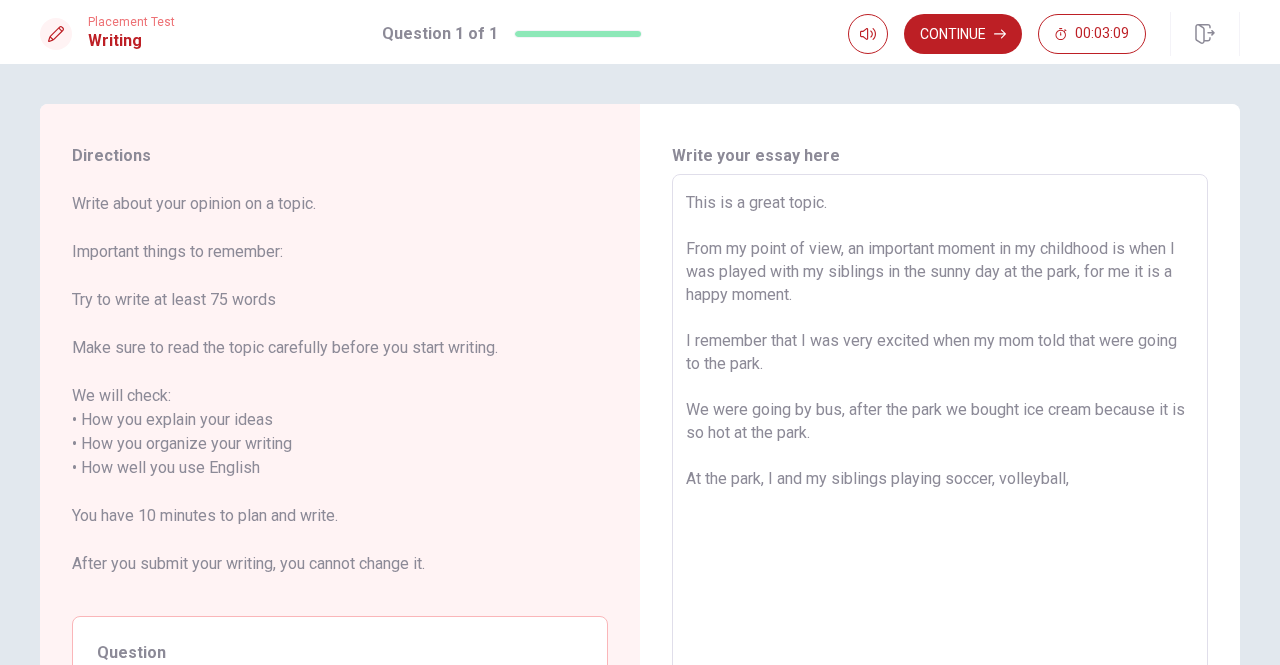 click on "This is a great topic.
From my point of view, an important moment in my childhood is when I was played with my siblings in the sunny day at the park, for me it is a happy moment.
I remember that I was very excited when my mom told that were going to the park.
We were going by bus, after the park we bought ice cream because it is so hot at the park.
At the park, I and my siblings playing soccer, volleyball," at bounding box center (940, 468) 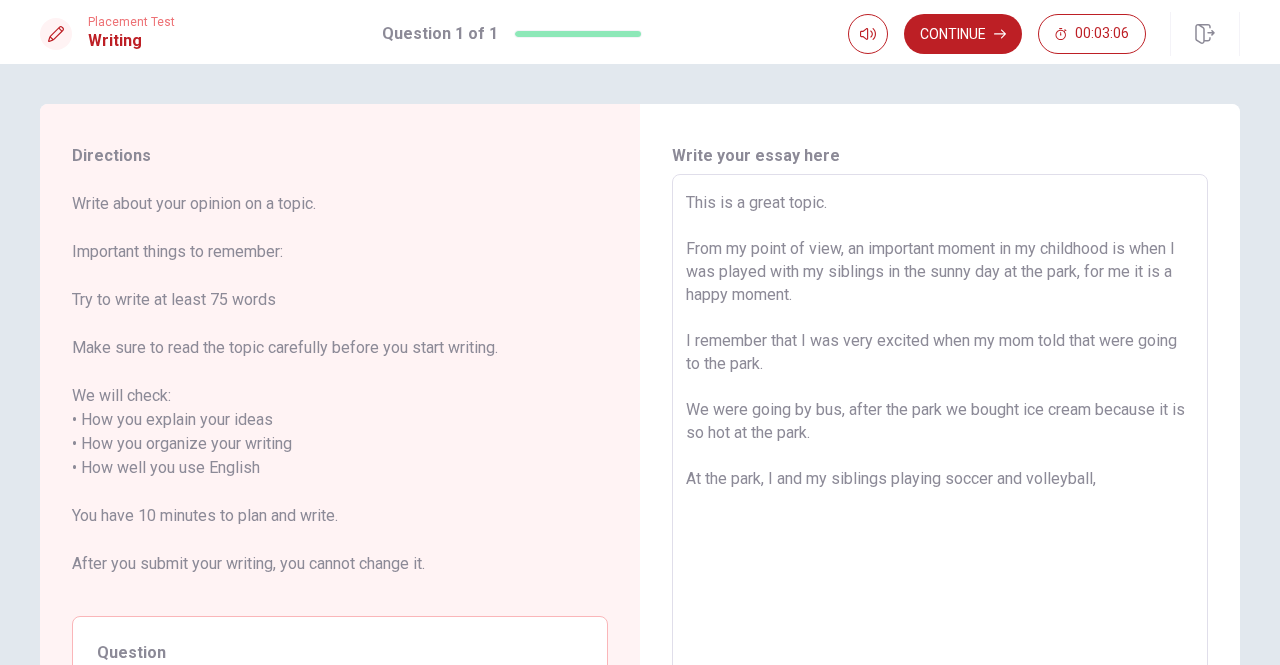click on "This is a great topic.
From my point of view, an important moment in my childhood is when I was played with my siblings in the sunny day at the park, for me it is a happy moment.
I remember that I was very excited when my mom told that were going to the park.
We were going by bus, after the park we bought ice cream because it is so hot at the park.
At the park, I and my siblings playing soccer and volleyball," at bounding box center (940, 468) 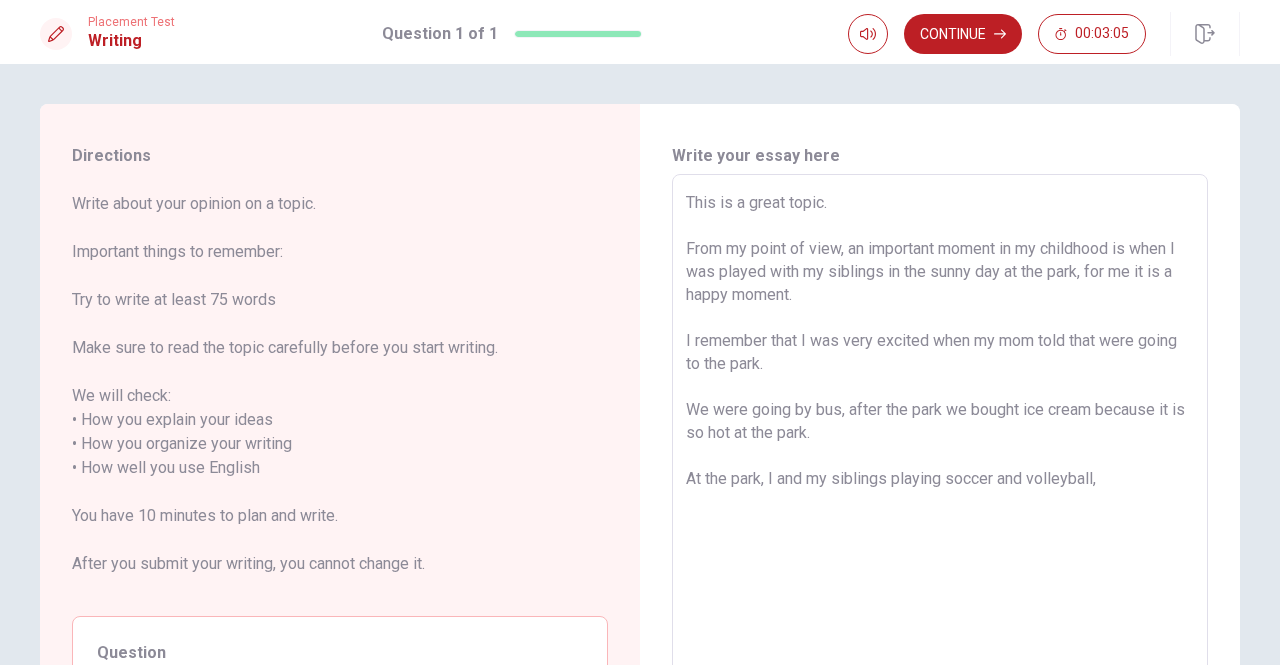 click on "This is a great topic.
From my point of view, an important moment in my childhood is when I was played with my siblings in the sunny day at the park, for me it is a happy moment.
I remember that I was very excited when my mom told that were going to the park.
We were going by bus, after the park we bought ice cream because it is so hot at the park.
At the park, I and my siblings playing soccer and volleyball," at bounding box center (940, 468) 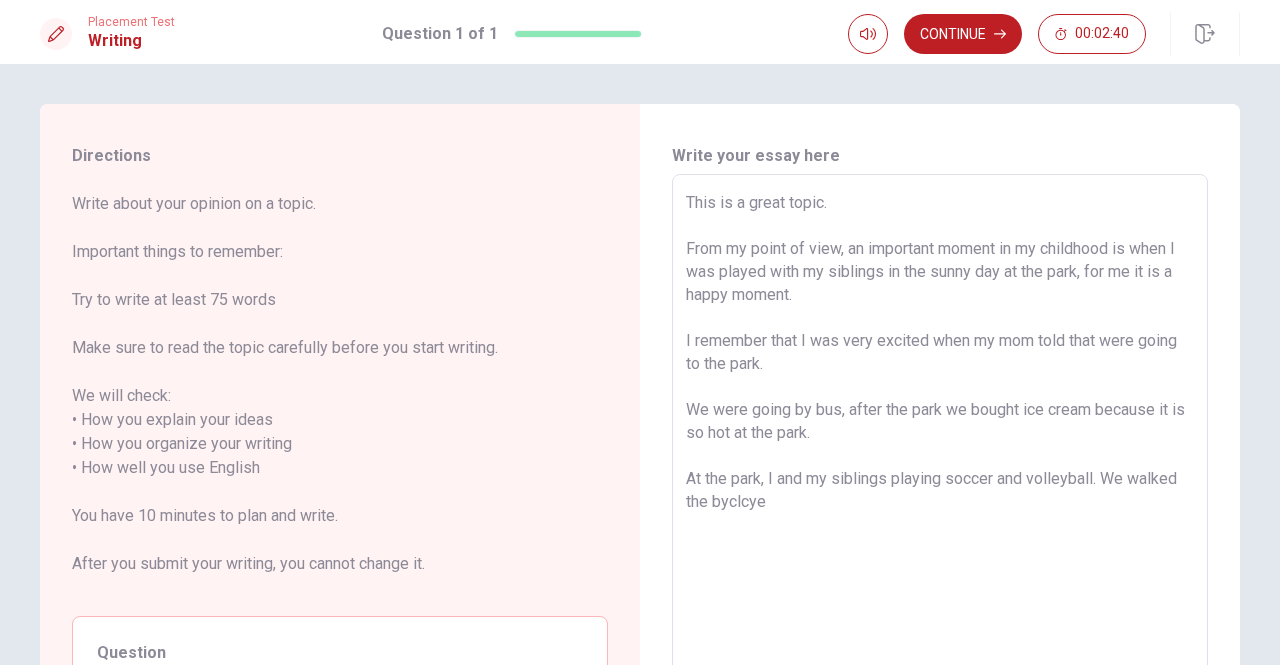 drag, startPoint x: 841, startPoint y: 511, endPoint x: 1104, endPoint y: 475, distance: 265.45245 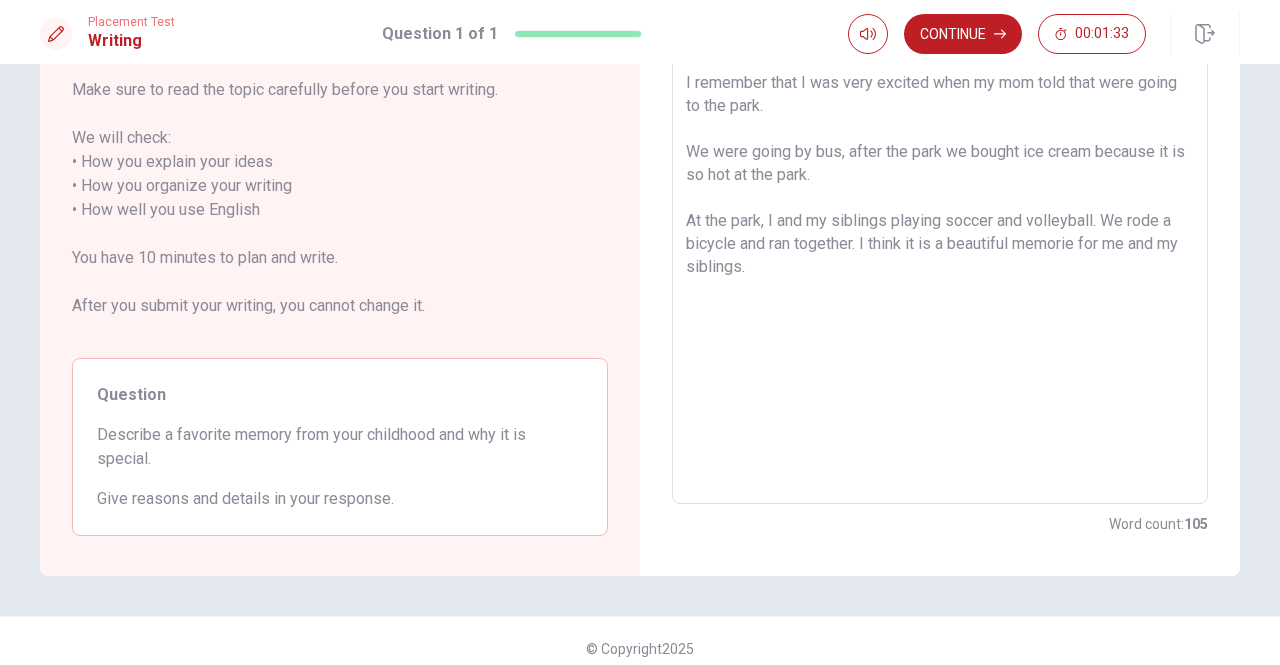 scroll, scrollTop: 272, scrollLeft: 0, axis: vertical 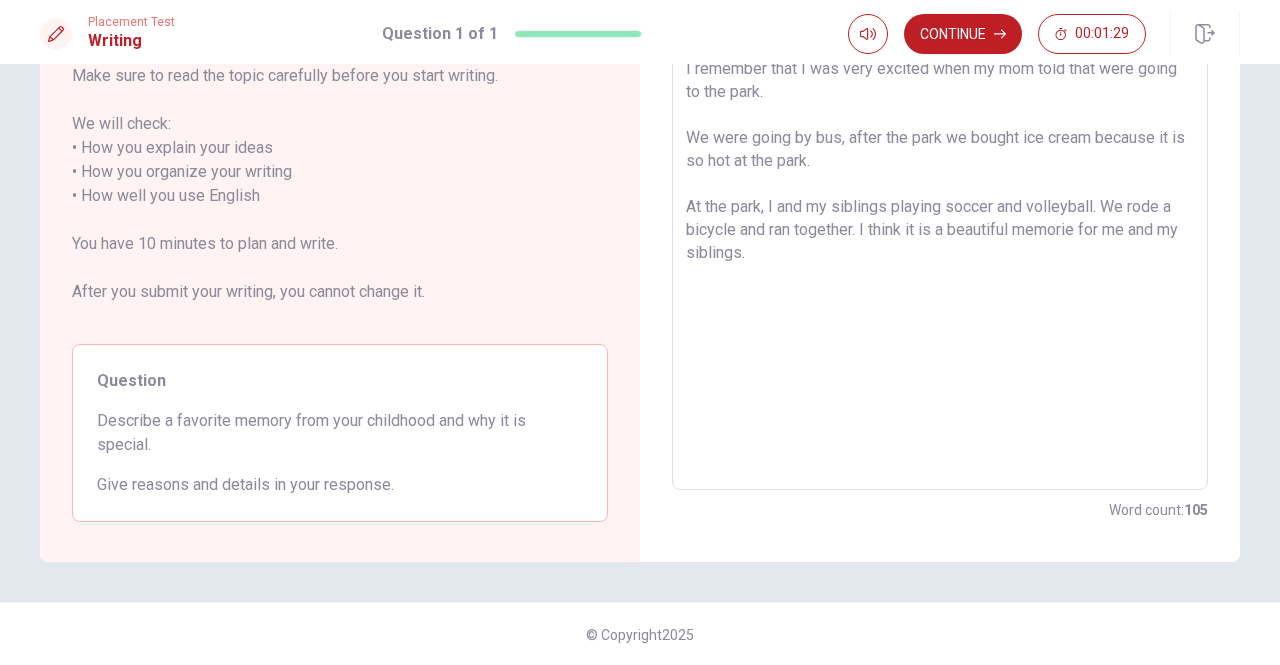 drag, startPoint x: 460, startPoint y: 427, endPoint x: 454, endPoint y: 471, distance: 44.407207 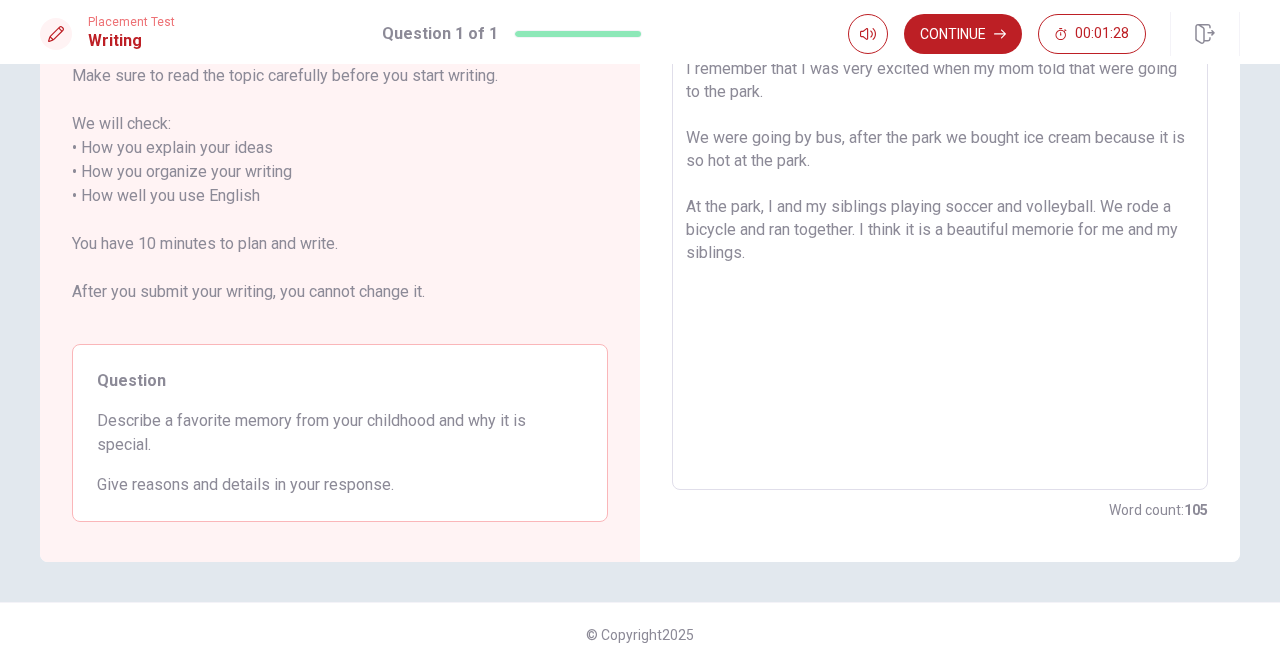 drag, startPoint x: 252, startPoint y: 482, endPoint x: 357, endPoint y: 485, distance: 105.04285 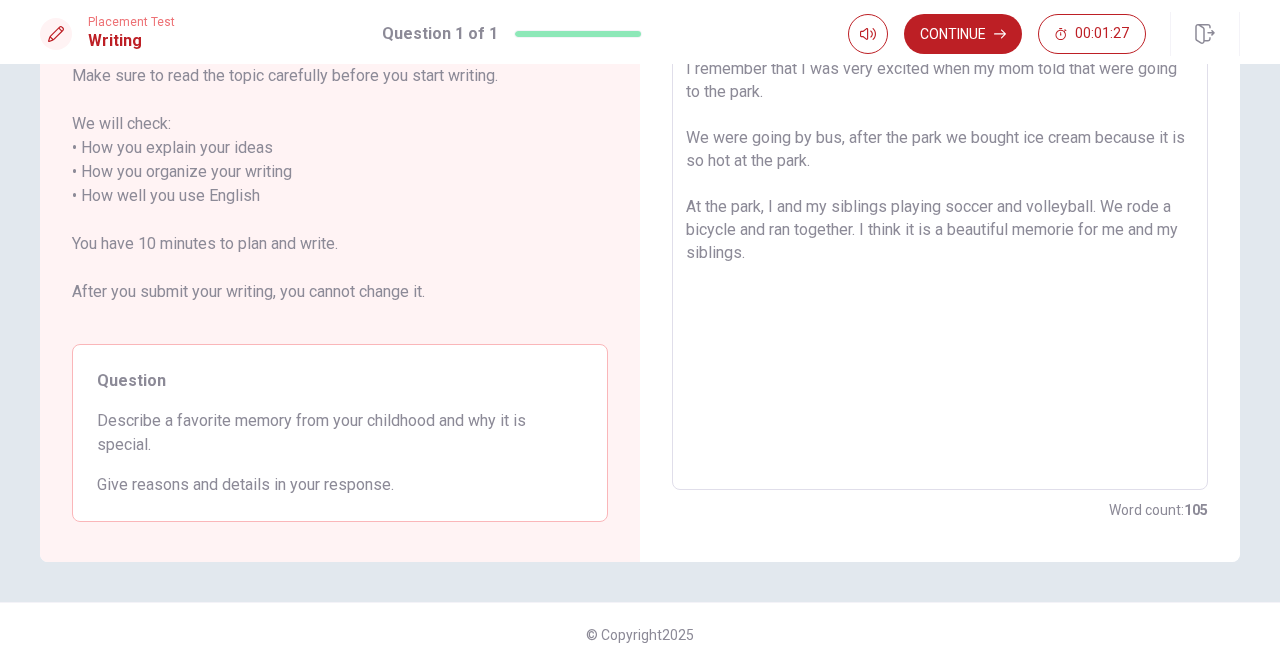 drag, startPoint x: 370, startPoint y: 489, endPoint x: 418, endPoint y: 487, distance: 48.04165 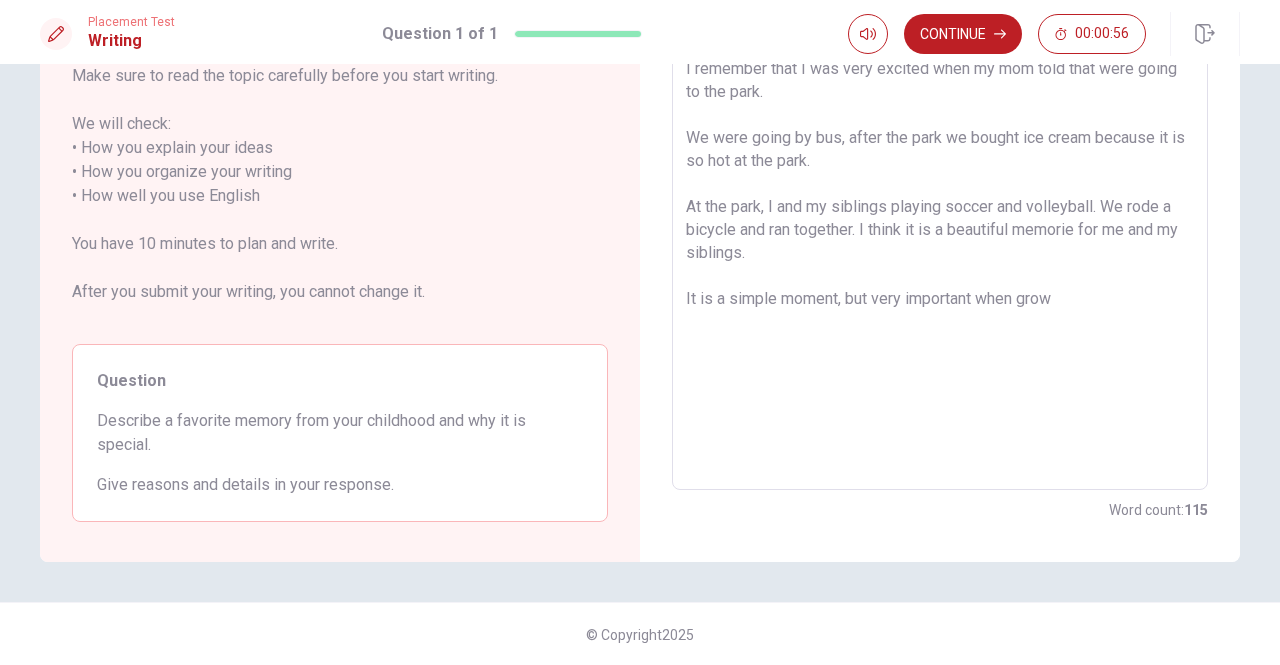 click on "This is a great topic.
From my point of view, an important moment in my childhood is when I was played with my siblings in the sunny day at the park, for me it is a happy moment.
I remember that I was very excited when my mom told that were going to the park.
We were going by bus, after the park we bought ice cream because it is so hot at the park.
At the park, I and my siblings playing soccer and volleyball. We rode a bicycle and ran together. I think it is a beautiful memorie for me and my siblings.
It is a simple moment, but very important when grow" at bounding box center [940, 196] 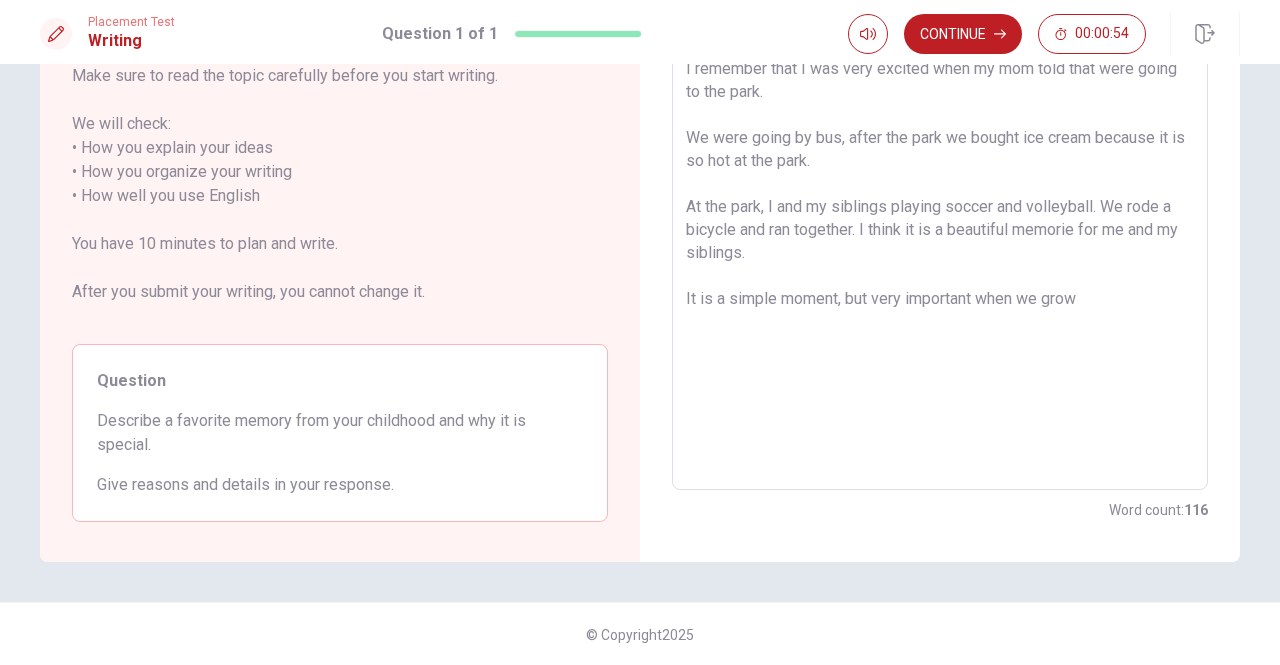 click on "This is a great topic.
From my point of view, an important moment in my childhood is when I was played with my siblings in the sunny day at the park, for me it is a happy moment.
I remember that I was very excited when my mom told that were going to the park.
We were going by bus, after the park we bought ice cream because it is so hot at the park.
At the park, I and my siblings playing soccer and volleyball. We rode a bicycle and ran together. I think it is a beautiful memorie for me and my siblings.
It is a simple moment, but very important when we grow" at bounding box center [940, 196] 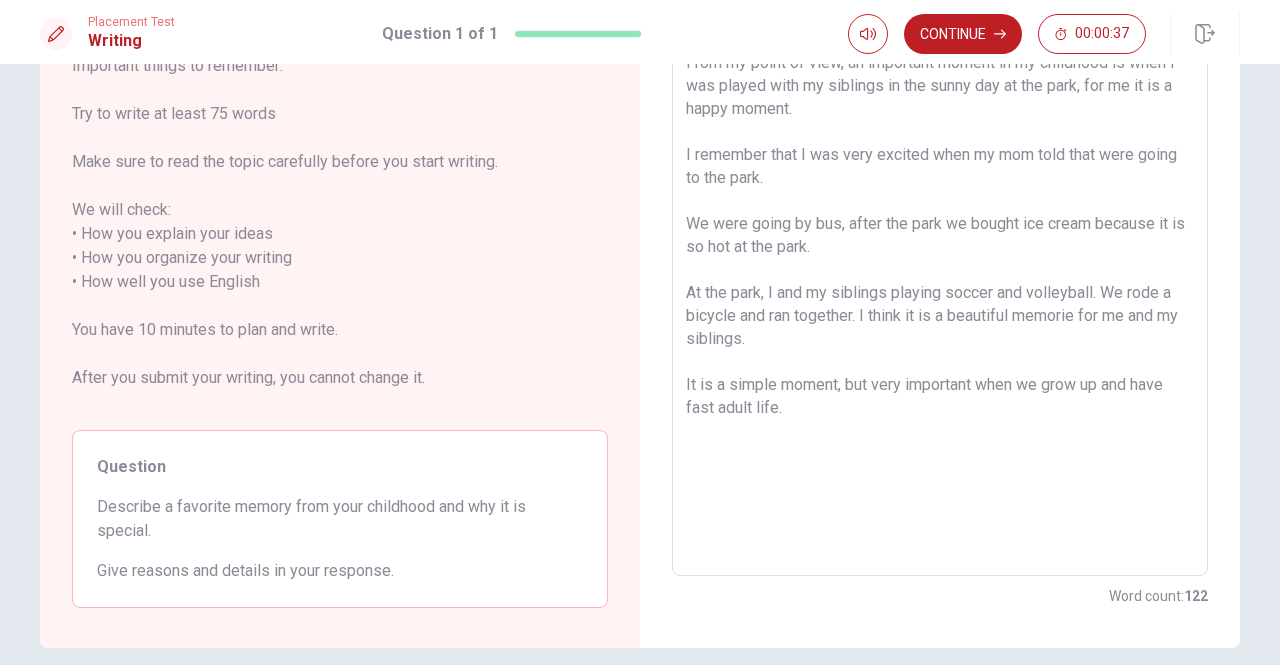 scroll, scrollTop: 200, scrollLeft: 0, axis: vertical 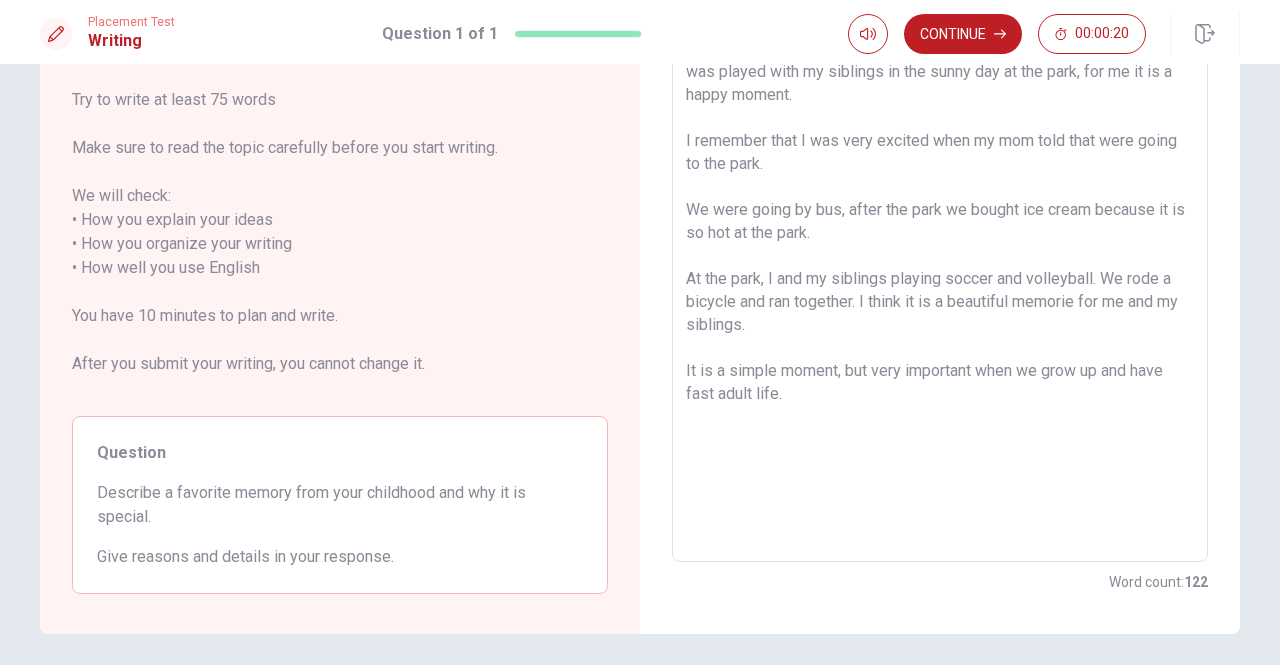 click on "This is a great topic.
From my point of view, an important moment in my childhood is when I was played with my siblings in the sunny day at the park, for me it is a happy moment.
I remember that I was very excited when my mom told that were going to the park.
We were going by bus, after the park we bought ice cream because it is so hot at the park.
At the park, I and my siblings playing soccer and volleyball. We rode a bicycle and ran together. I think it is a beautiful memorie for me and my siblings.
It is a simple moment, but very important when we grow up and have fast adult life." at bounding box center (940, 268) 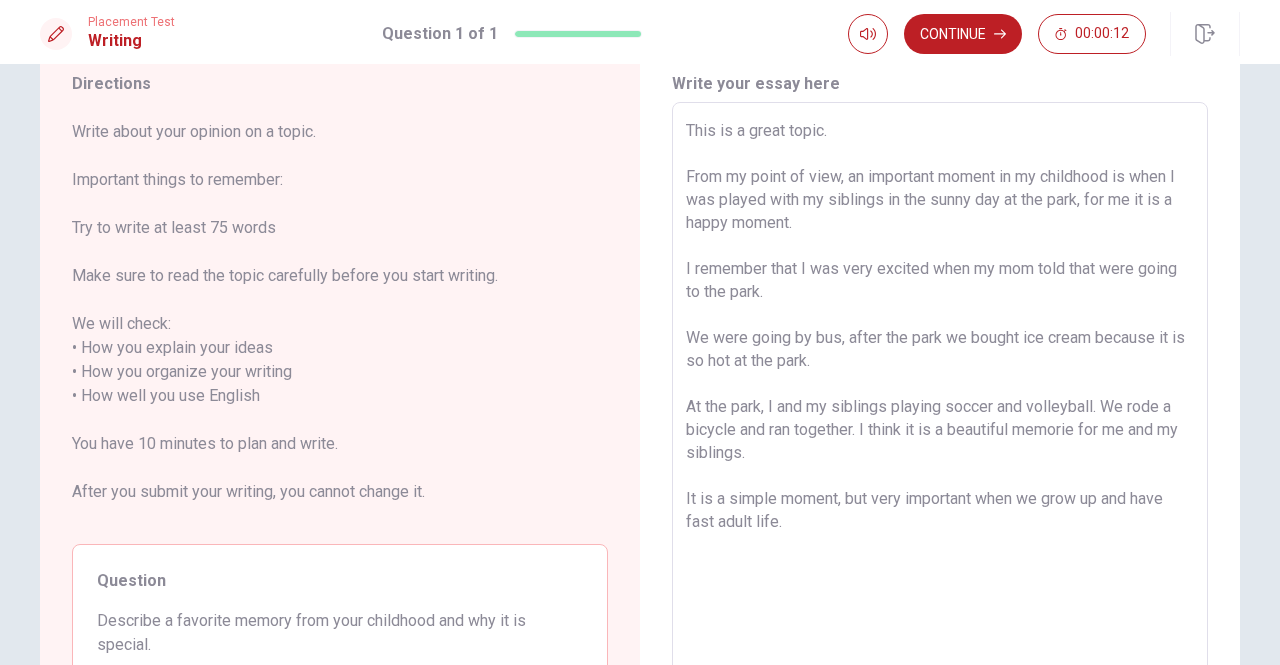 scroll, scrollTop: 0, scrollLeft: 0, axis: both 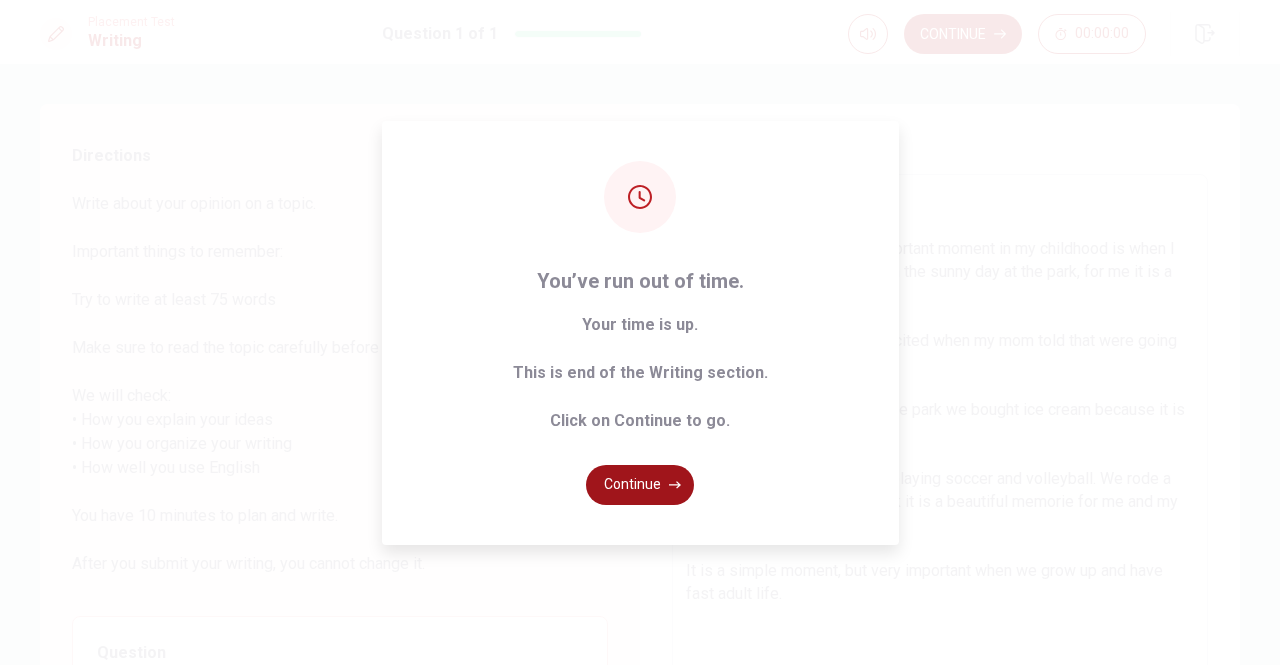 click on "Continue" at bounding box center [640, 485] 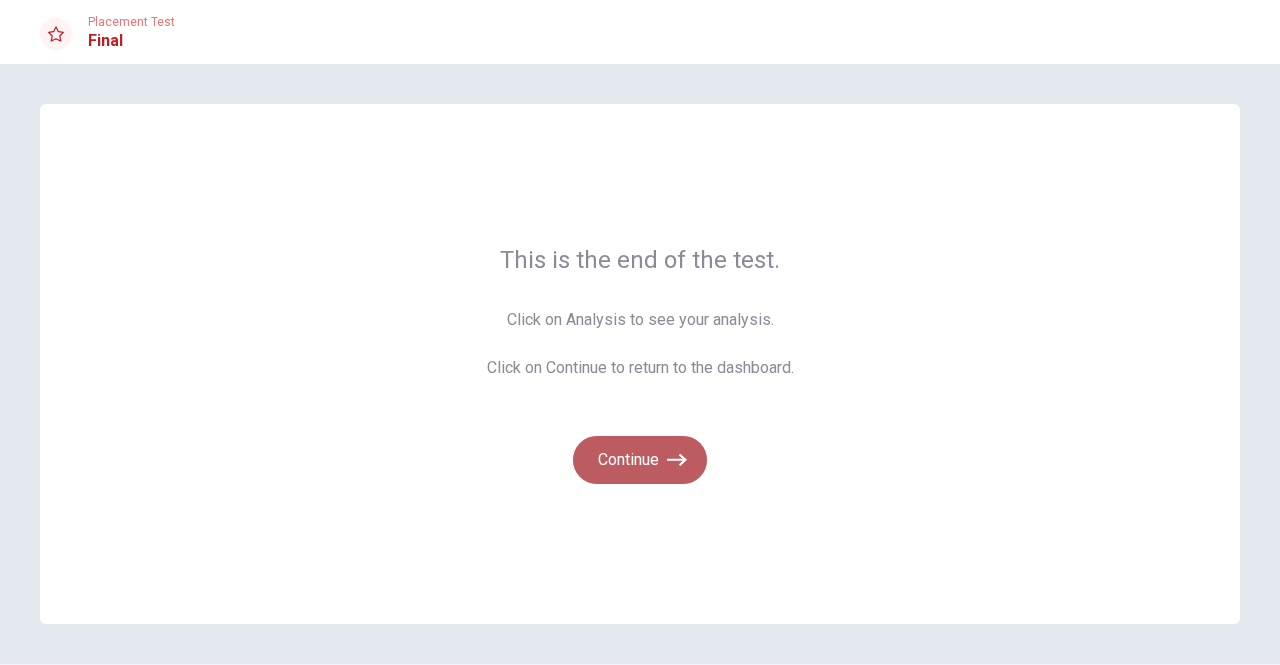 click on "Continue" at bounding box center (640, 460) 